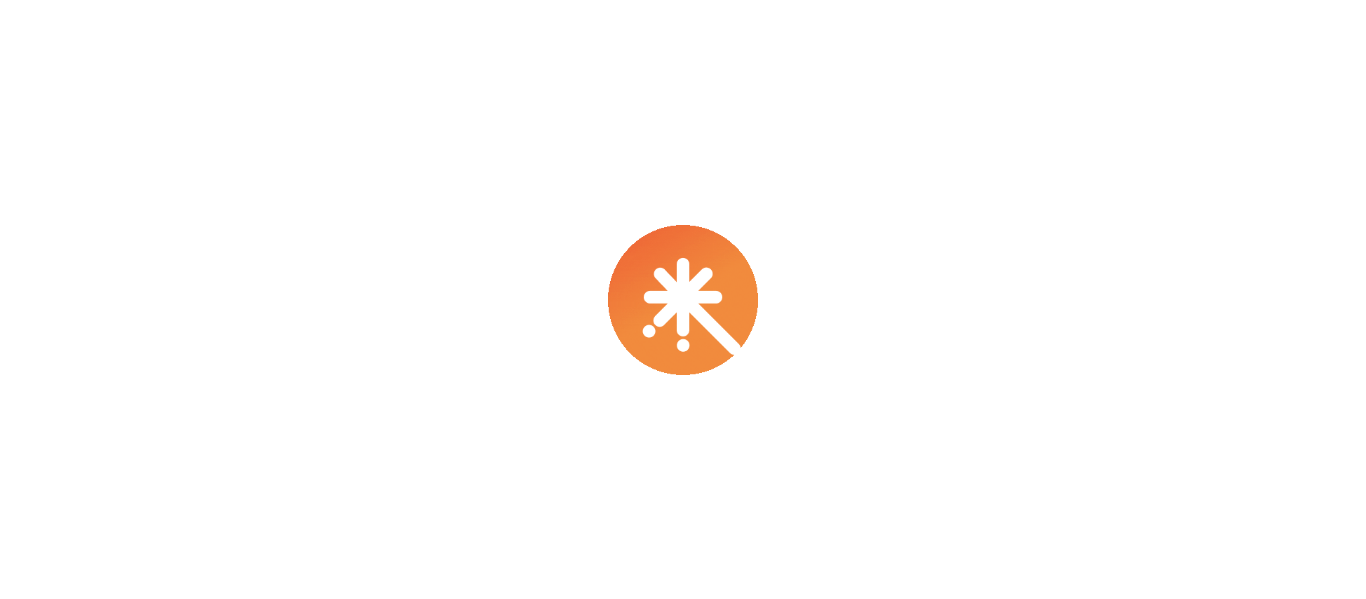 scroll, scrollTop: 0, scrollLeft: 0, axis: both 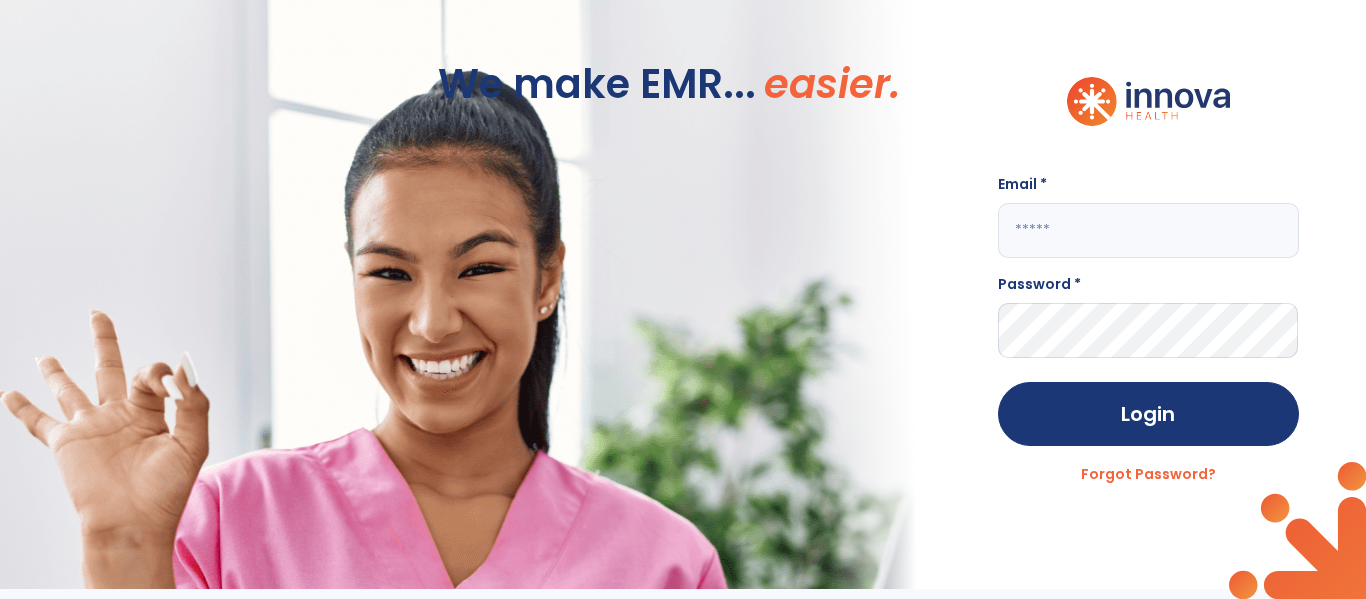 click 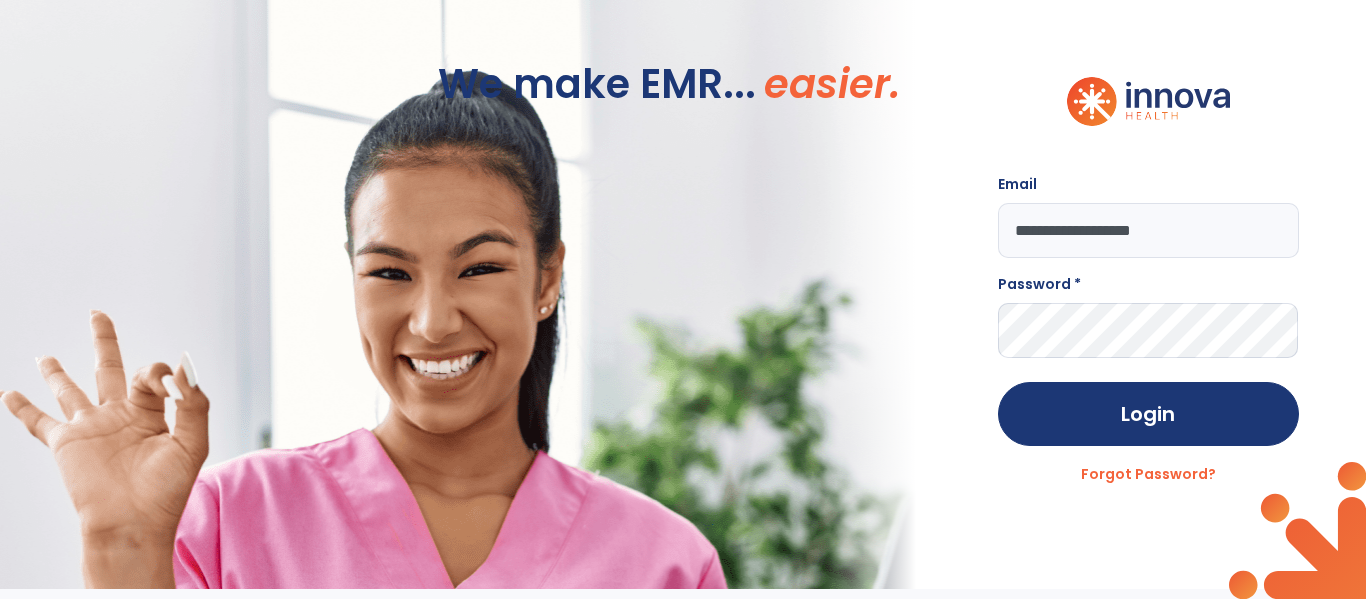 type on "**********" 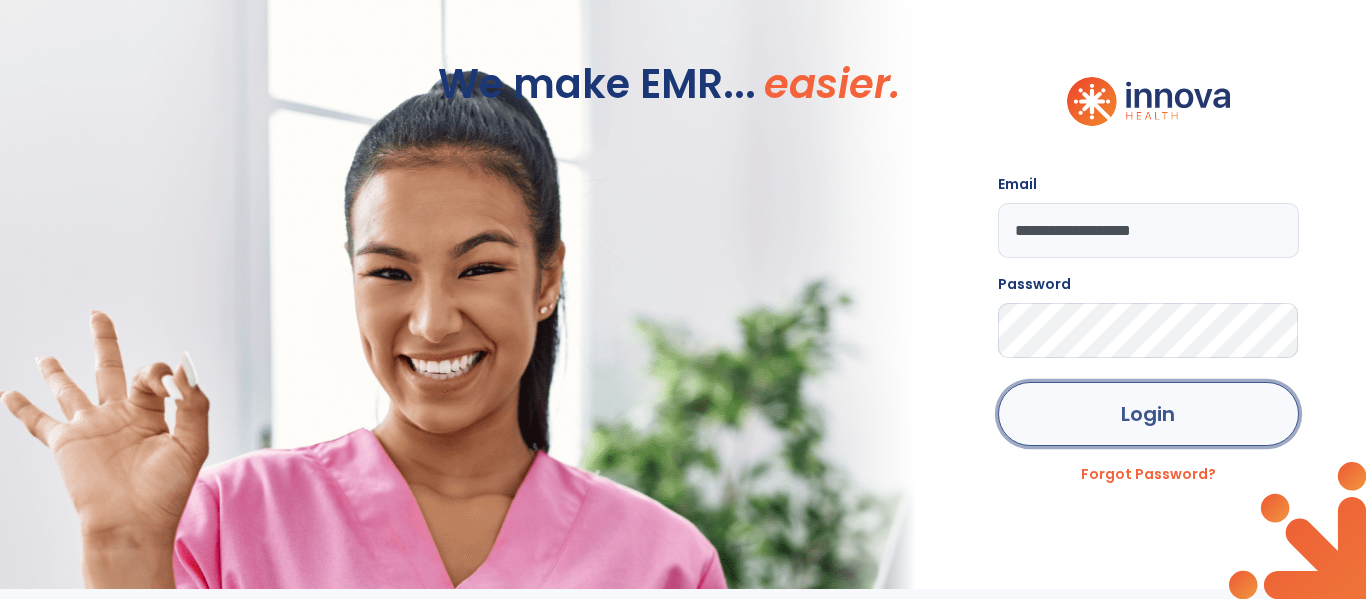 click on "Login" 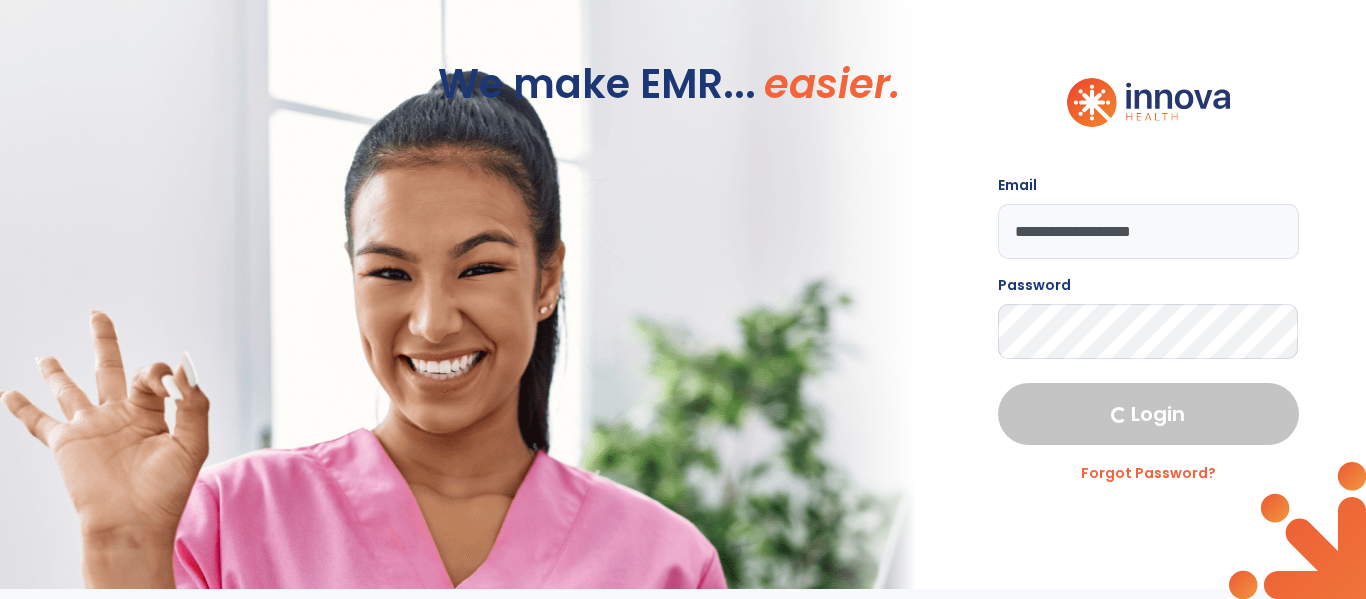 select on "****" 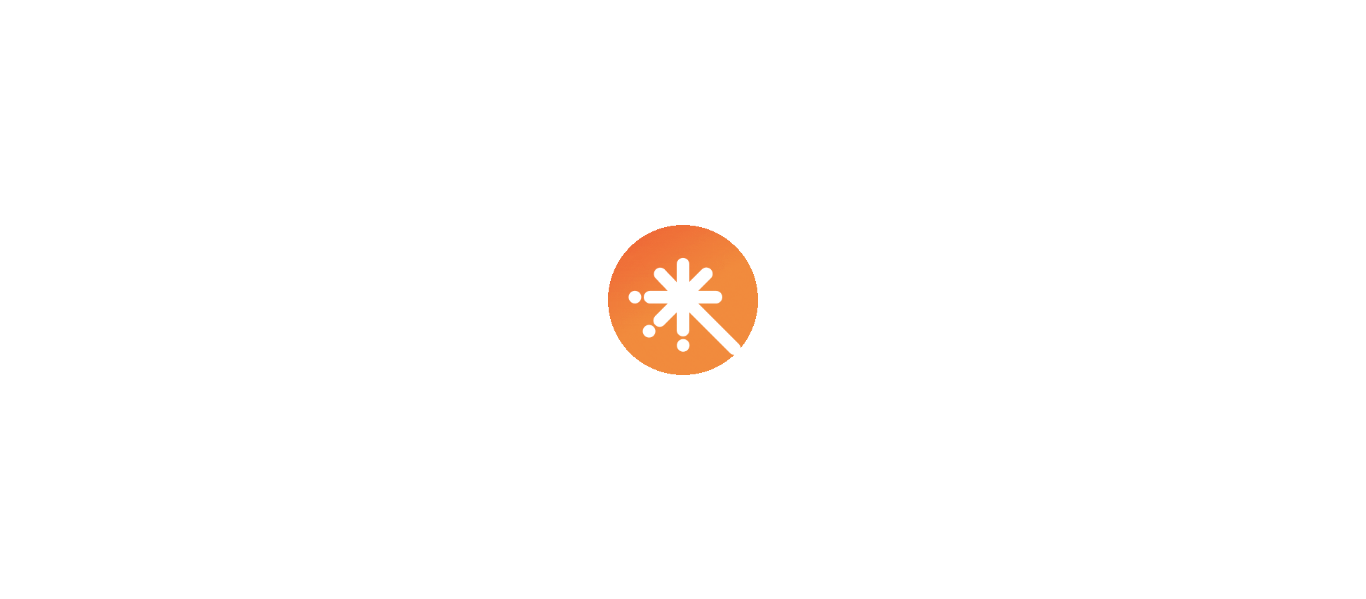 scroll, scrollTop: 0, scrollLeft: 0, axis: both 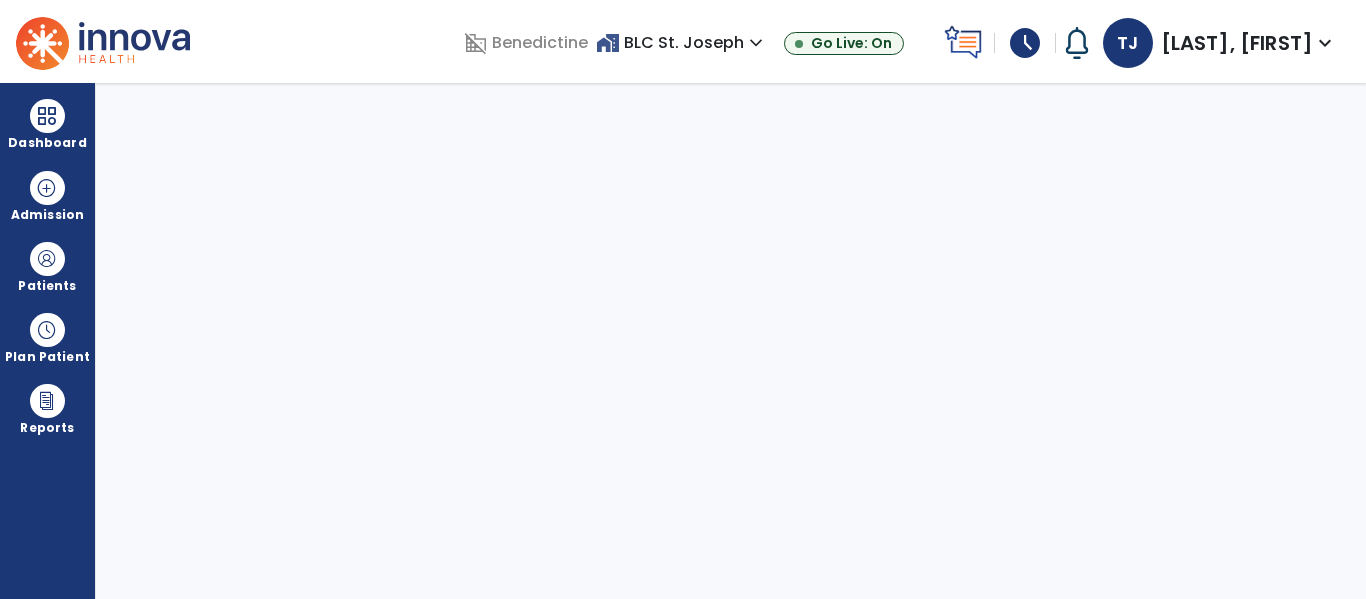 select on "****" 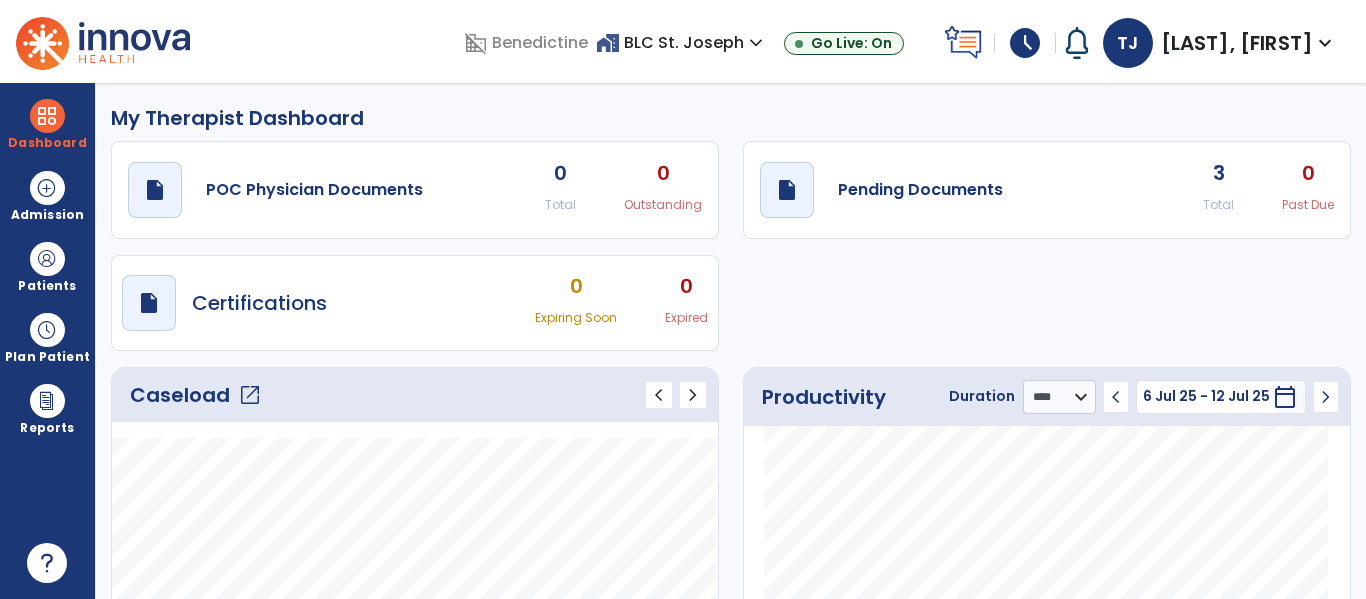 click on "Caseload   open_in_new" 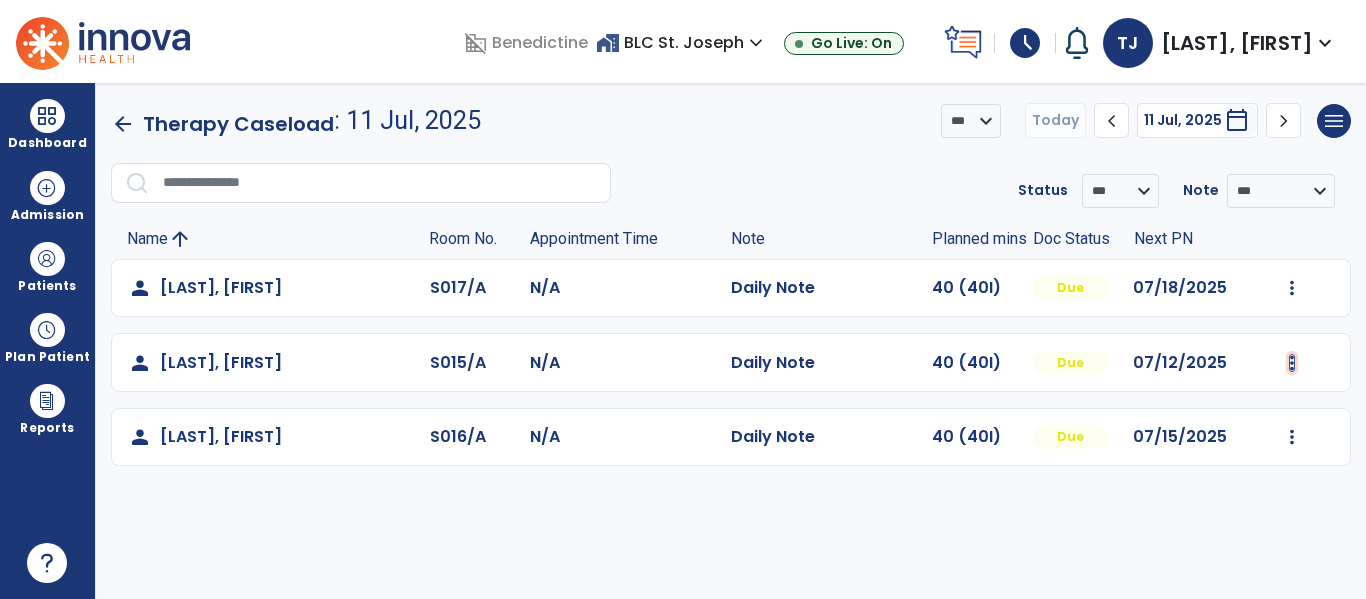 click at bounding box center (1292, 288) 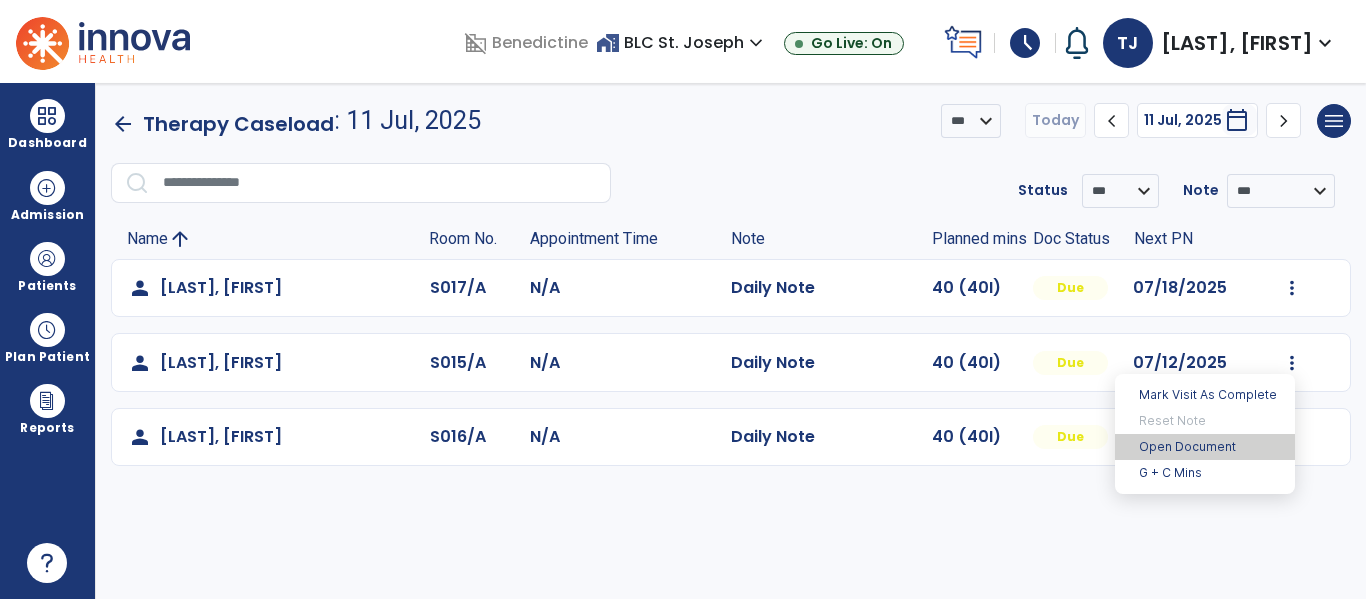 click on "Open Document" at bounding box center (1205, 447) 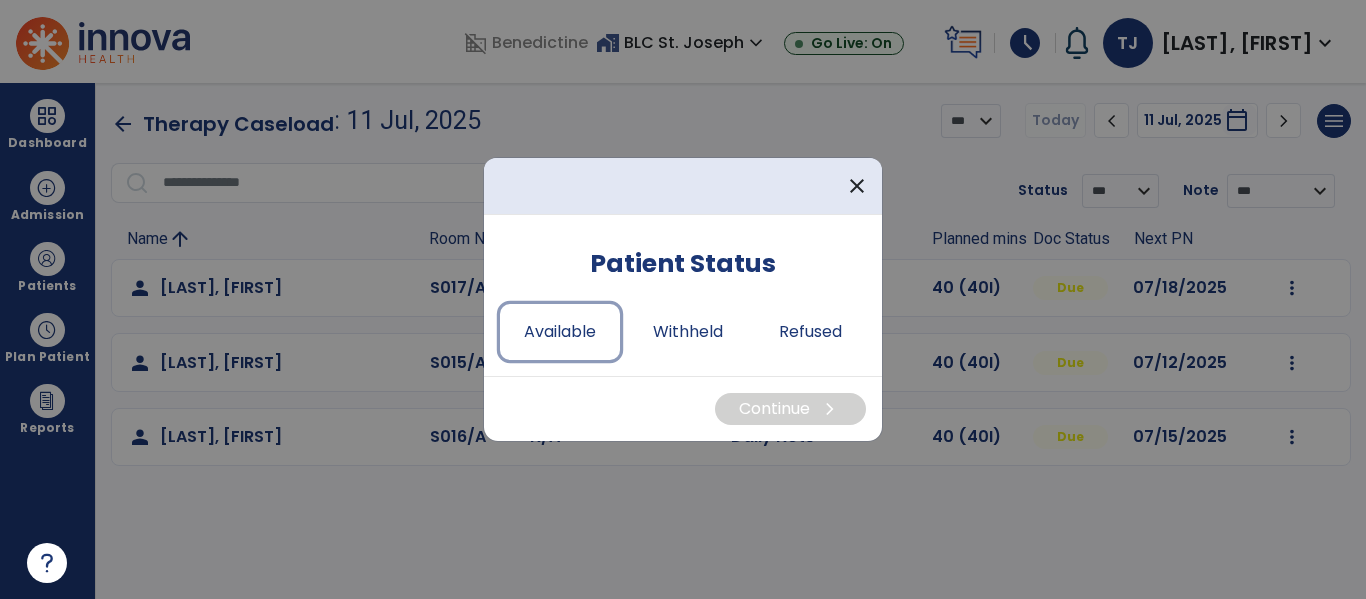 drag, startPoint x: 559, startPoint y: 328, endPoint x: 722, endPoint y: 360, distance: 166.1114 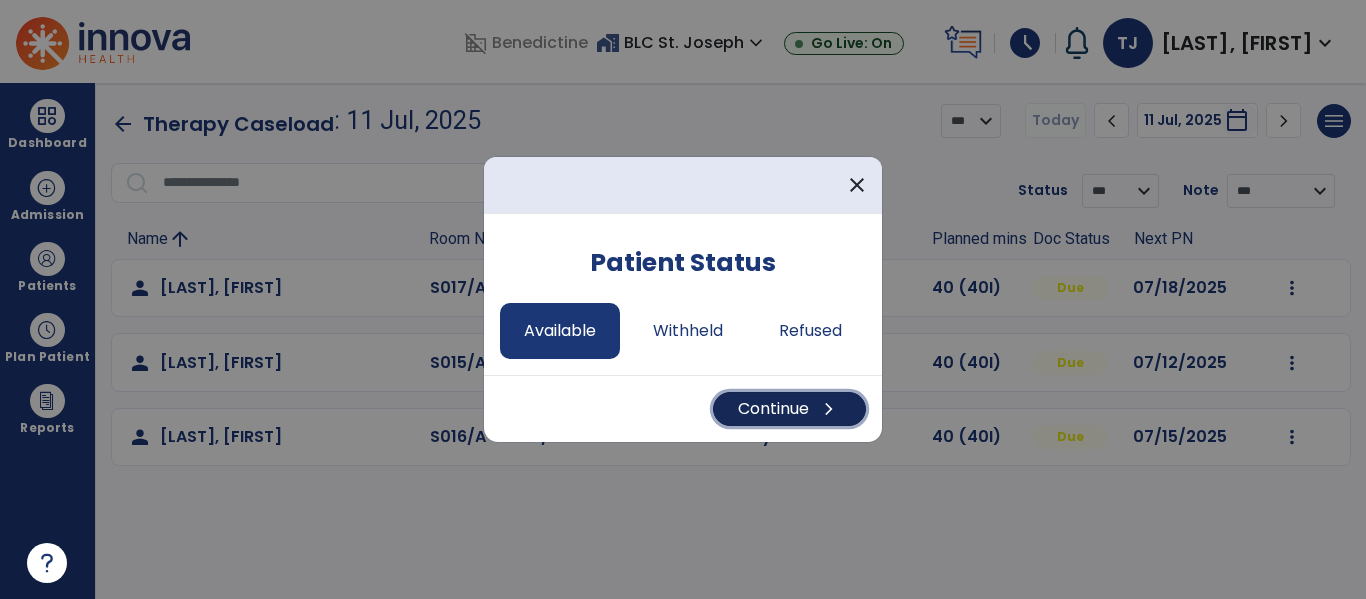 click on "Continue   chevron_right" at bounding box center (789, 409) 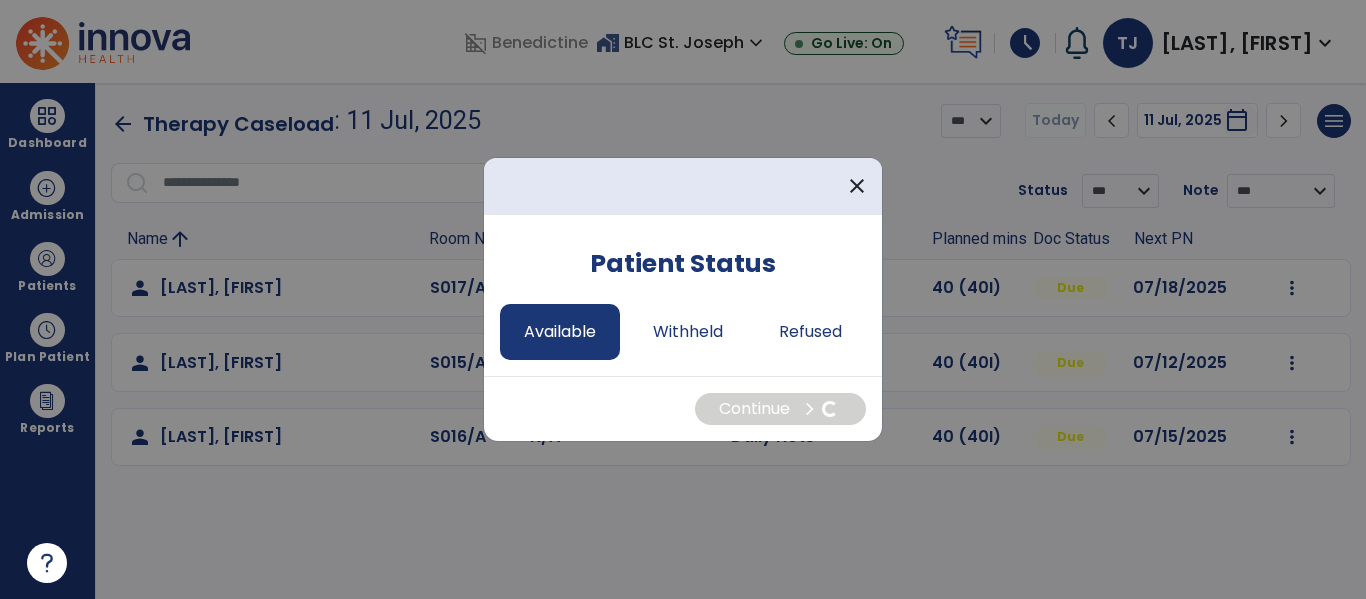 select on "*" 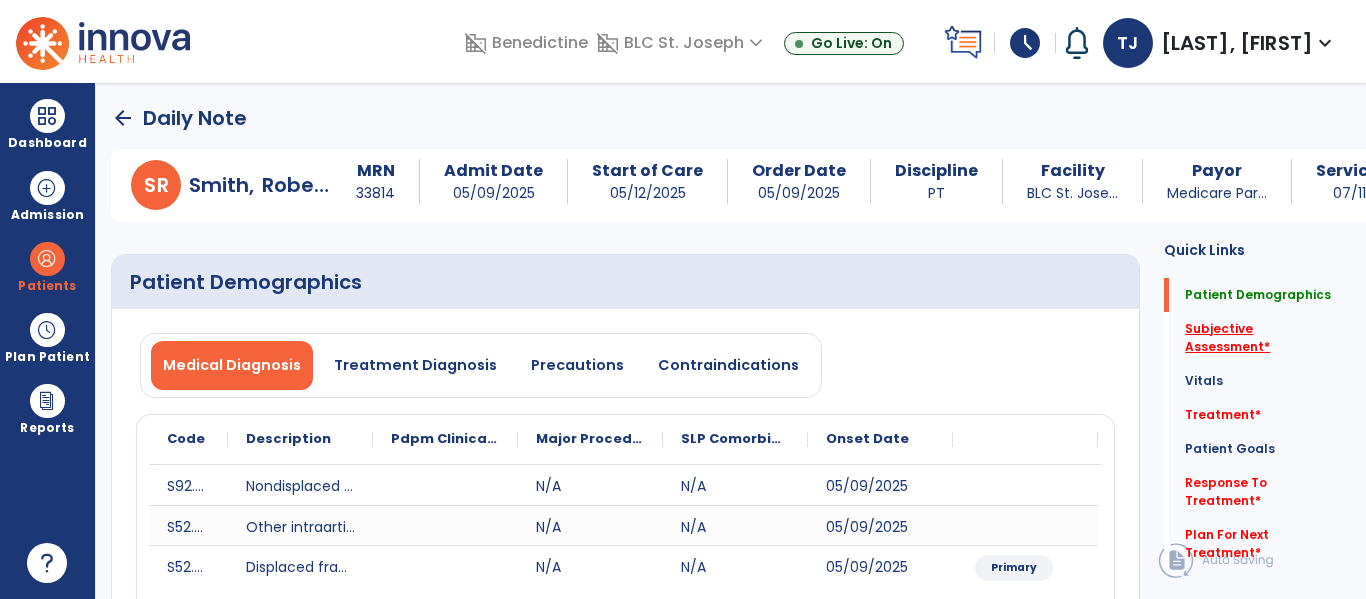 click on "Subjective Assessment   *" 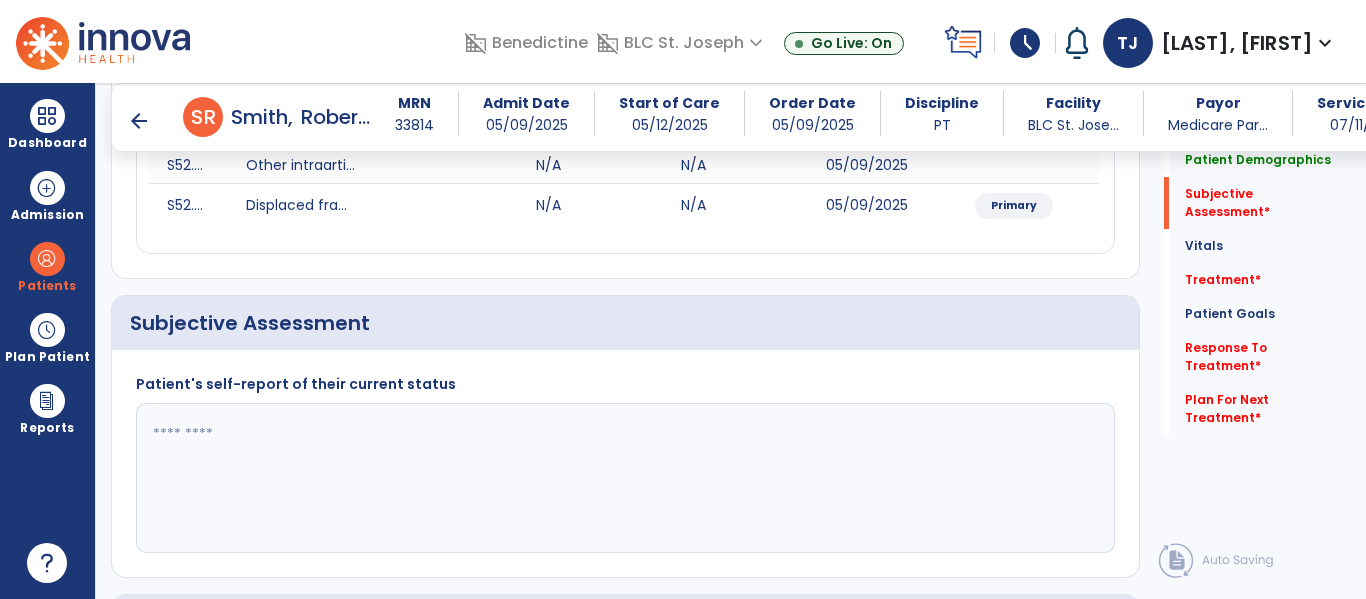 scroll, scrollTop: 457, scrollLeft: 0, axis: vertical 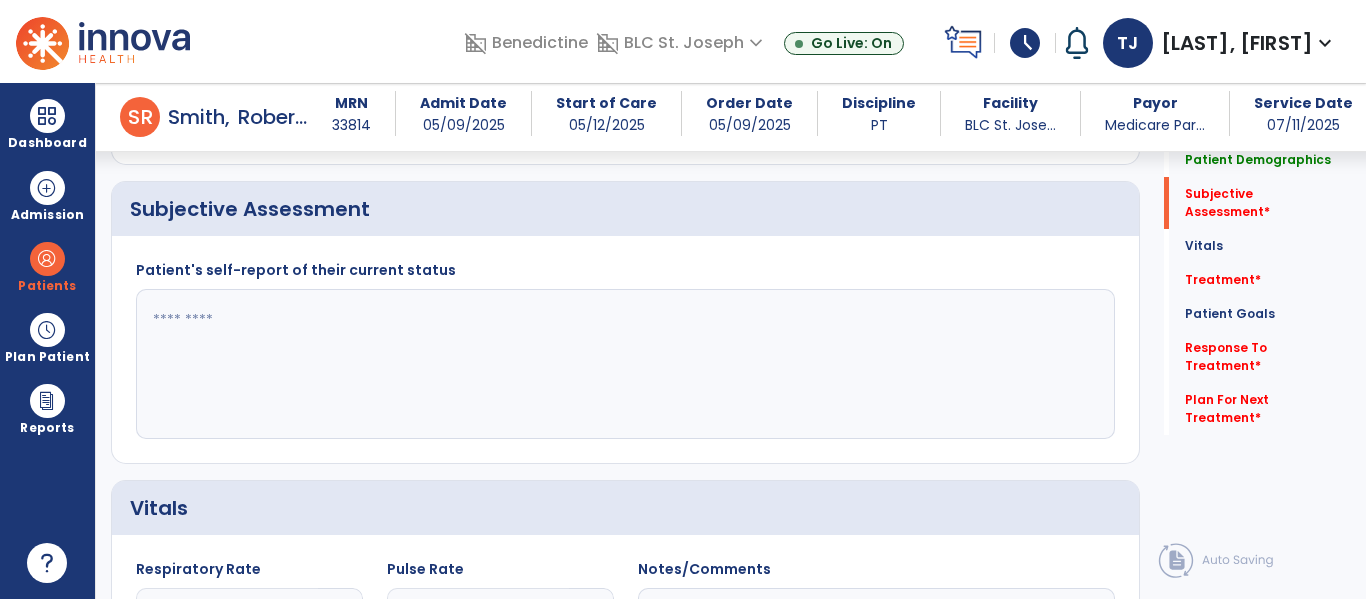 drag, startPoint x: 189, startPoint y: 307, endPoint x: 189, endPoint y: 322, distance: 15 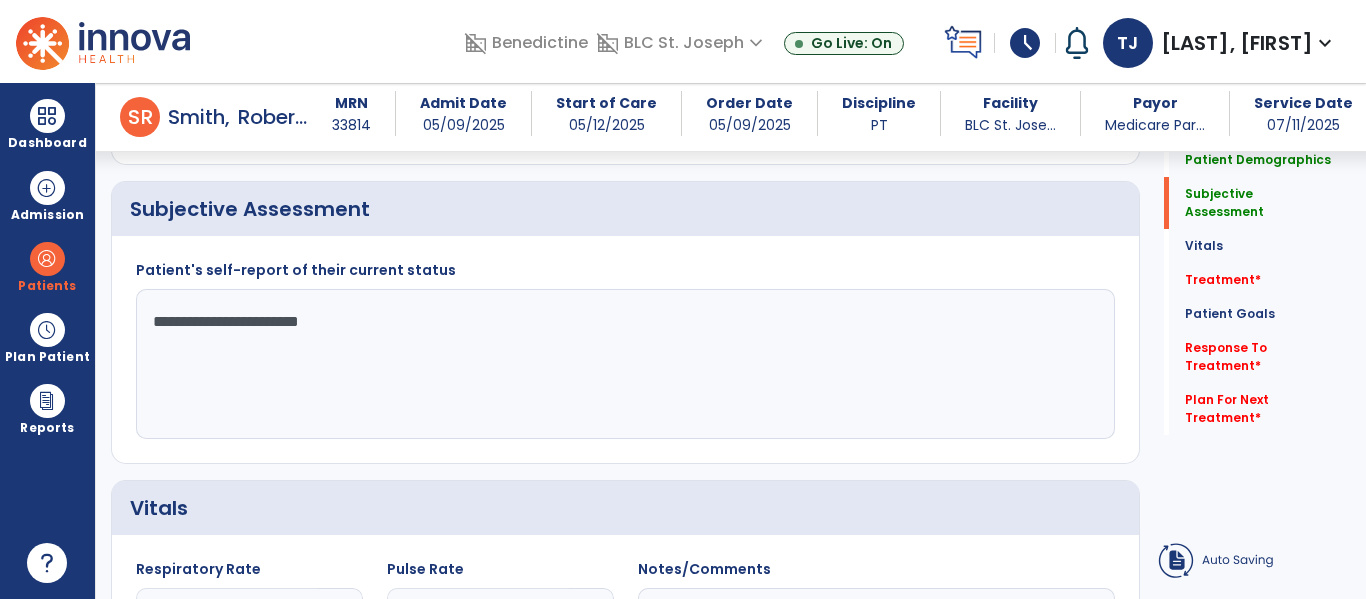 type on "**********" 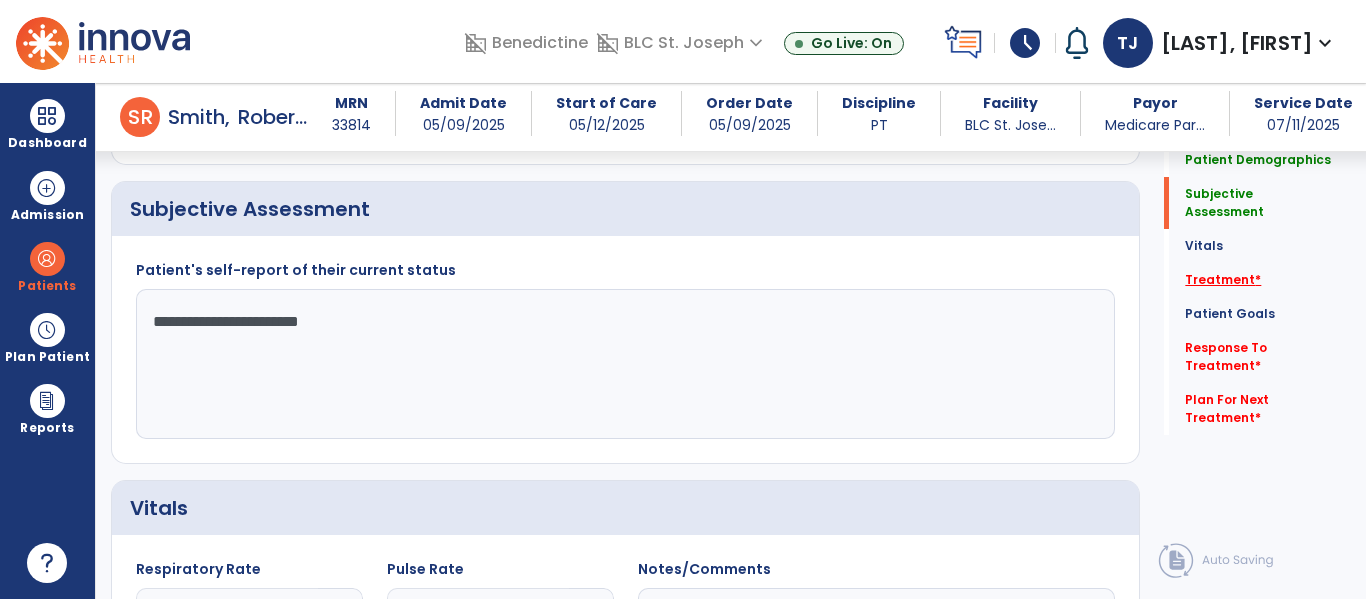 click on "Treatment   *" 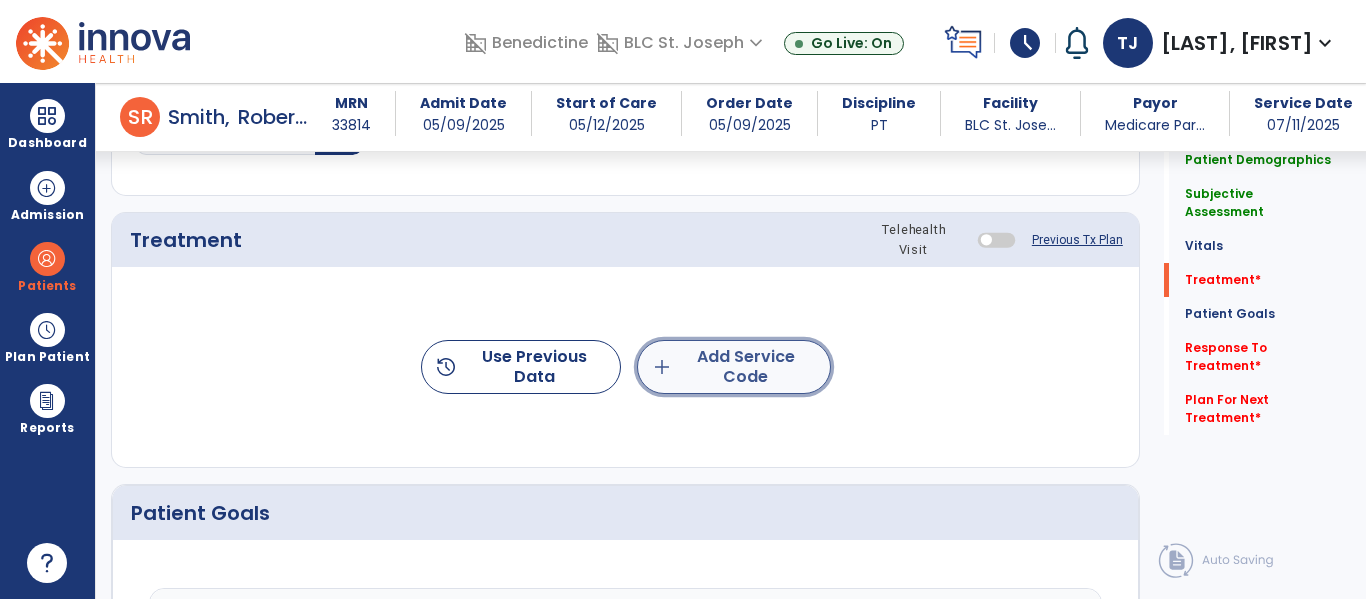 click on "add  Add Service Code" 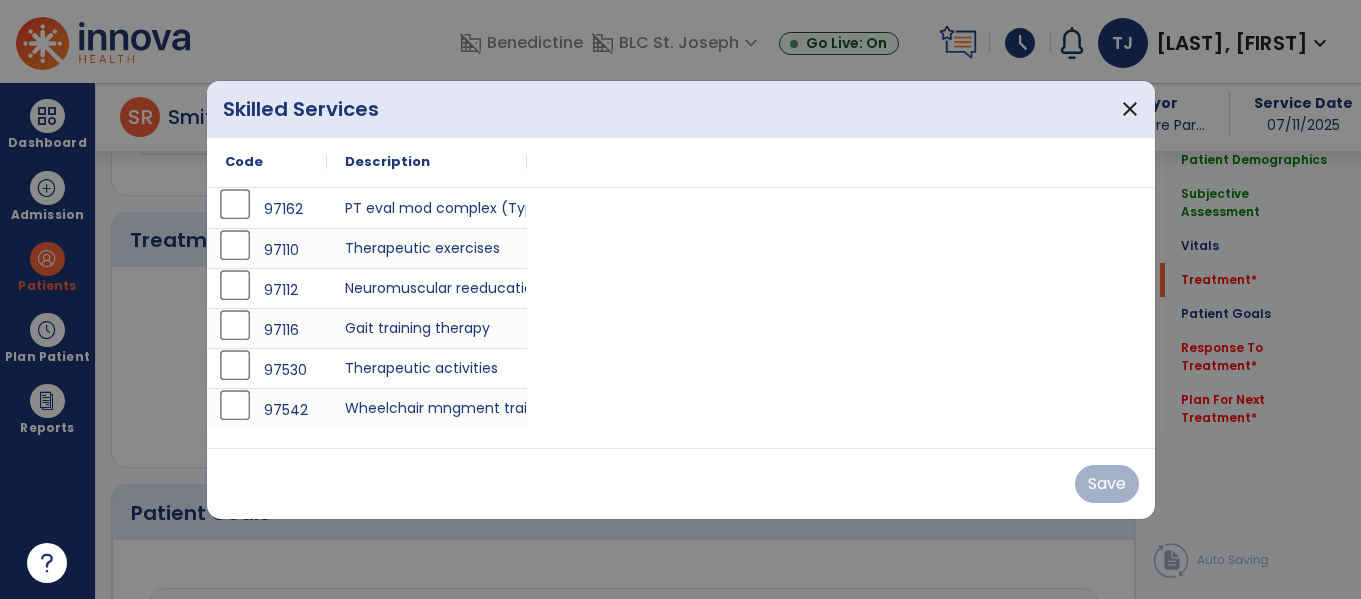 scroll, scrollTop: 1147, scrollLeft: 0, axis: vertical 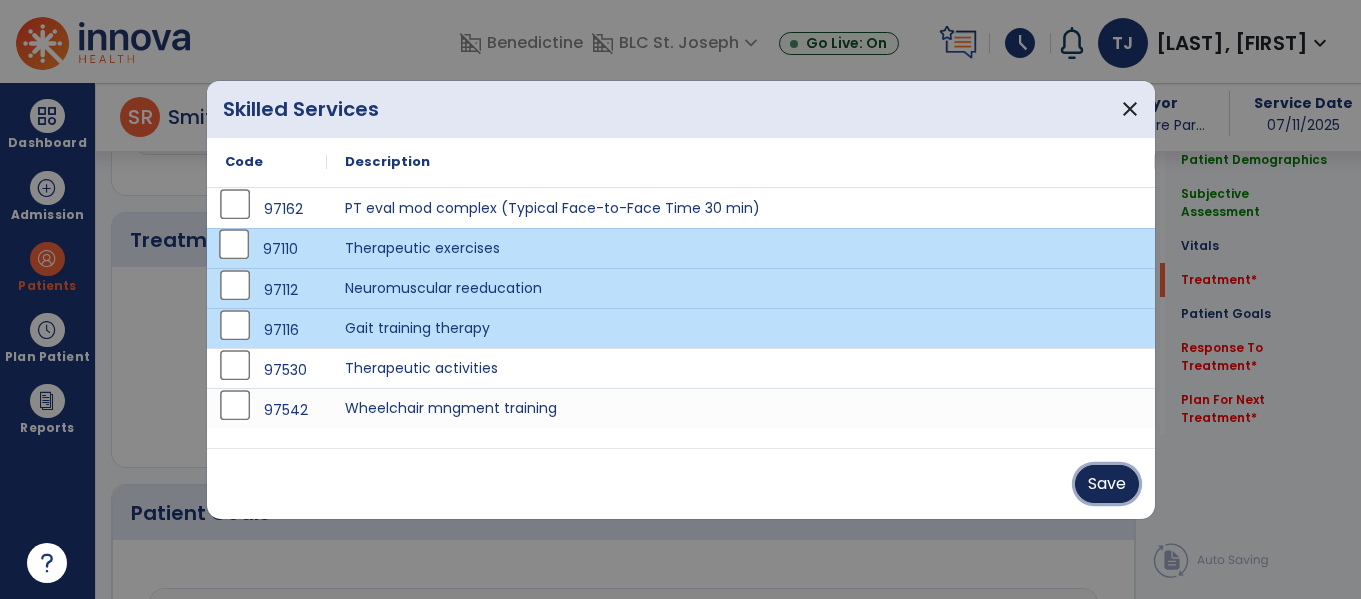 click on "Save" at bounding box center [1107, 484] 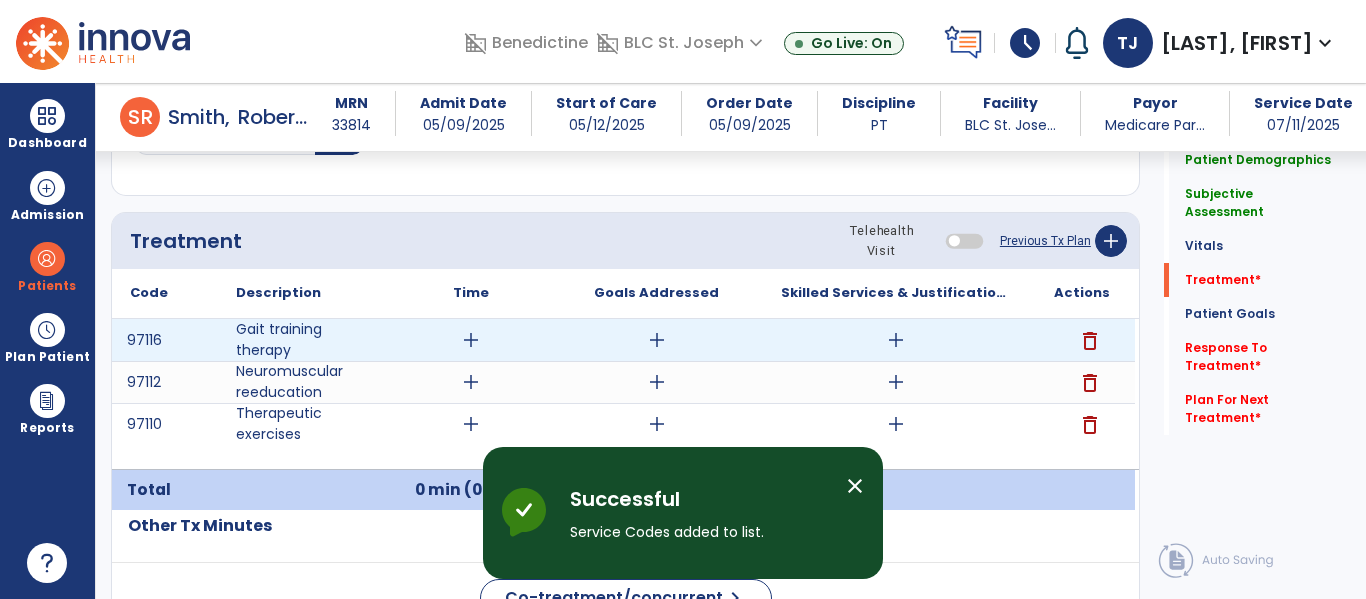 click on "add" at bounding box center (471, 340) 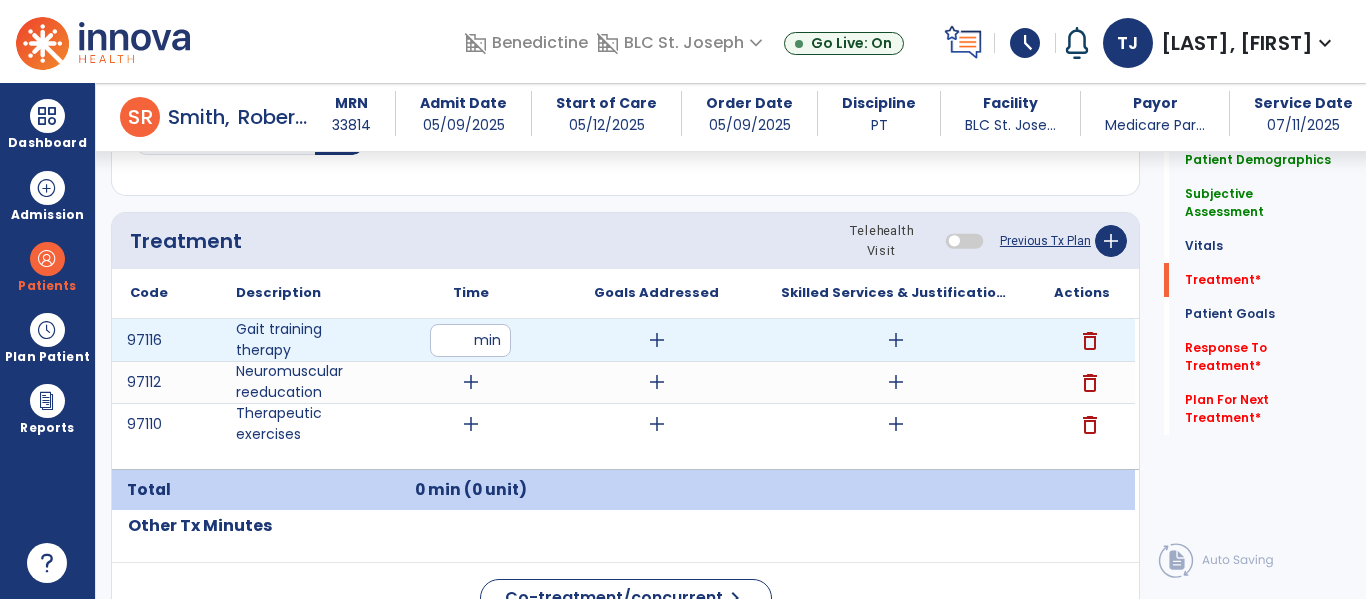 type on "**" 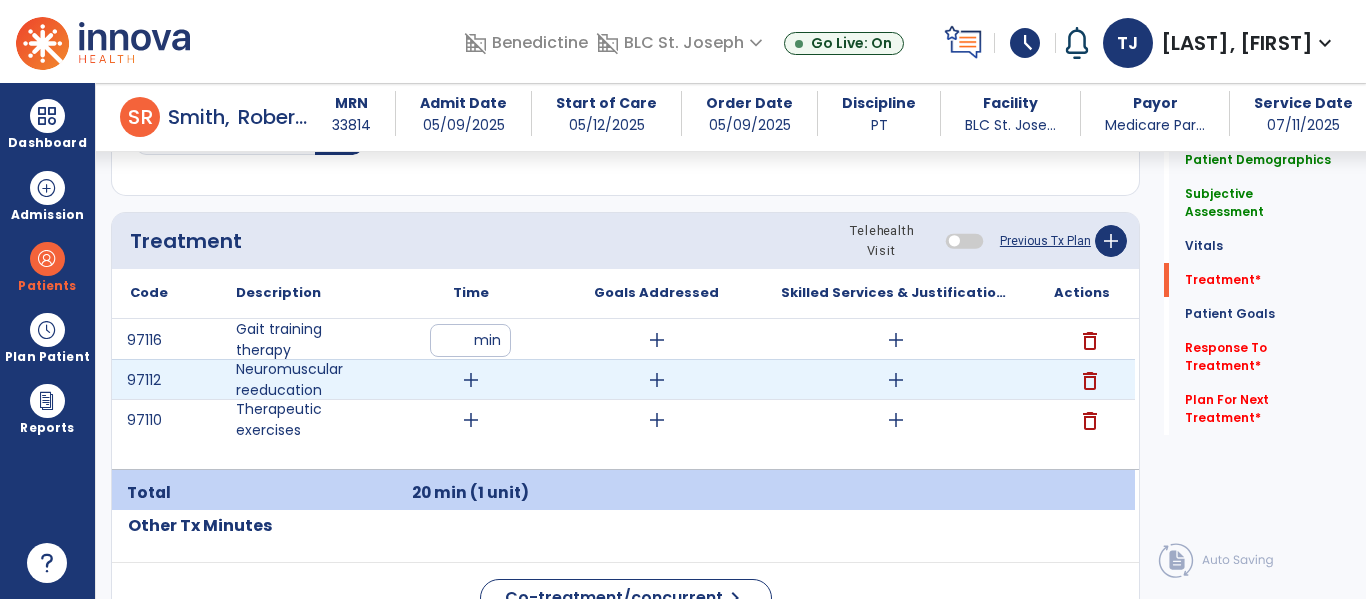 click on "add" at bounding box center (470, 380) 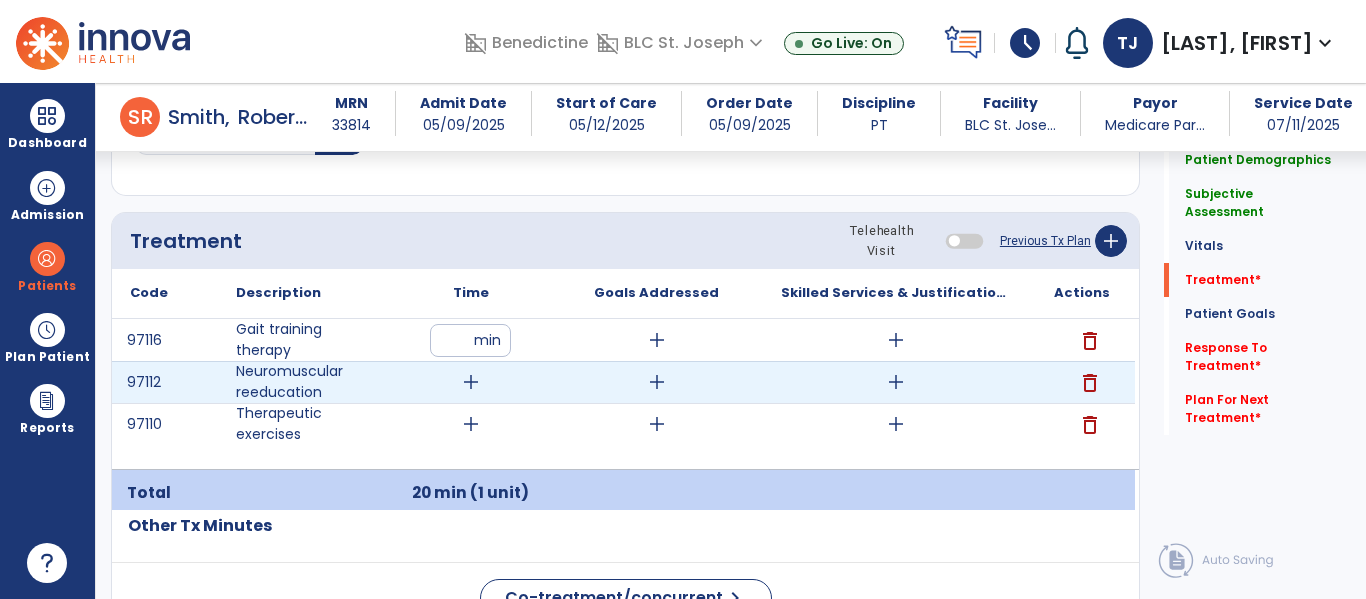 click on "add" at bounding box center [471, 382] 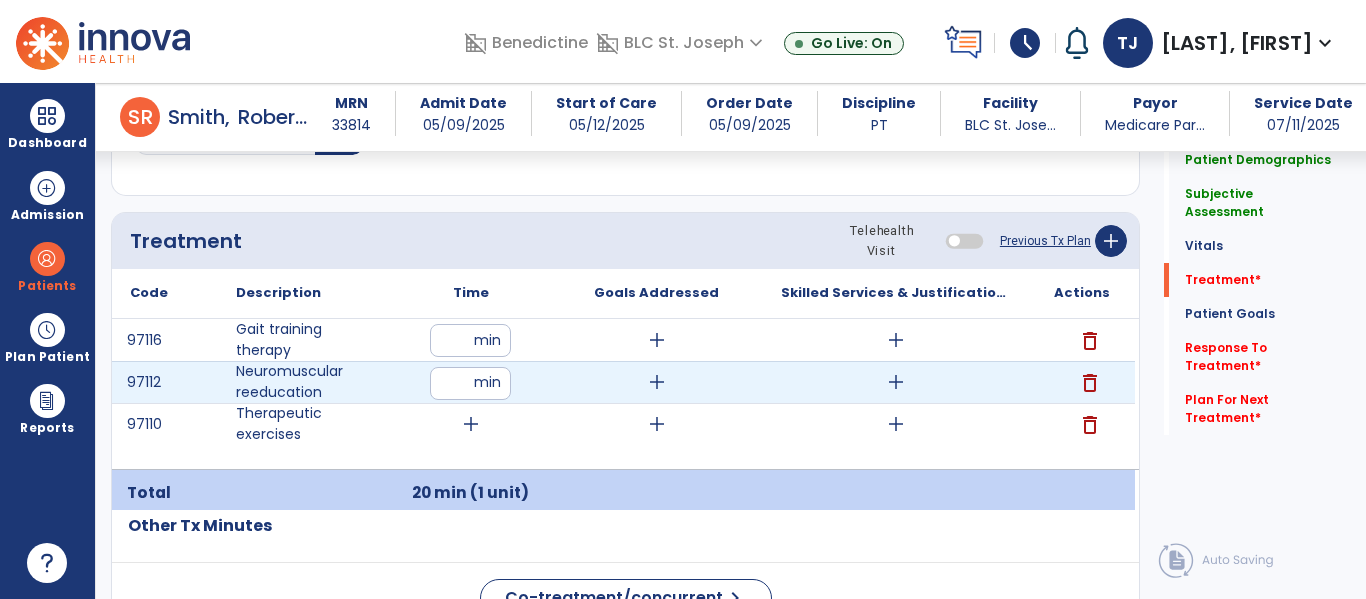 type on "**" 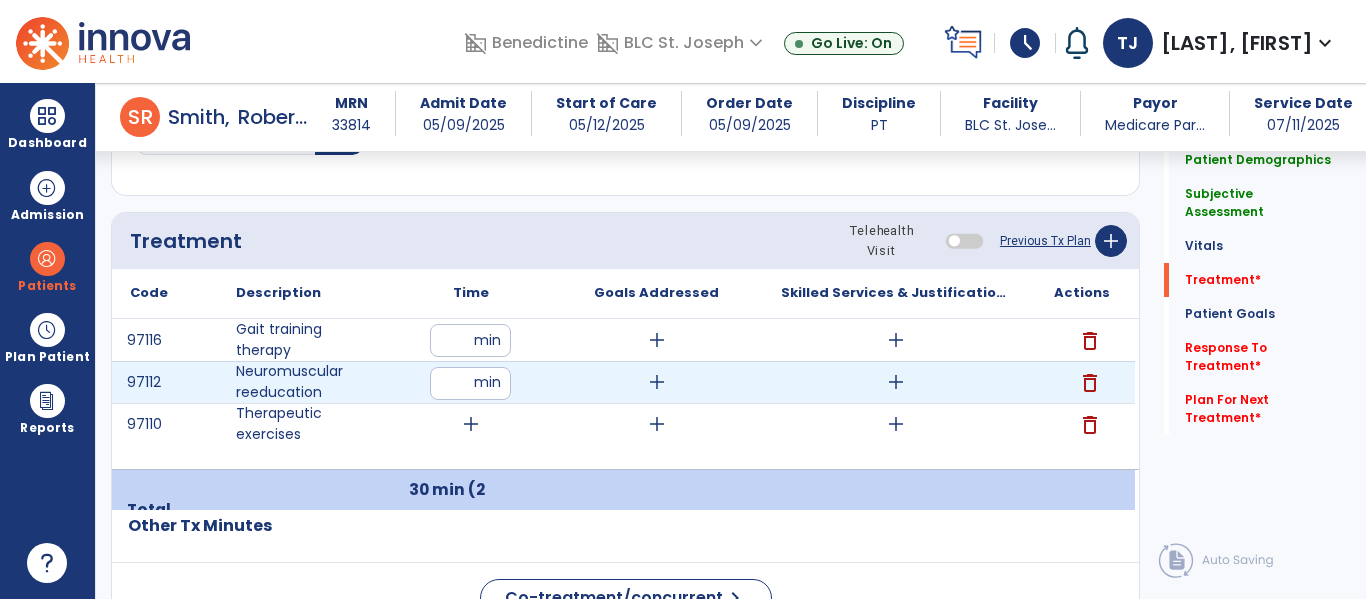 click on "delete" at bounding box center (1090, 383) 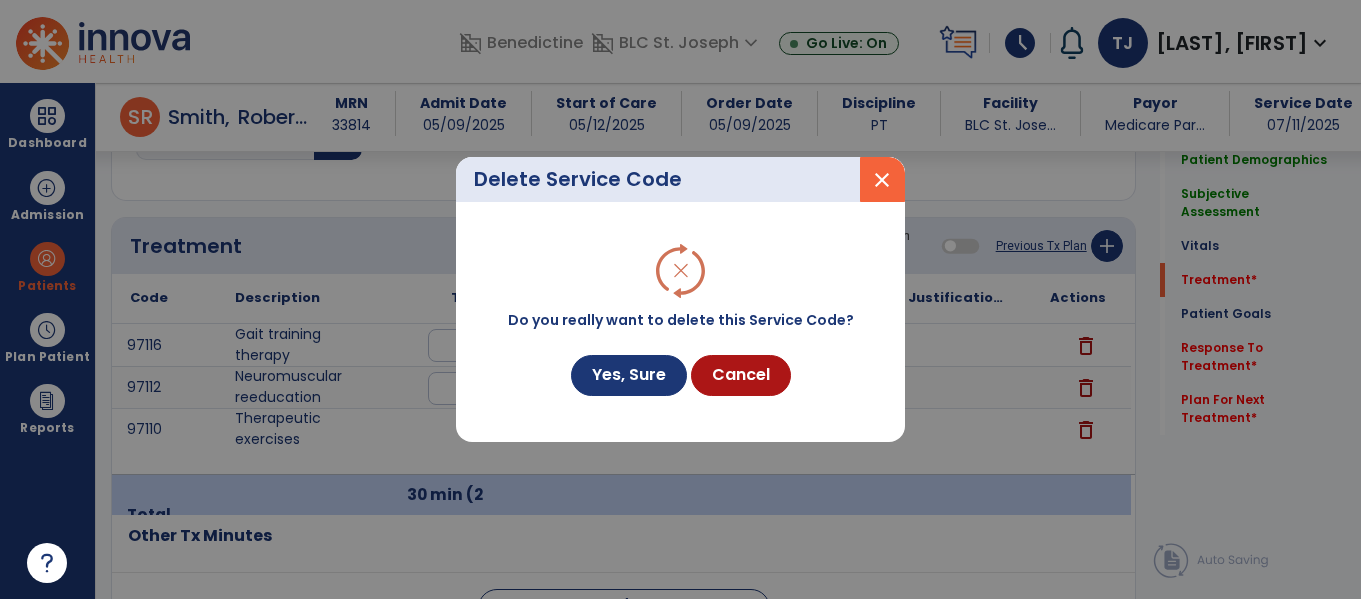 scroll, scrollTop: 1147, scrollLeft: 0, axis: vertical 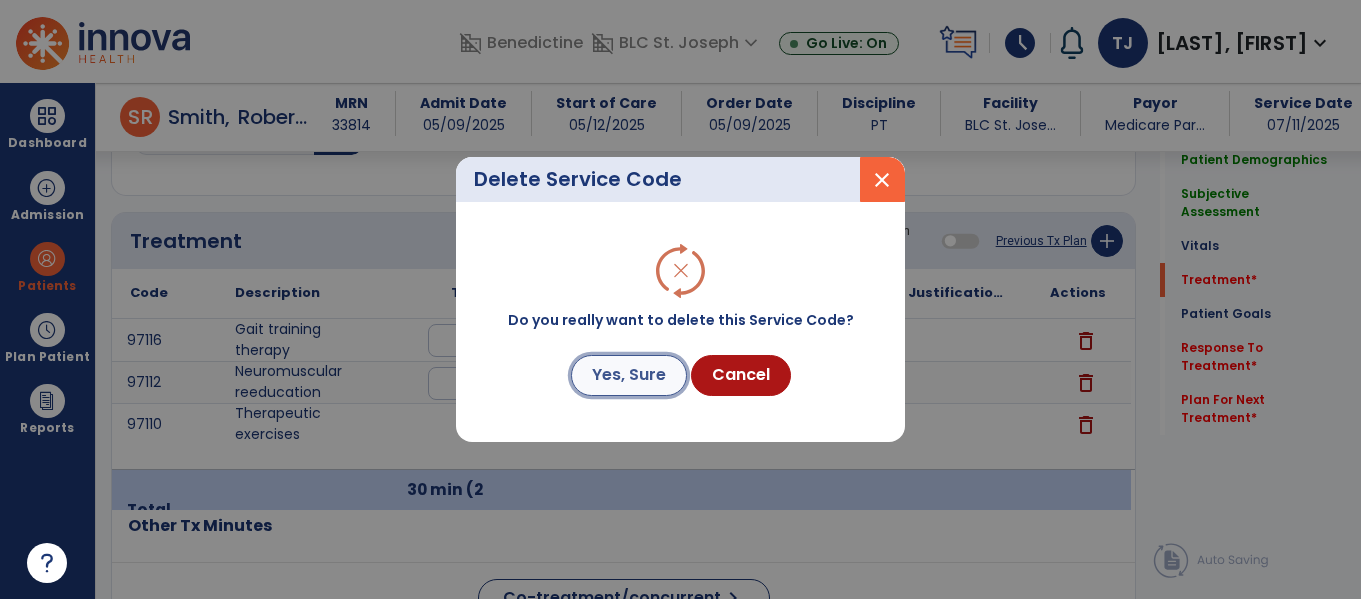 click on "Yes, Sure" at bounding box center [629, 375] 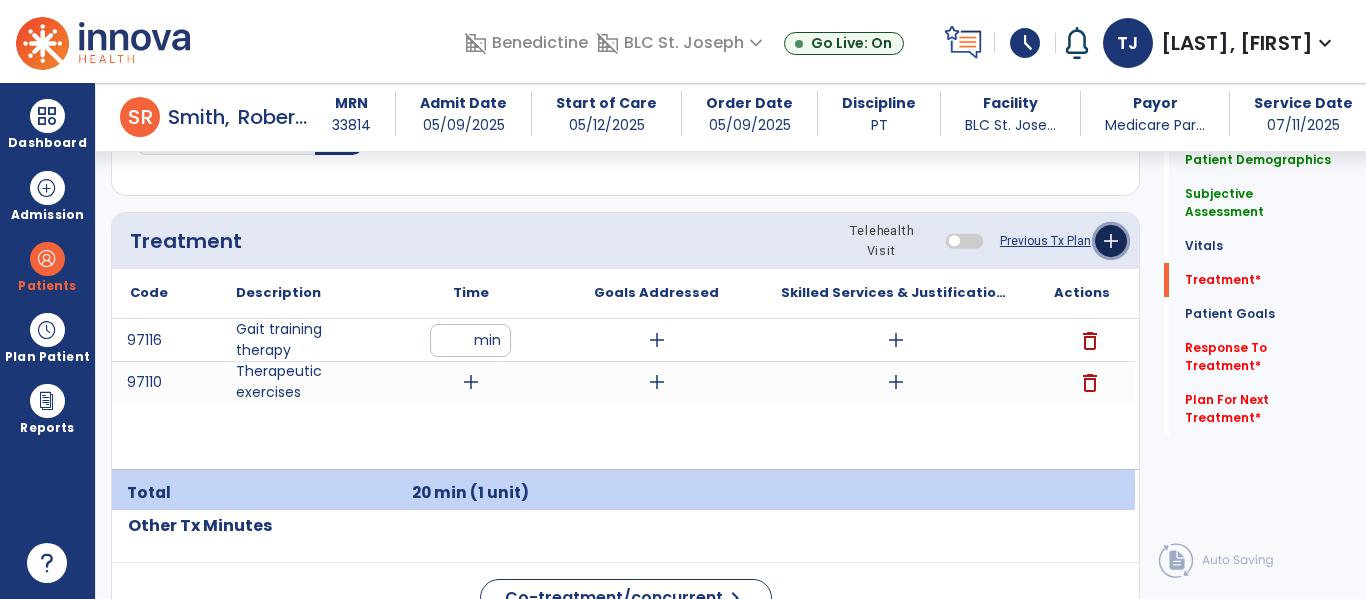 click on "add" 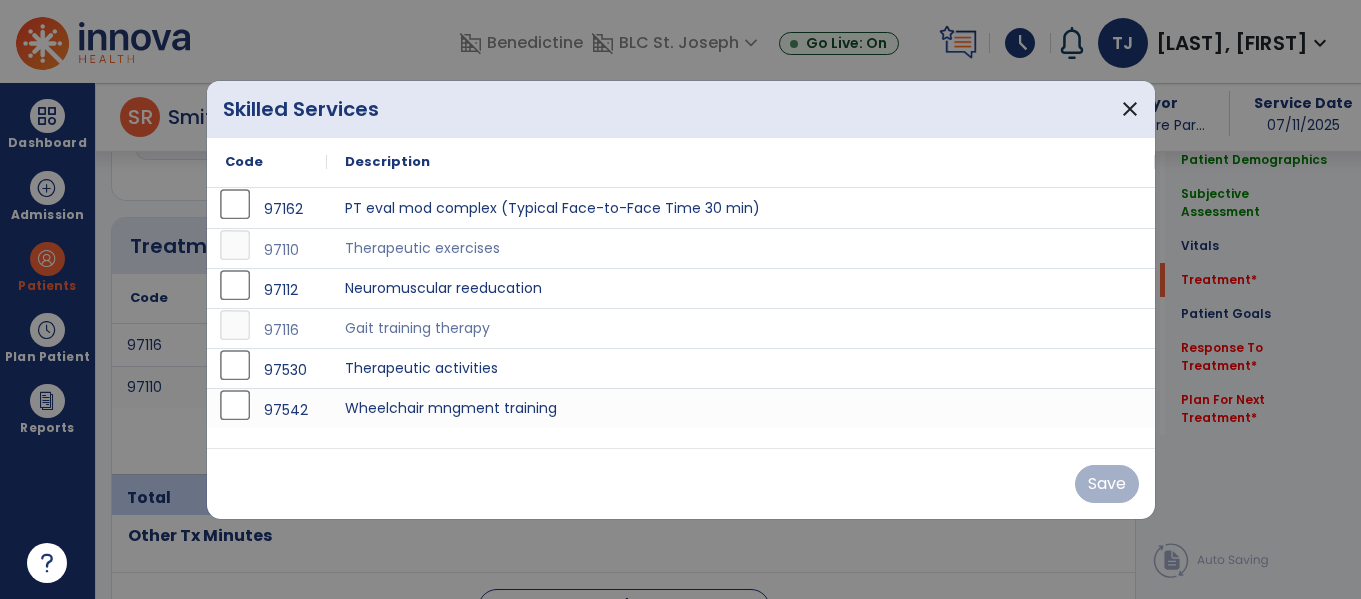scroll, scrollTop: 1147, scrollLeft: 0, axis: vertical 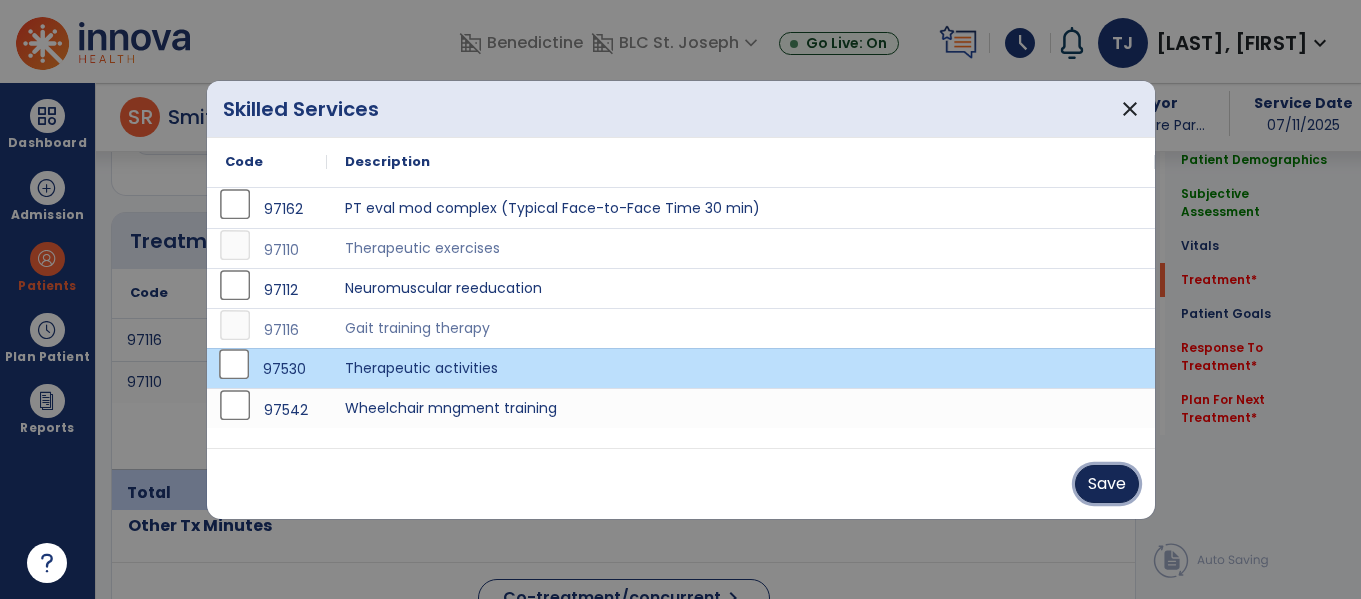 click on "Save" at bounding box center [1107, 484] 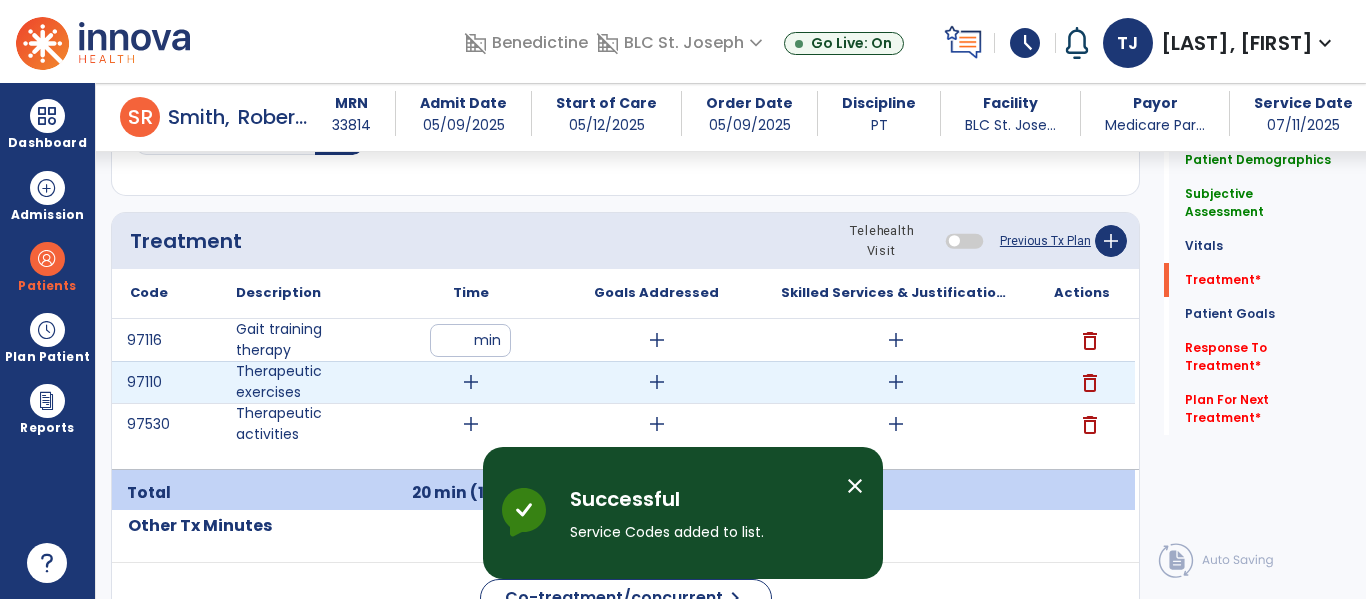 click on "add" at bounding box center [471, 382] 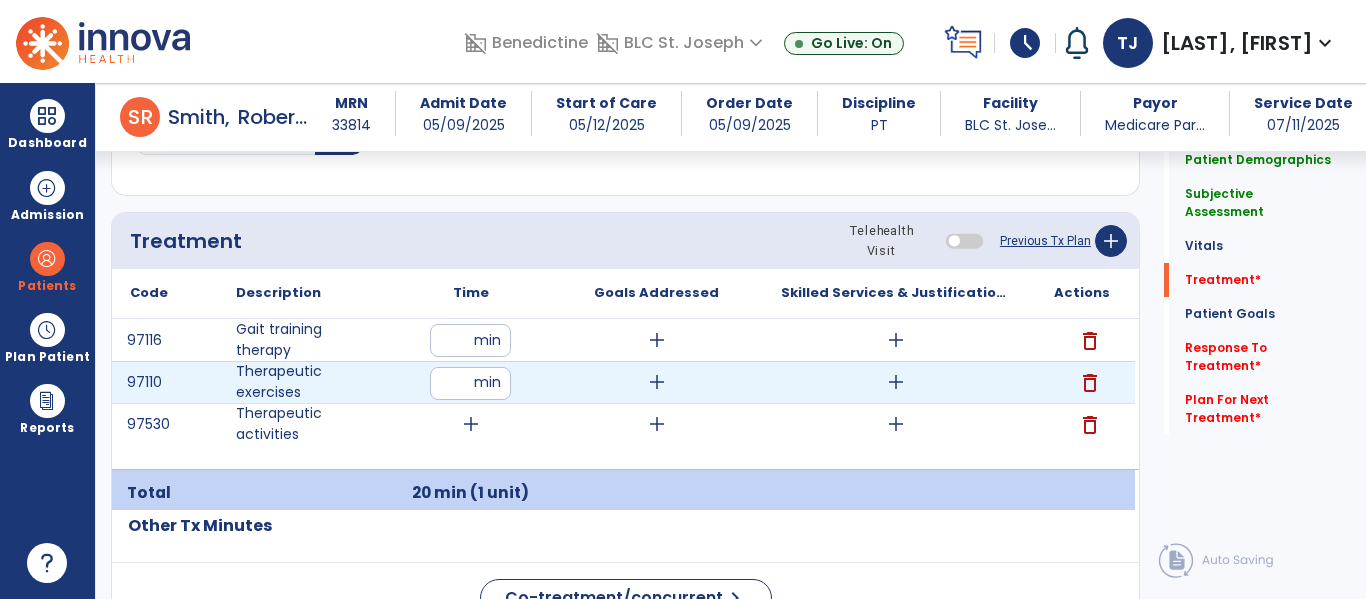 type on "**" 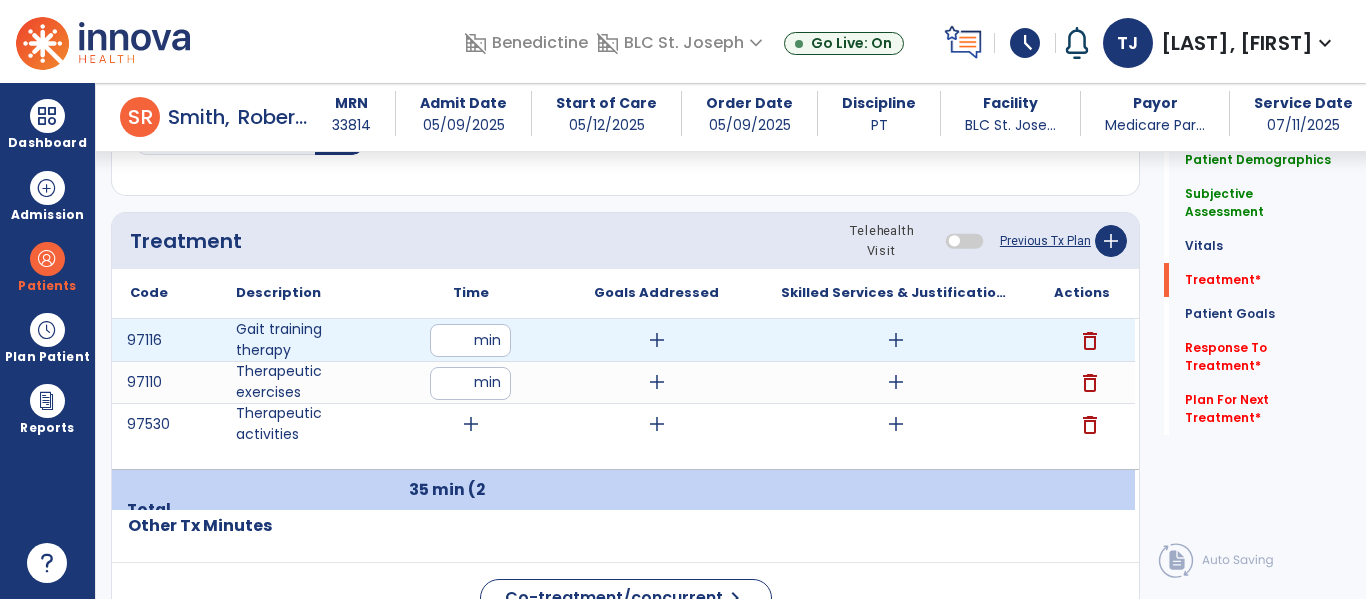 click on "**" at bounding box center (470, 340) 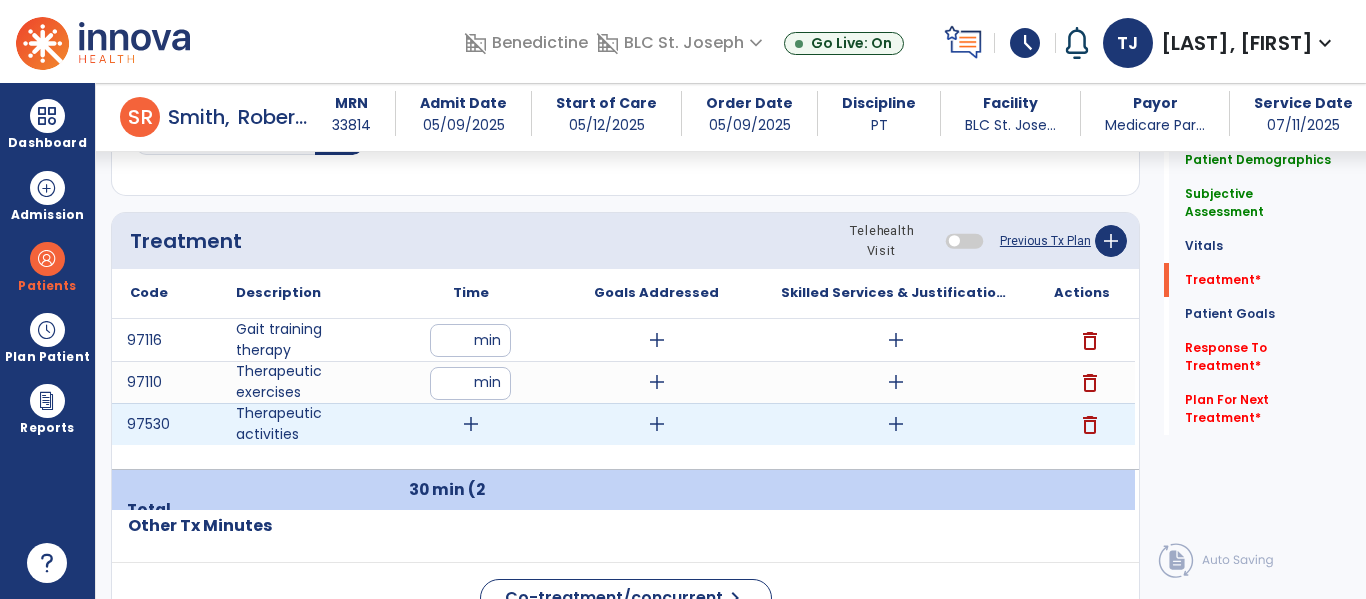 click on "add" at bounding box center (471, 424) 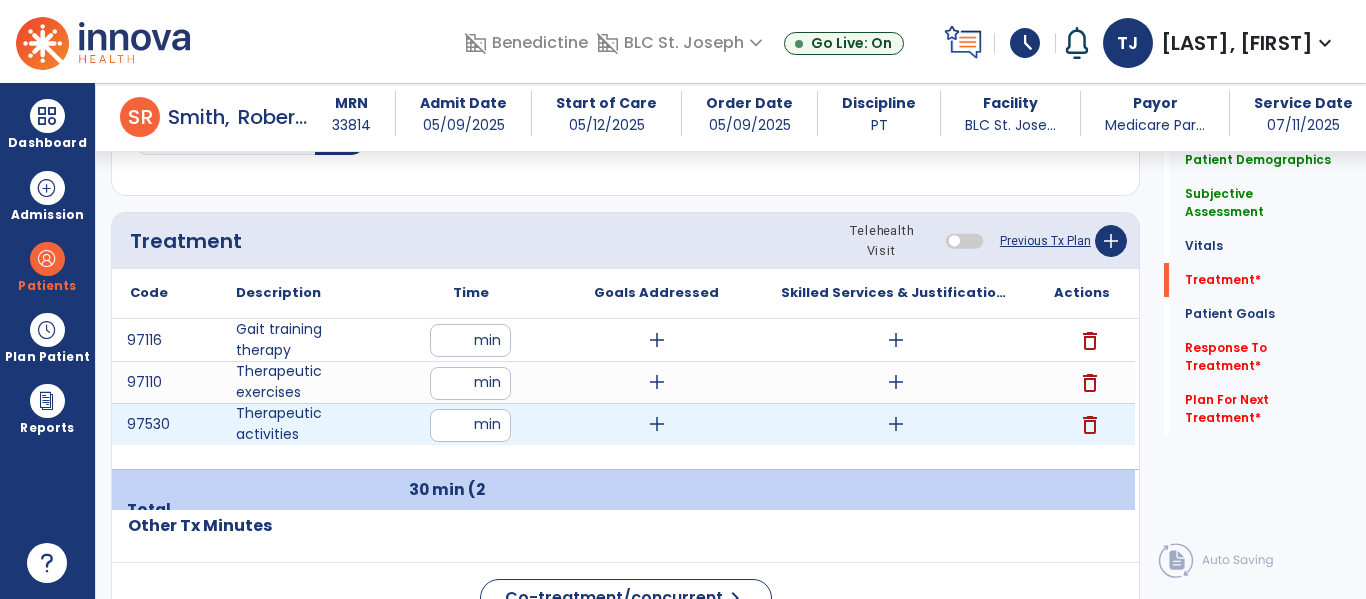 type on "**" 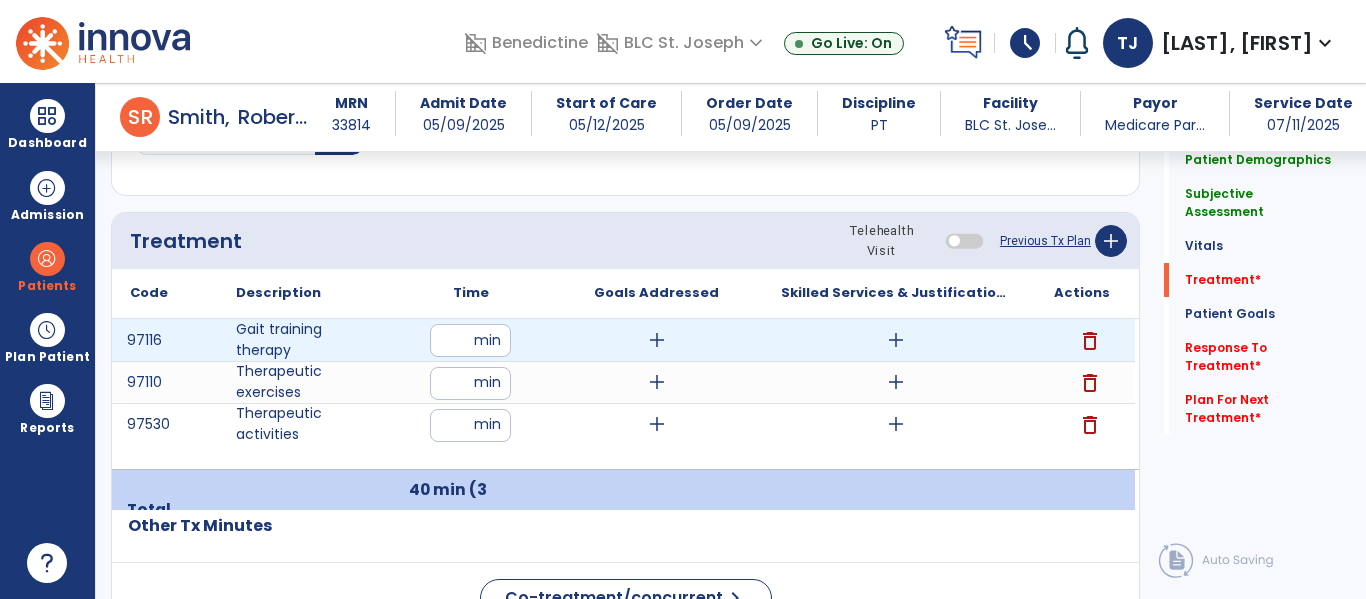 click on "add" at bounding box center (896, 340) 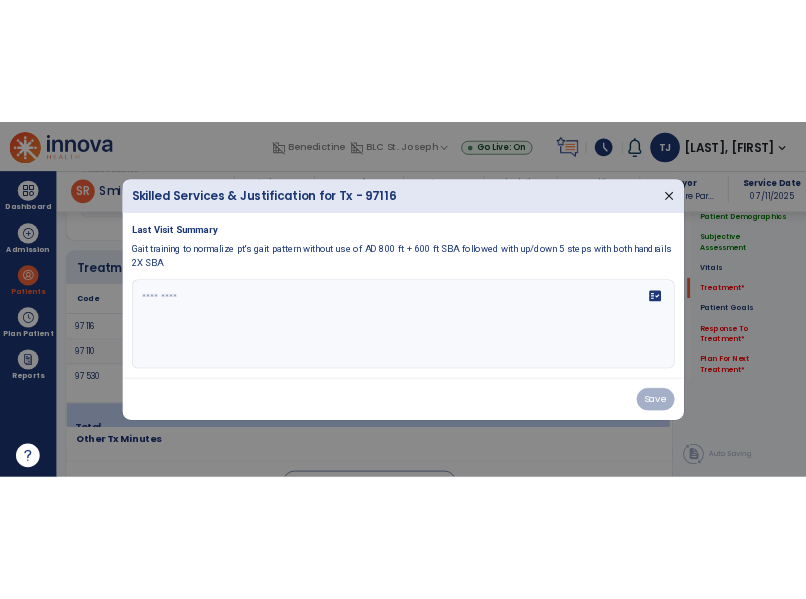 scroll, scrollTop: 1147, scrollLeft: 0, axis: vertical 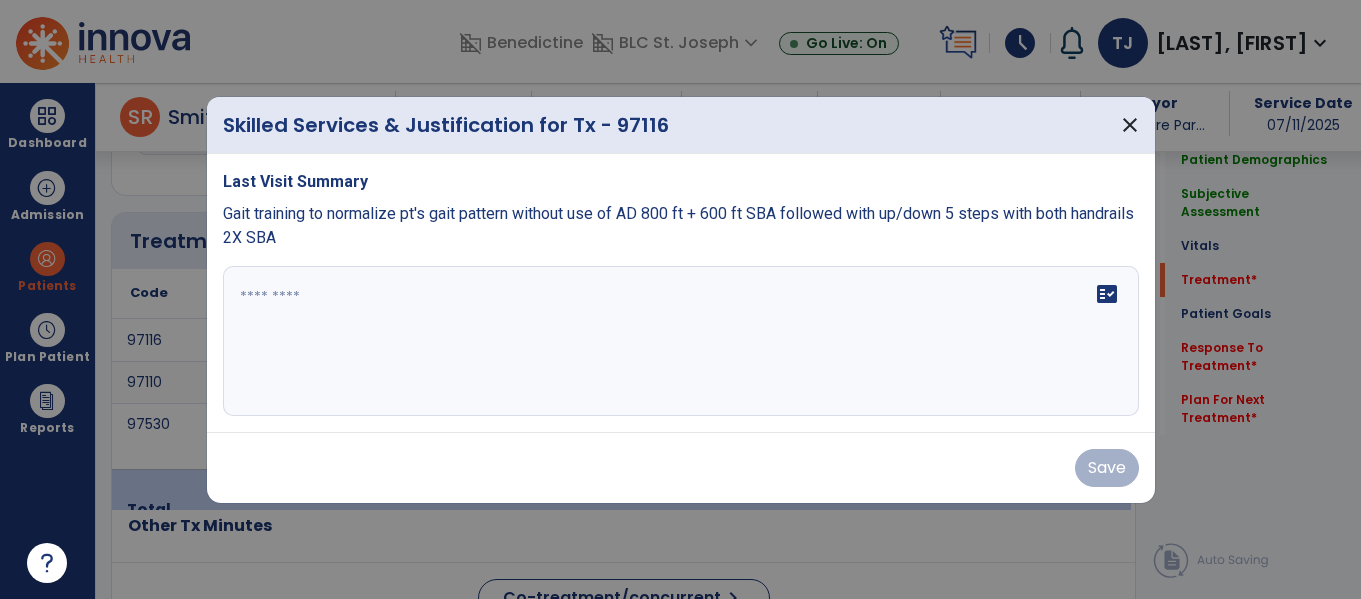 click on "fact_check" at bounding box center (681, 341) 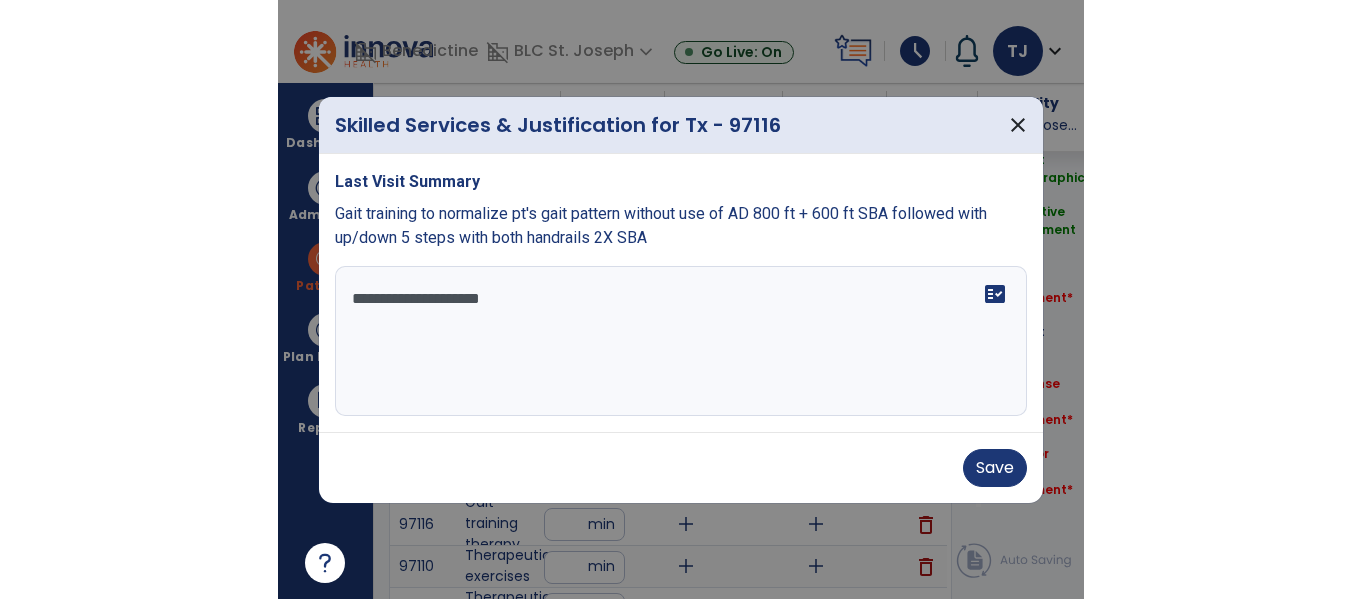 scroll, scrollTop: 1147, scrollLeft: 0, axis: vertical 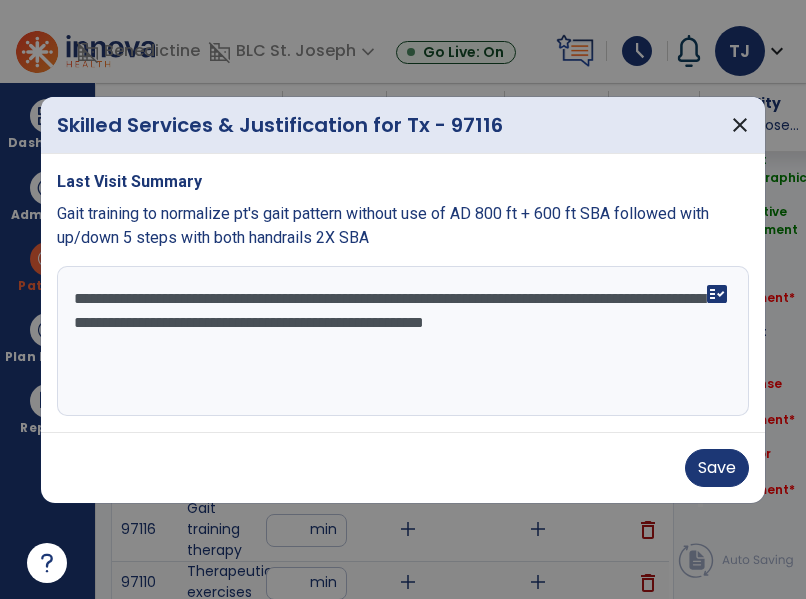 click on "**********" at bounding box center [405, 341] 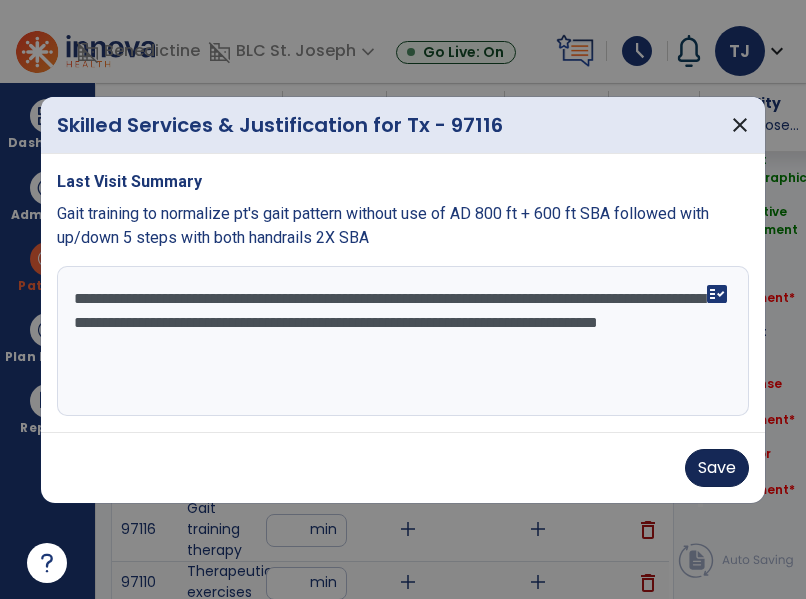type on "**********" 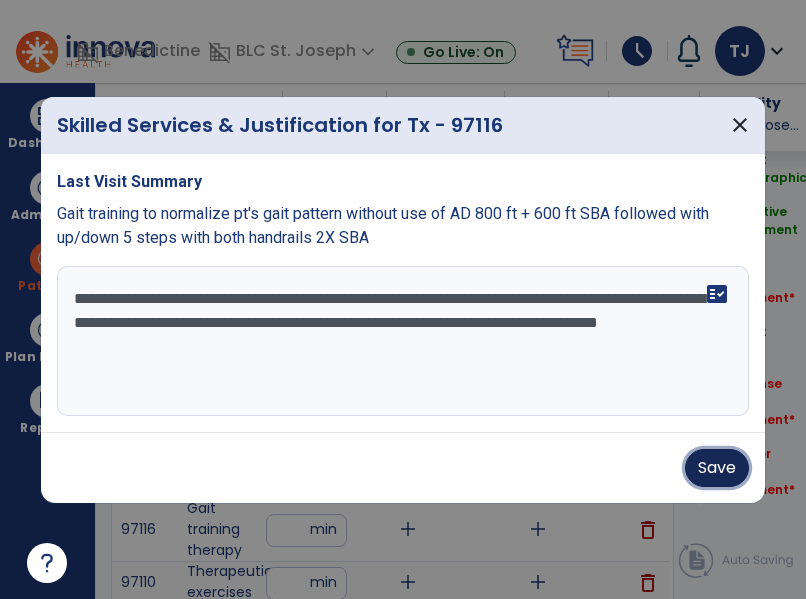 click on "Save" at bounding box center [717, 468] 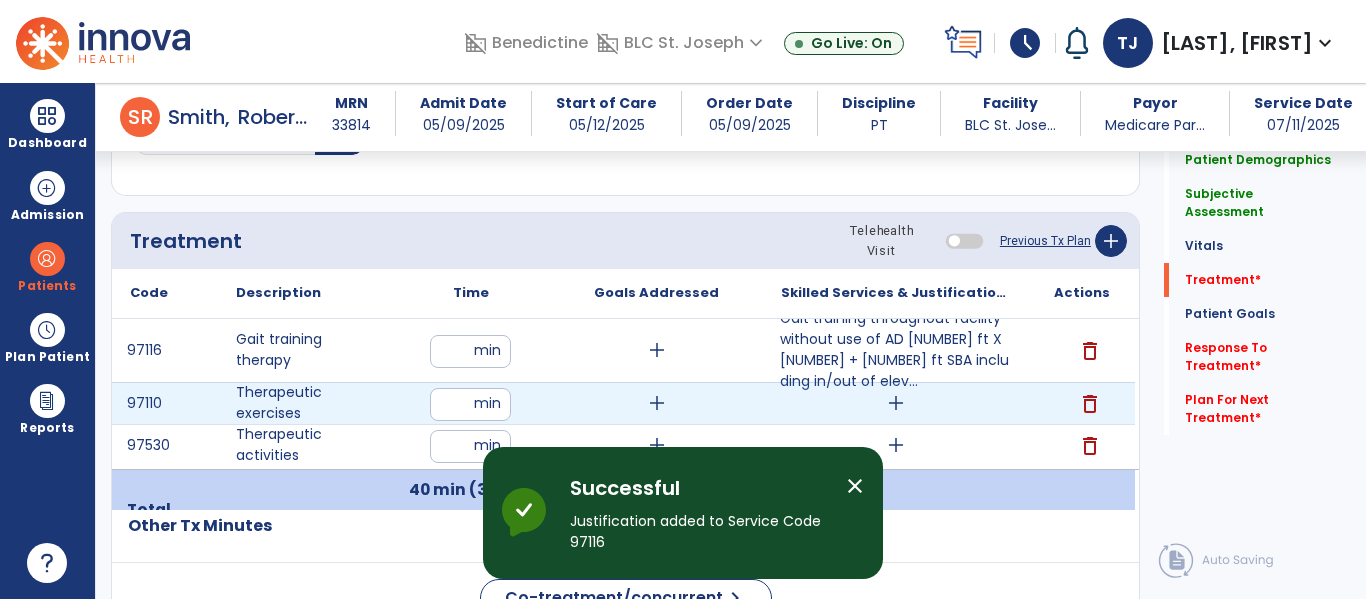 click on "add" at bounding box center [896, 403] 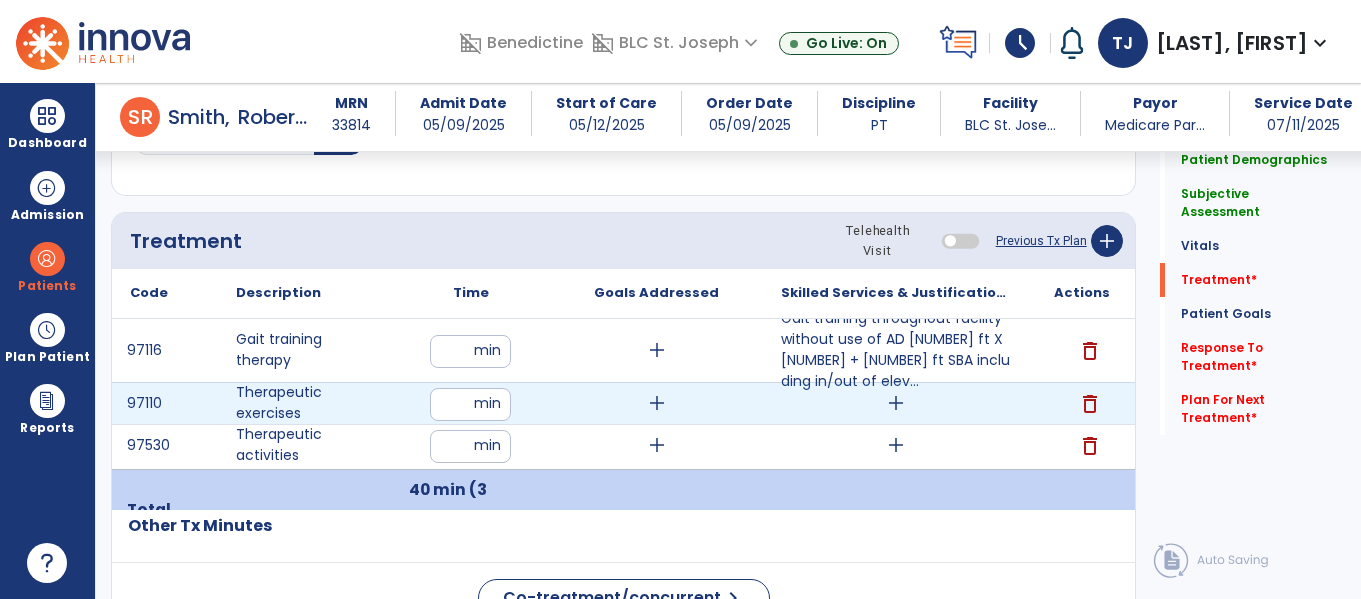 scroll, scrollTop: 1147, scrollLeft: 0, axis: vertical 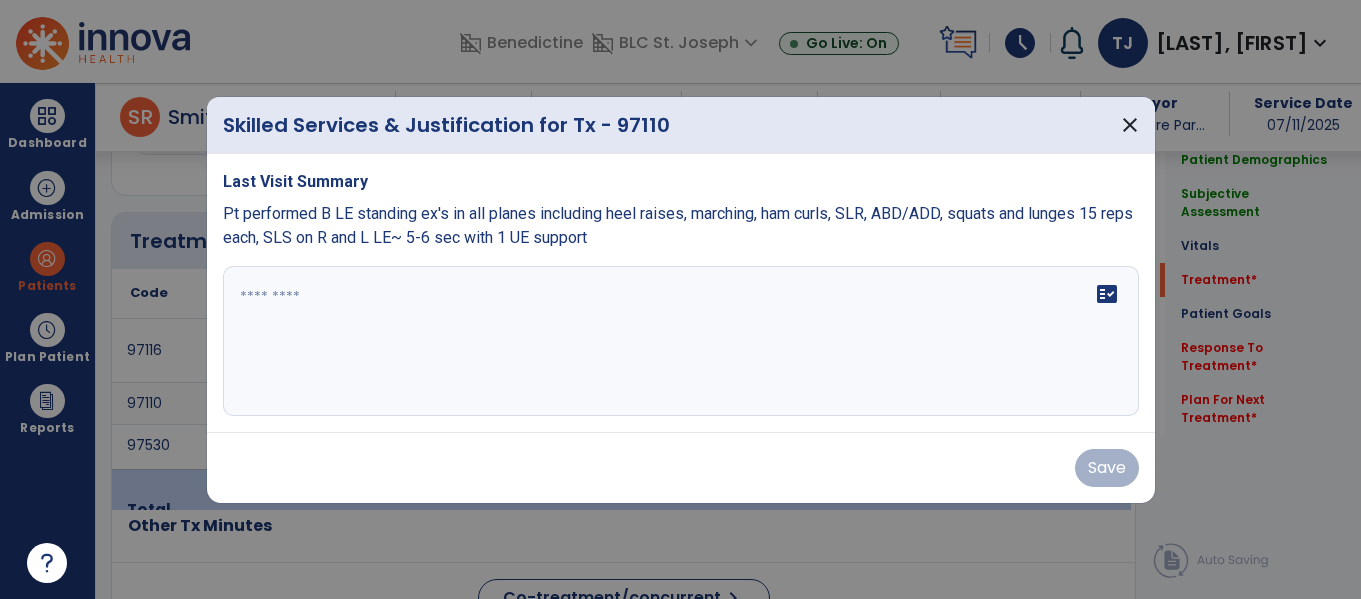 click at bounding box center (681, 341) 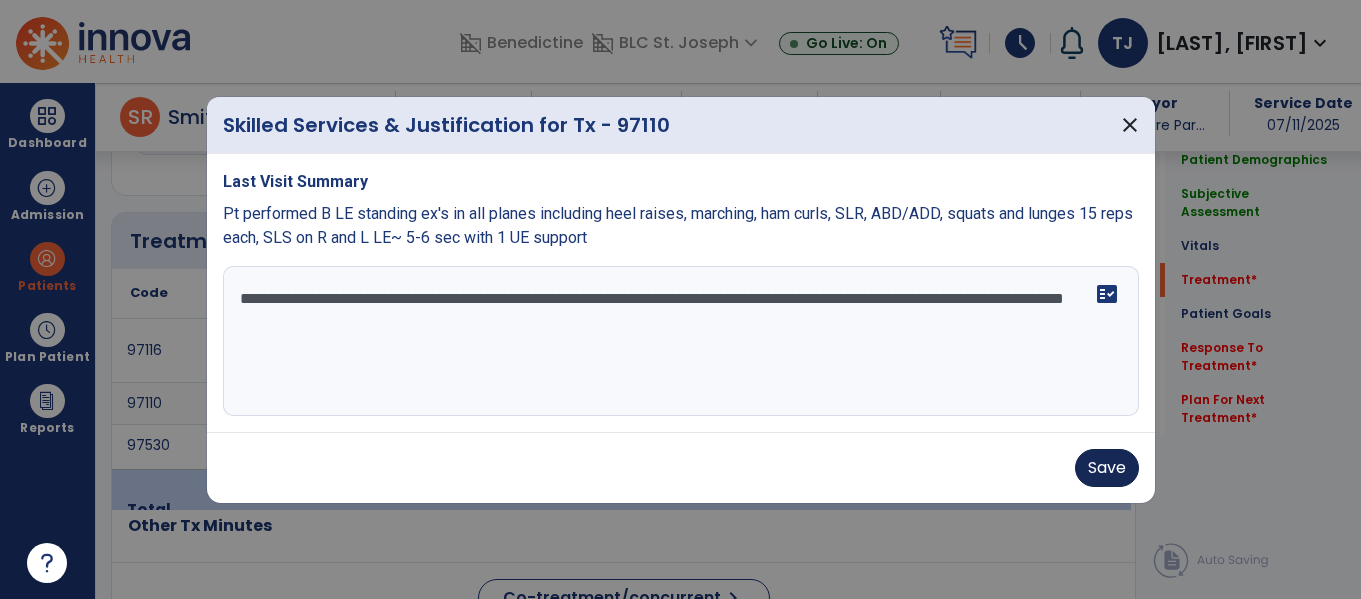 type on "**********" 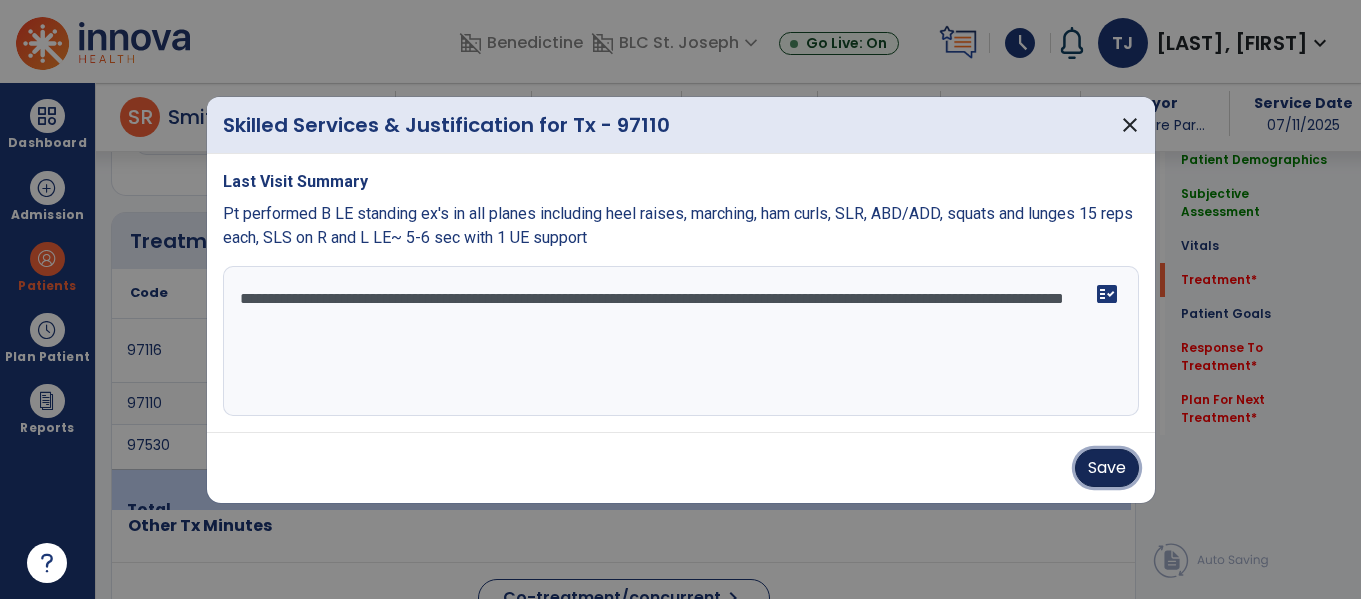 click on "Save" at bounding box center [1107, 468] 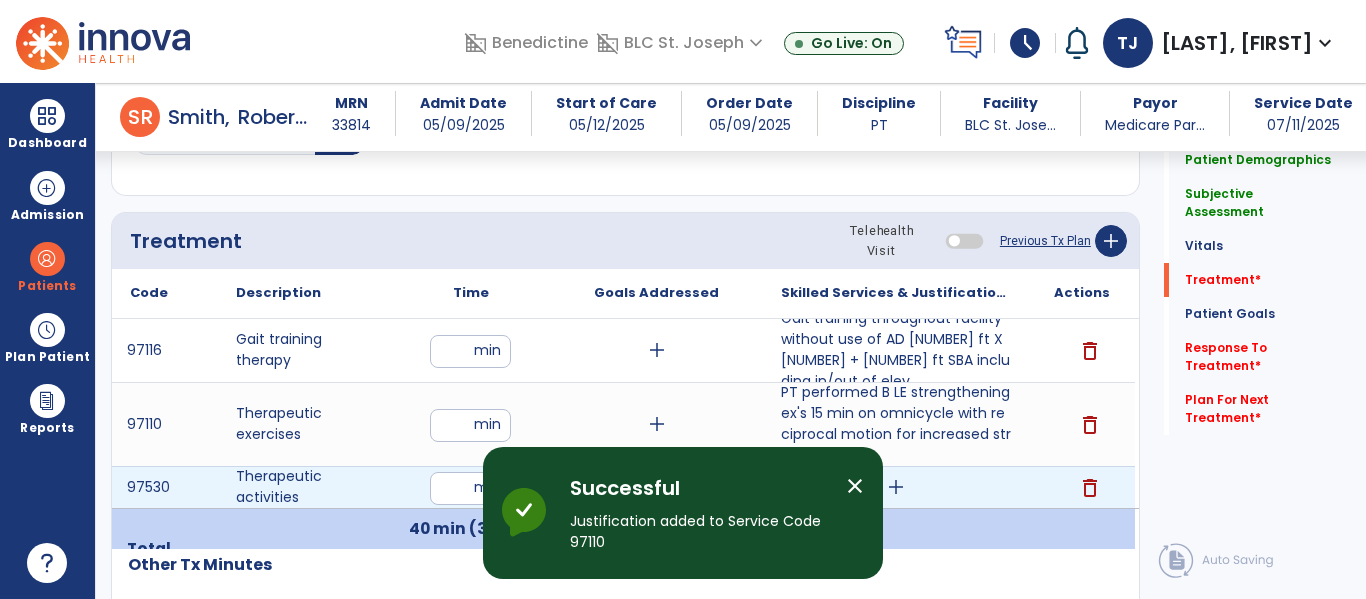 click on "add" at bounding box center (896, 487) 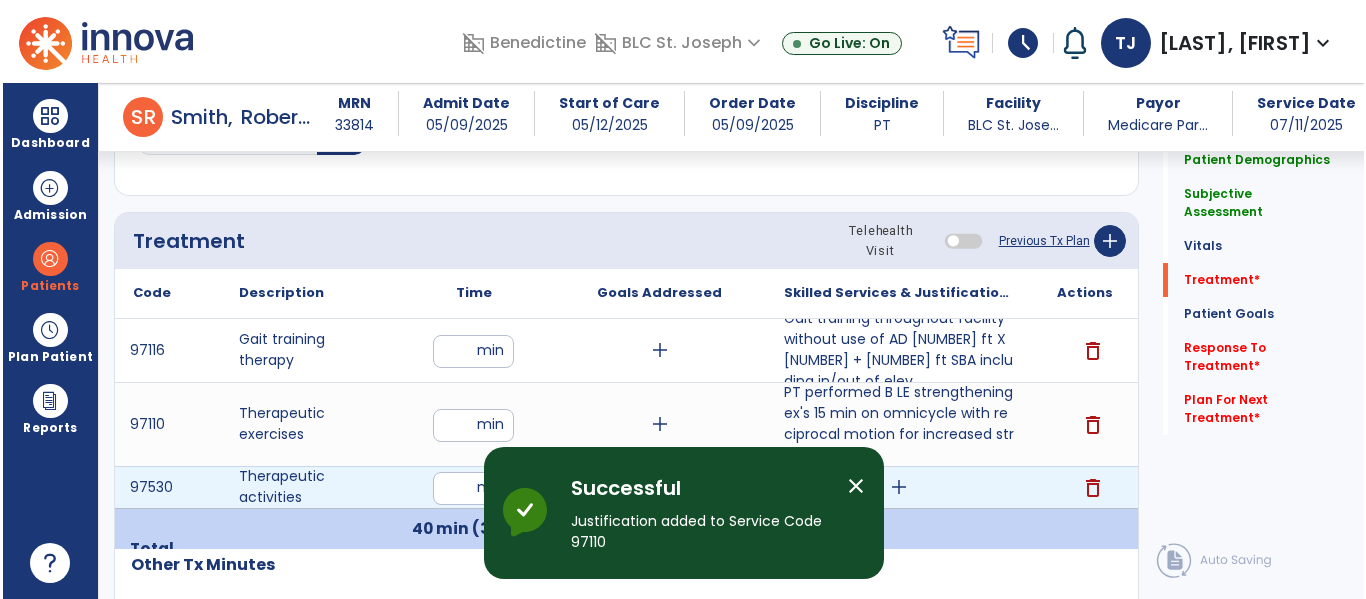 scroll, scrollTop: 1147, scrollLeft: 0, axis: vertical 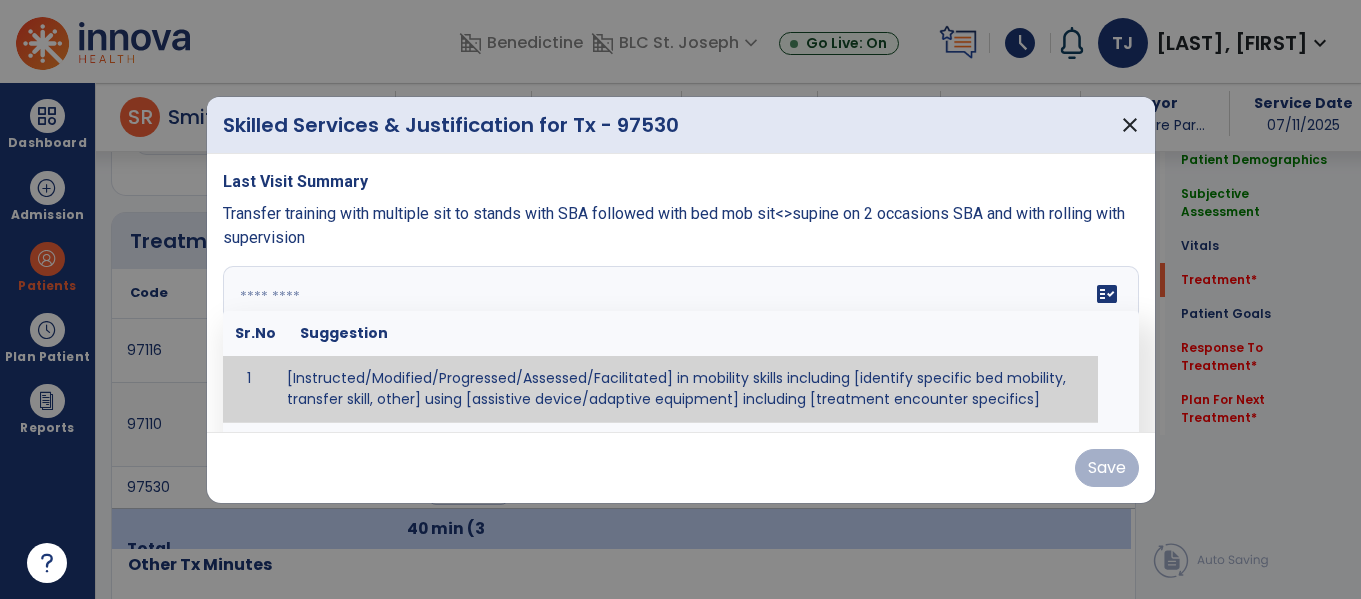 click at bounding box center (678, 341) 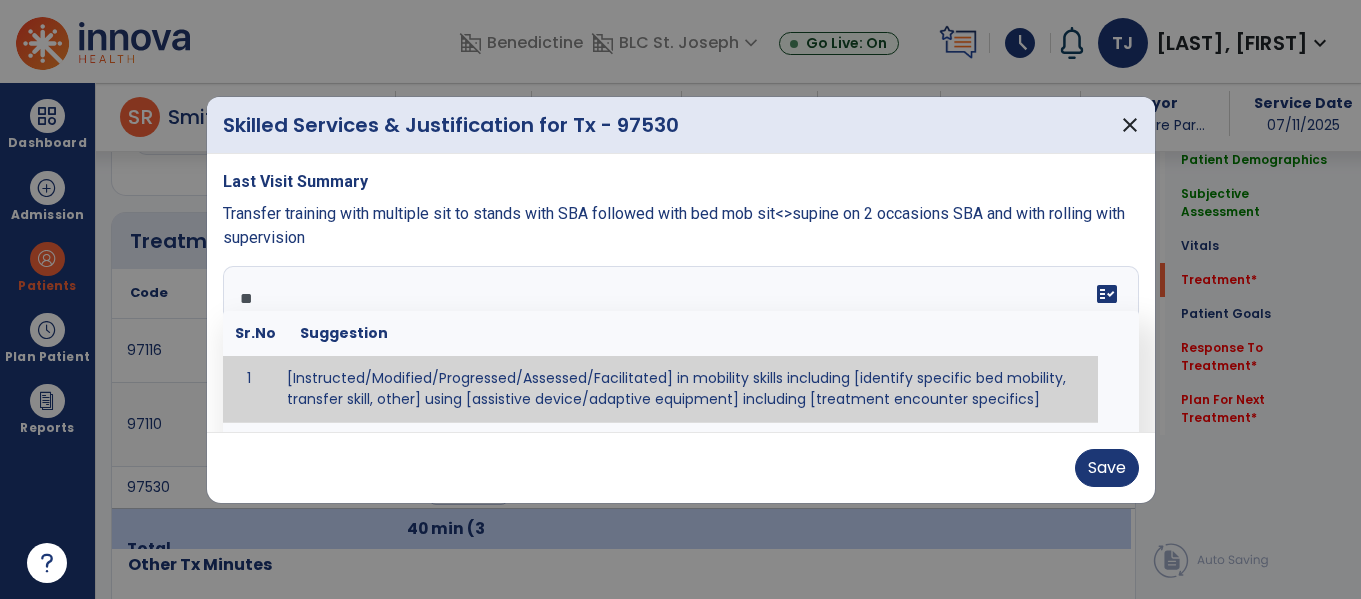 type on "*" 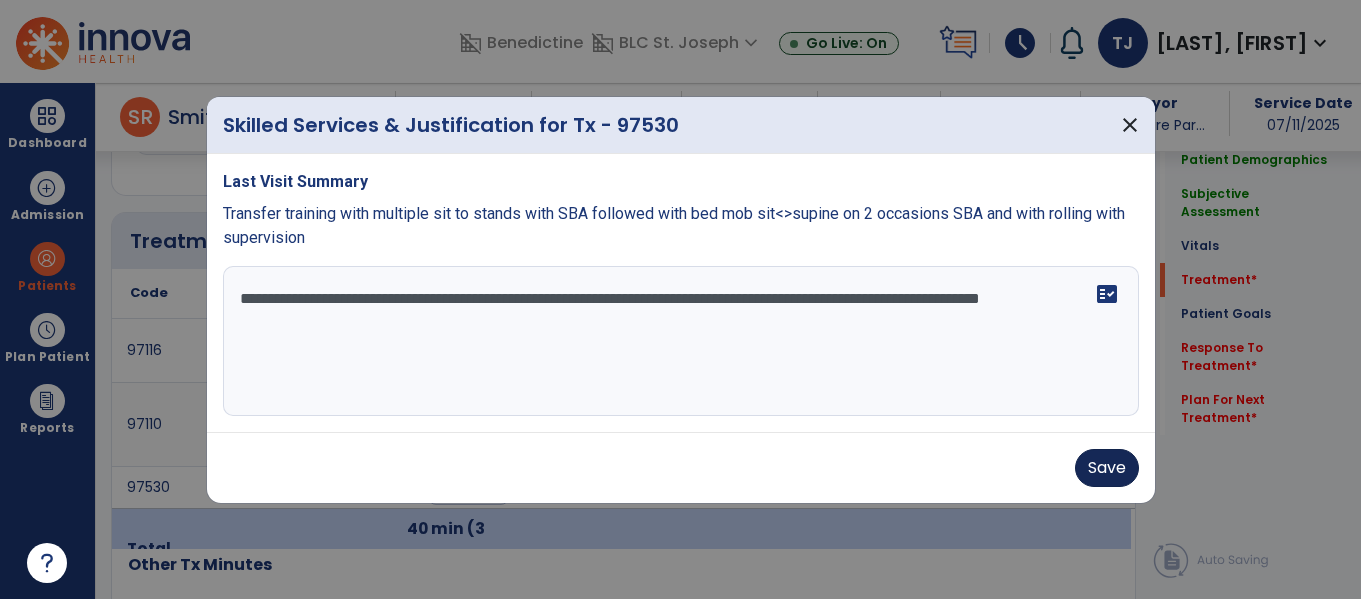 type on "**********" 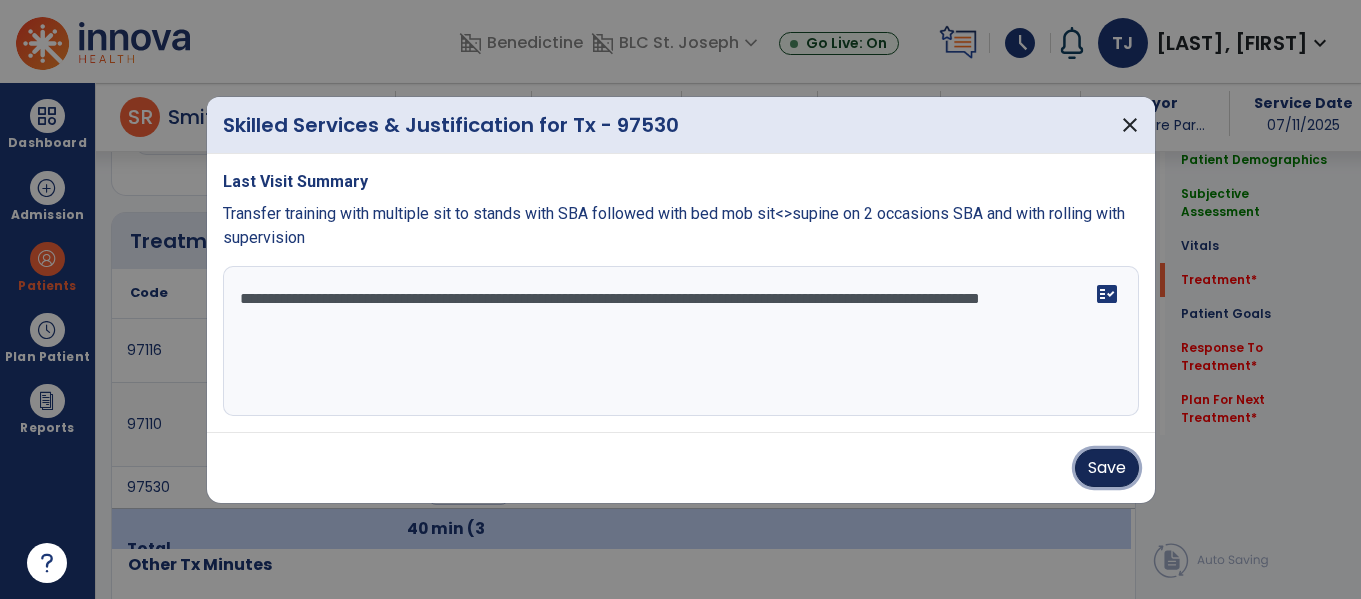drag, startPoint x: 1103, startPoint y: 461, endPoint x: 1117, endPoint y: 448, distance: 19.104973 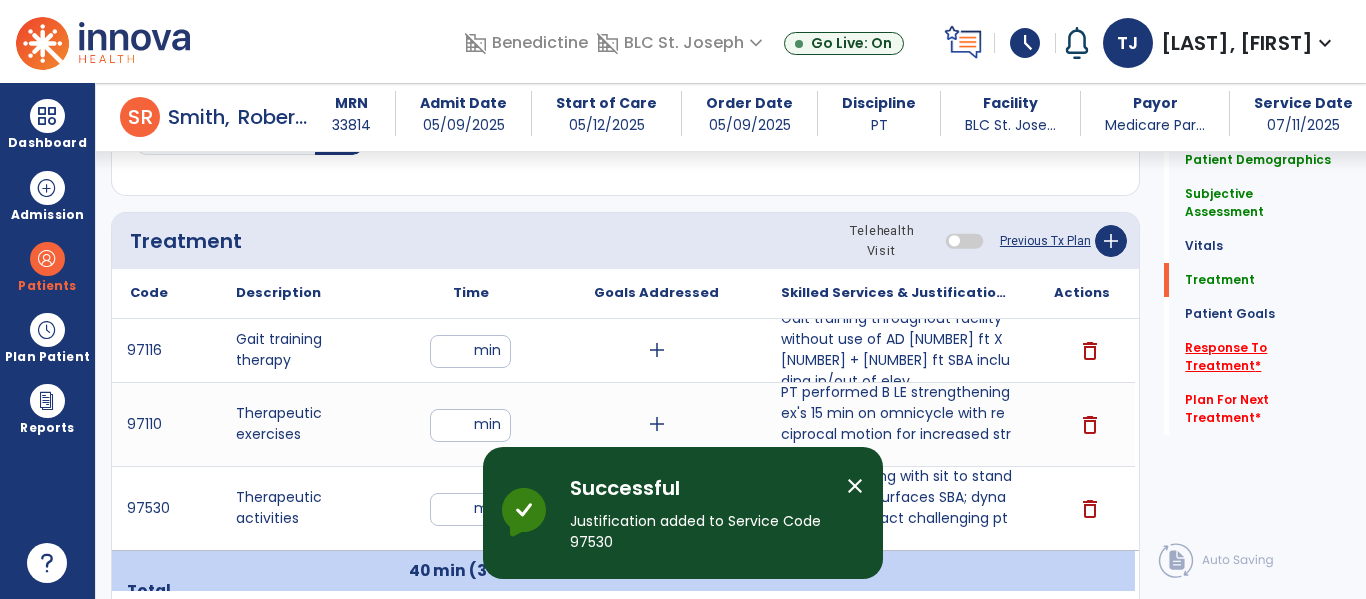 click on "Response To Treatment   *" 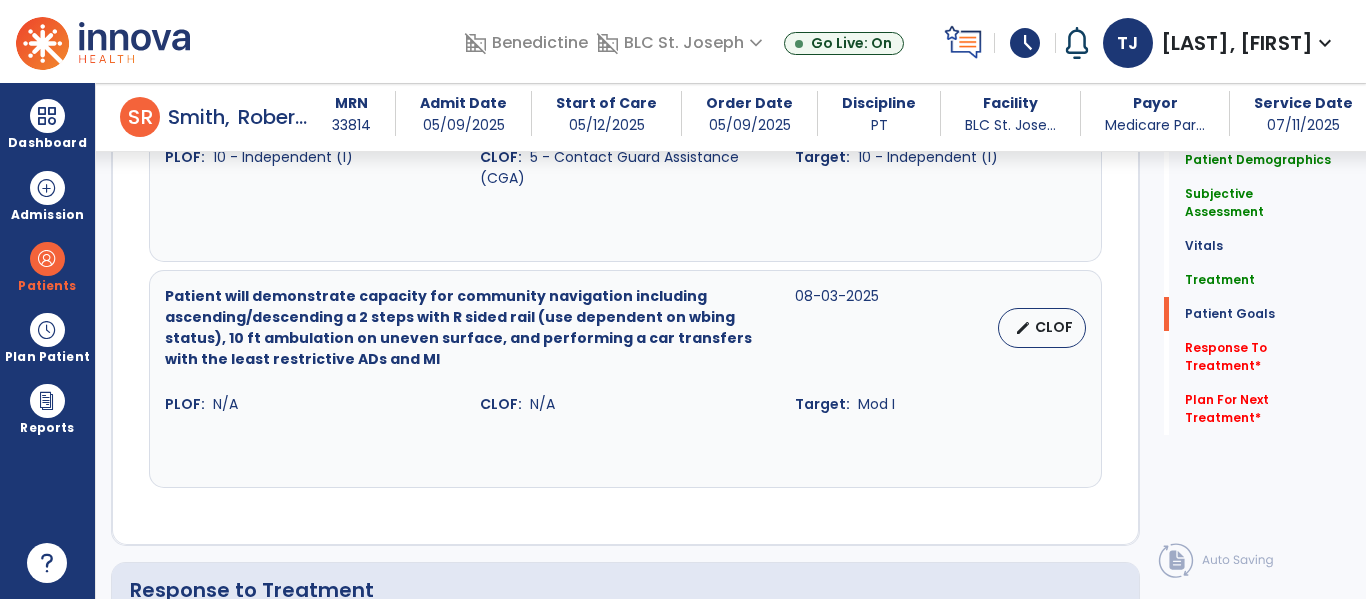 scroll, scrollTop: 2830, scrollLeft: 0, axis: vertical 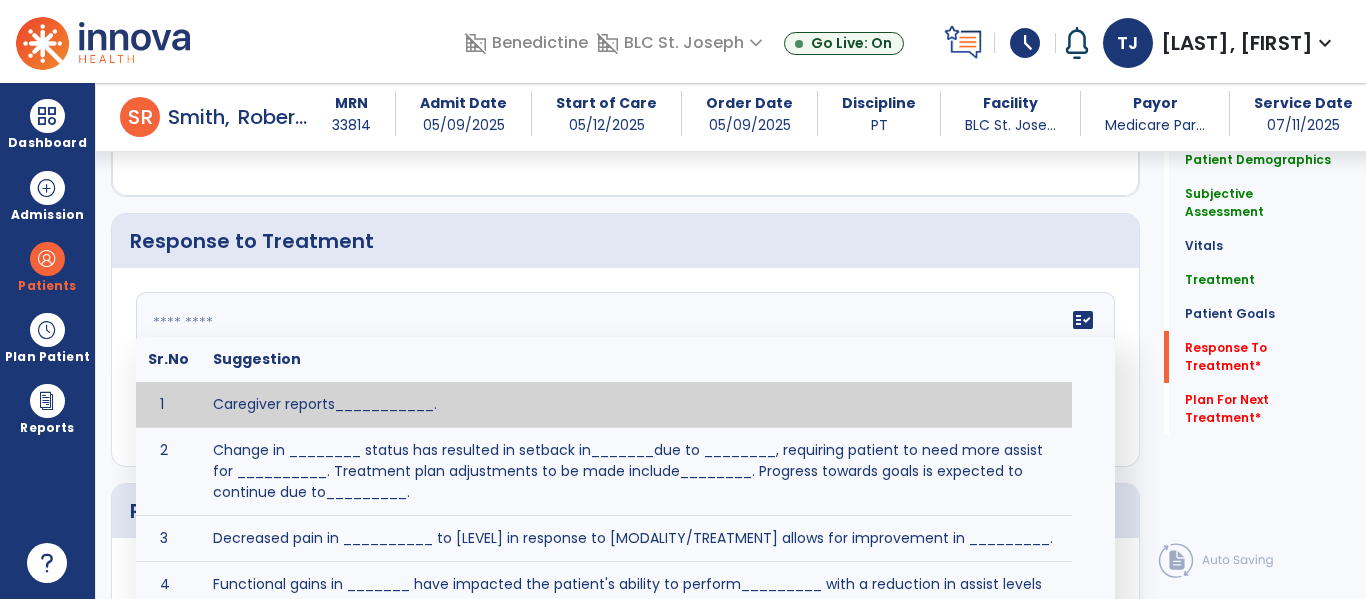 click on "fact_check  Sr.No Suggestion 1 Caregiver reports___________. 2 Change in ________ status has resulted in setback in_______due to ________, requiring patient to need more assist for __________.   Treatment plan adjustments to be made include________.  Progress towards goals is expected to continue due to_________. 3 Decreased pain in __________ to [LEVEL] in response to [MODALITY/TREATMENT] allows for improvement in _________. 4 Functional gains in _______ have impacted the patient's ability to perform_________ with a reduction in assist levels to_________. 5 Functional progress this week has been significant due to__________. 6 Gains in ________ have improved the patient's ability to perform ______with decreased levels of assist to___________. 7 Improvement in ________allows patient to tolerate higher levels of challenges in_________. 8 Pain in [AREA] has decreased to [LEVEL] in response to [TREATMENT/MODALITY], allowing fore ease in completing__________. 9 10 11 12 13 14 15 16 17 18 19 20 21" 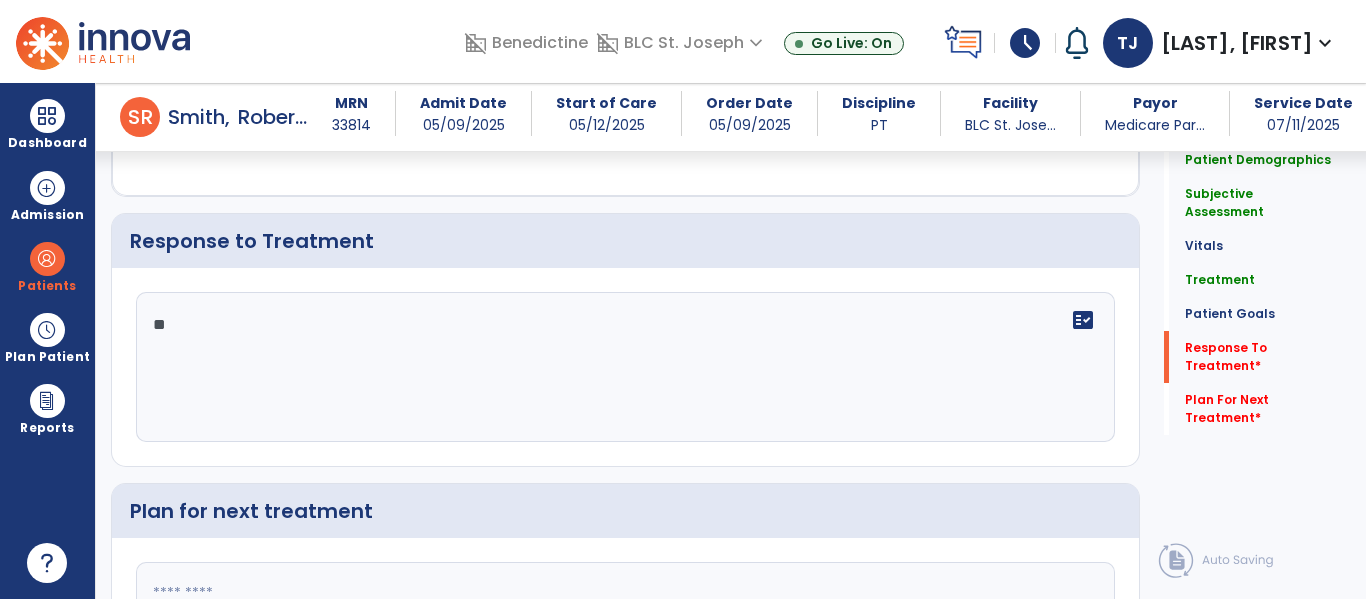 type on "*" 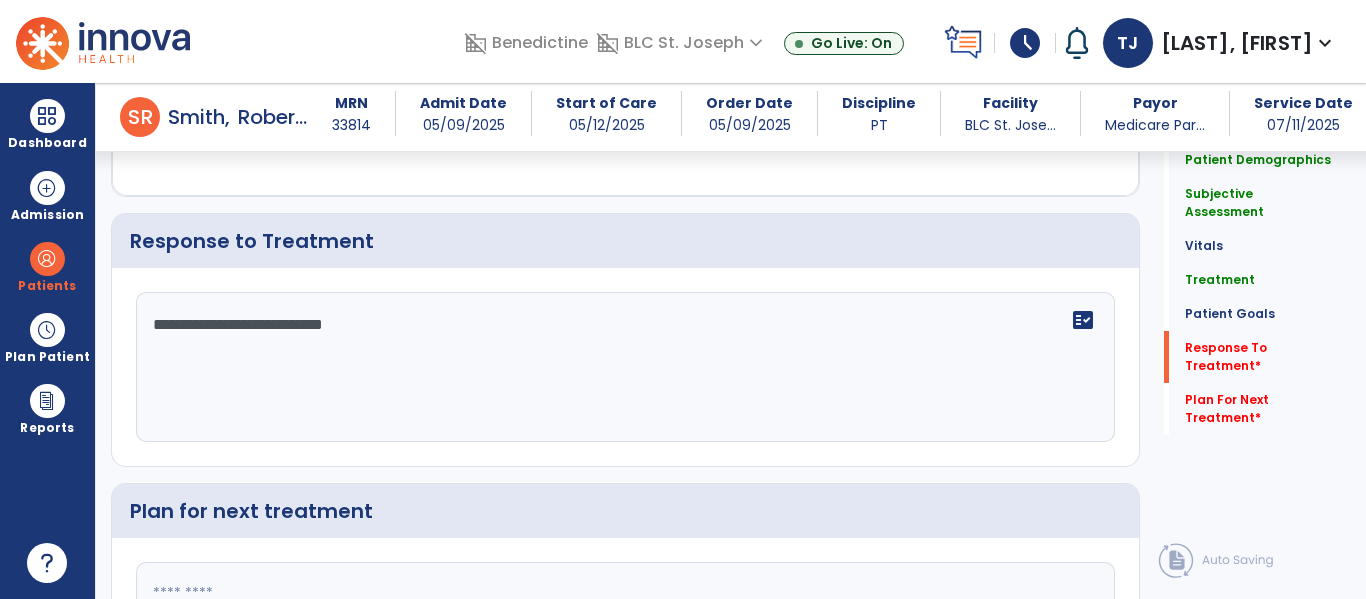 type on "**********" 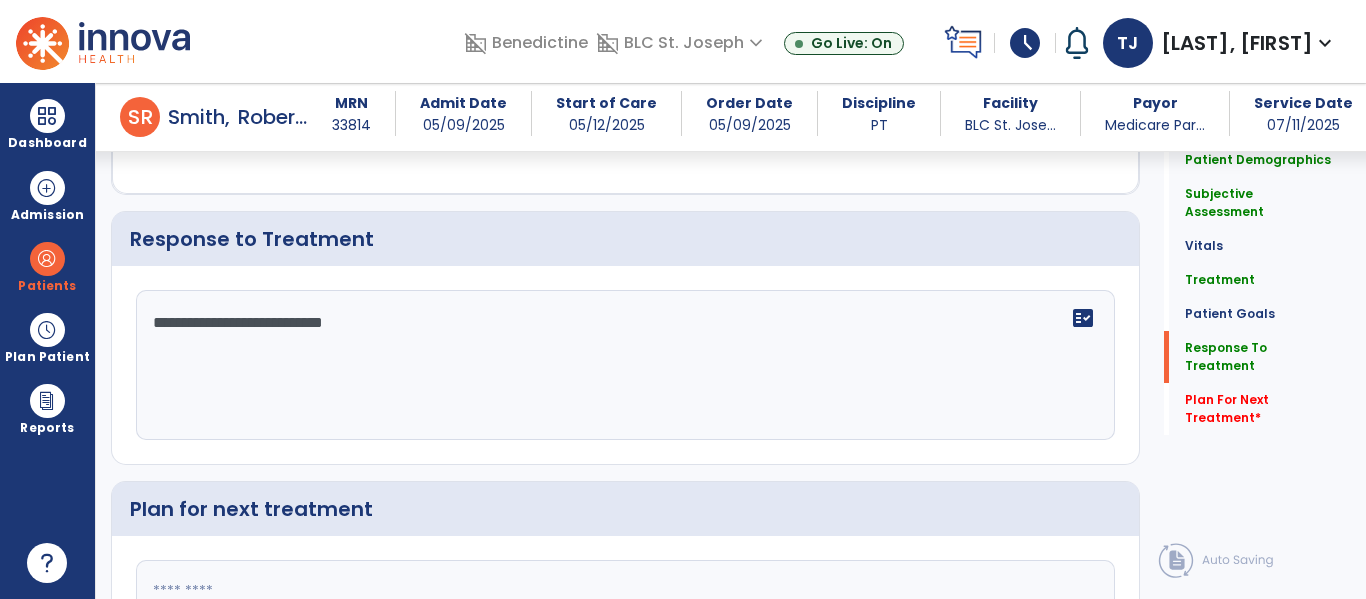 type on "*" 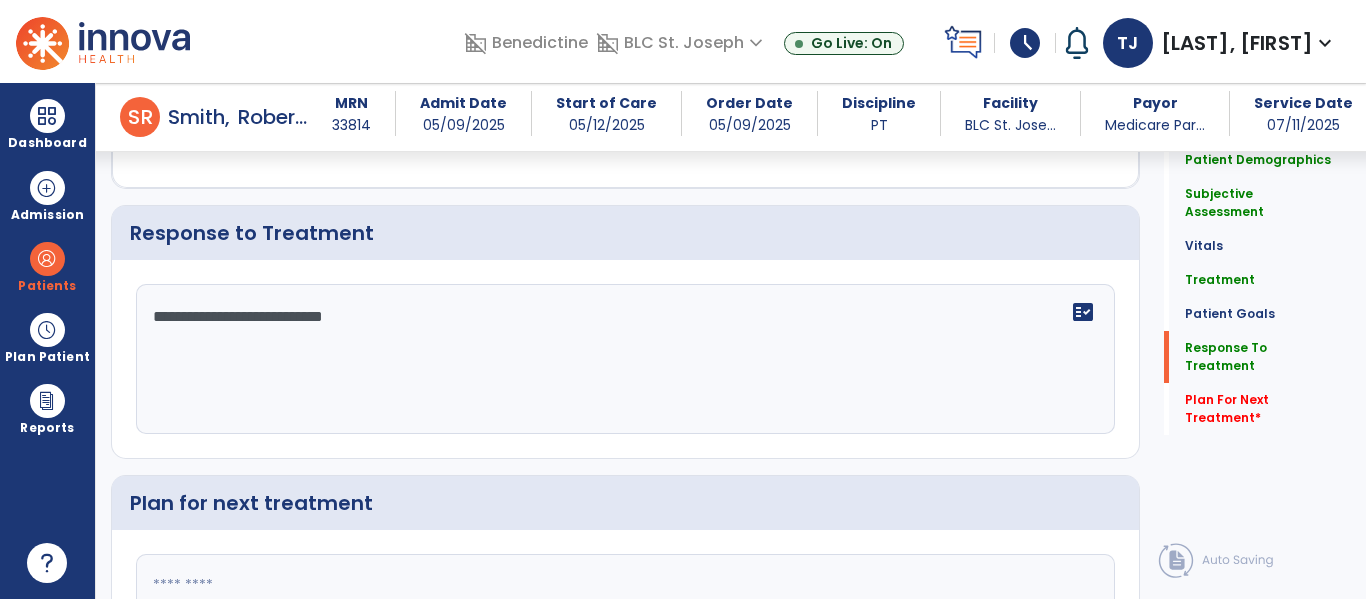 scroll, scrollTop: 2839, scrollLeft: 0, axis: vertical 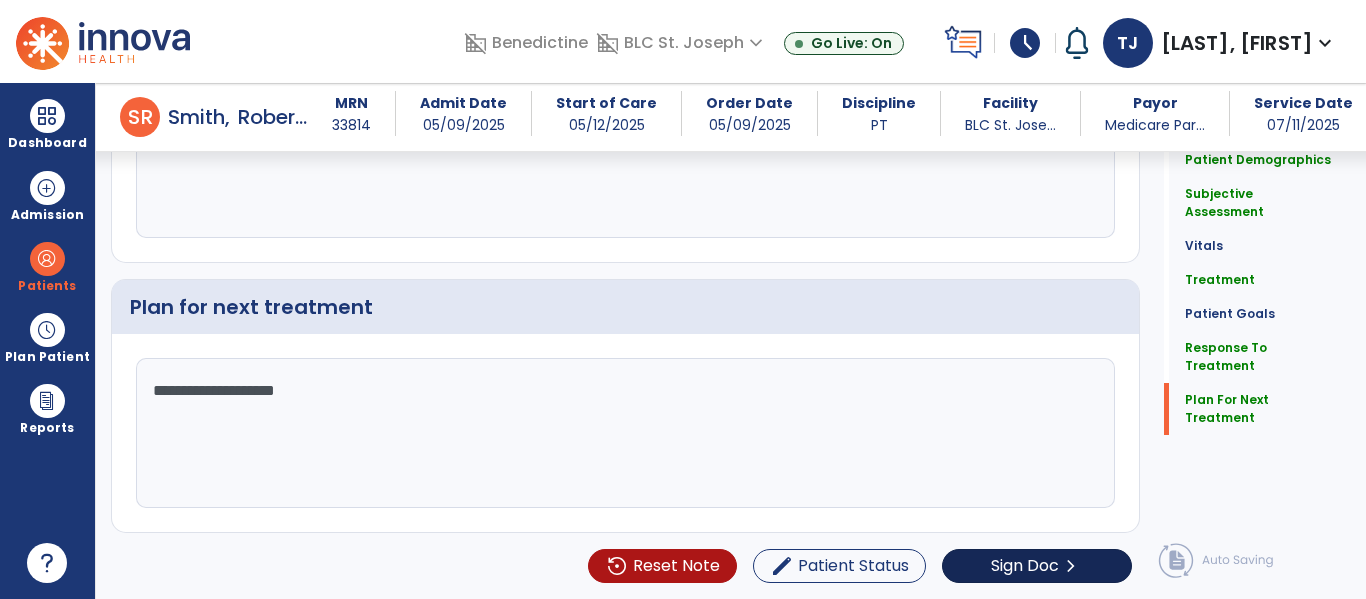 type on "**********" 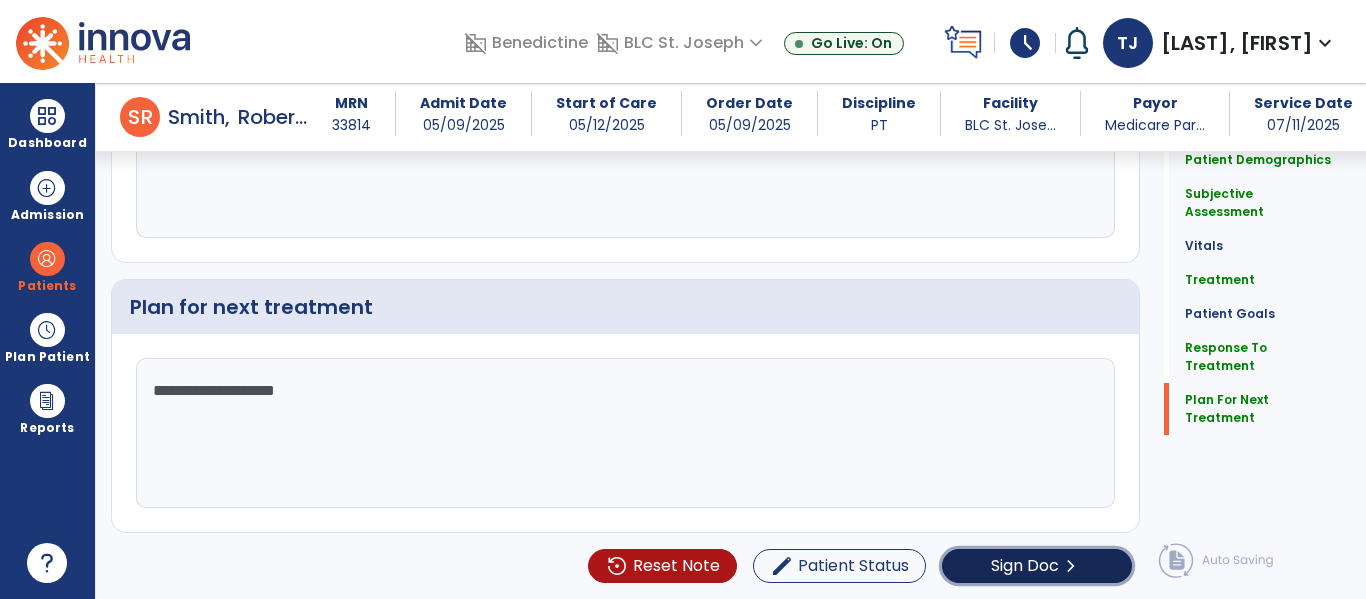 click on "Sign Doc" 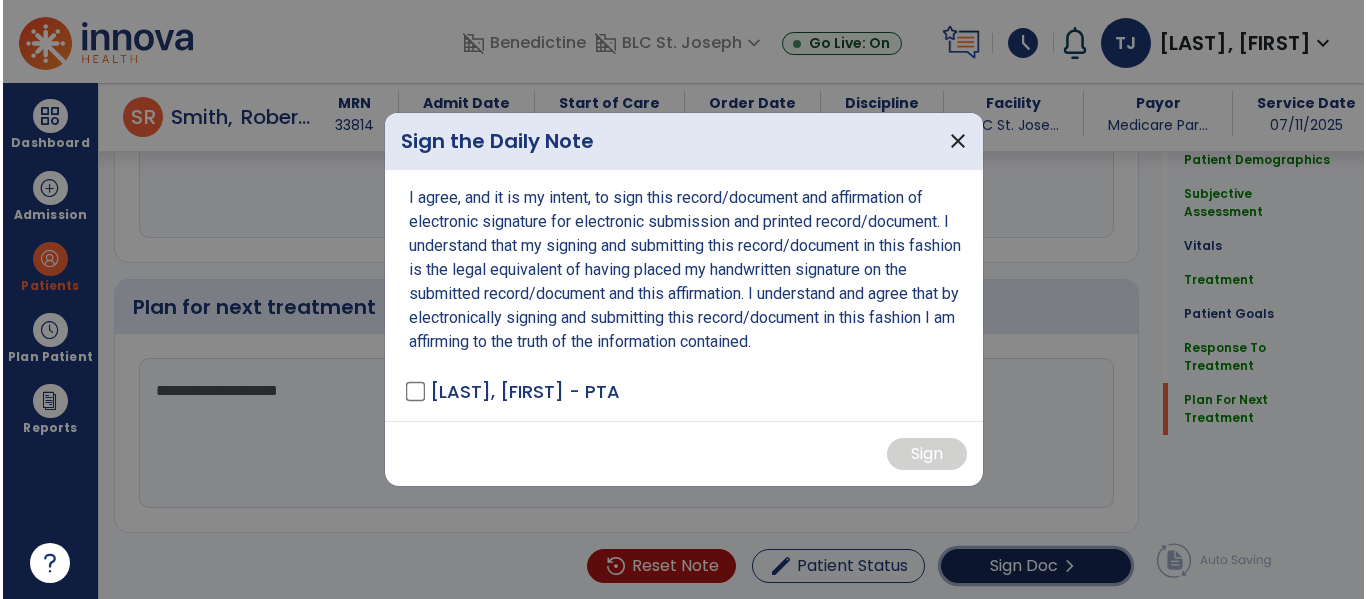 scroll, scrollTop: 3035, scrollLeft: 0, axis: vertical 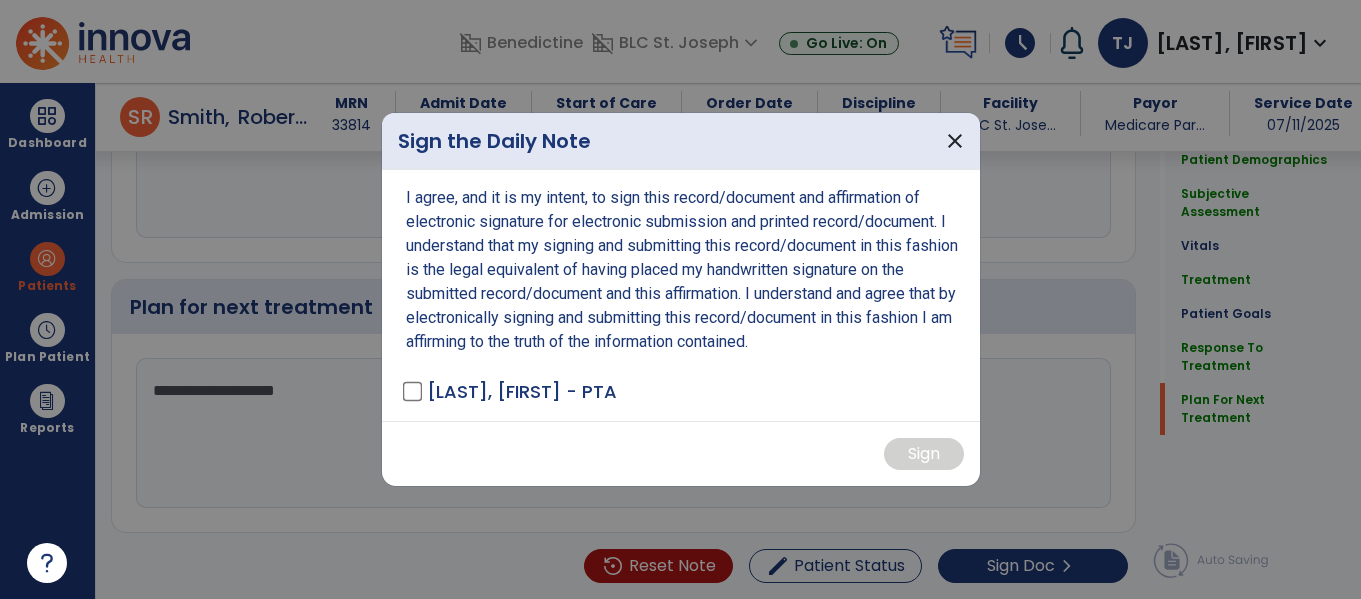 click on "[LAST], [FIRST] - PTA" at bounding box center [511, 391] 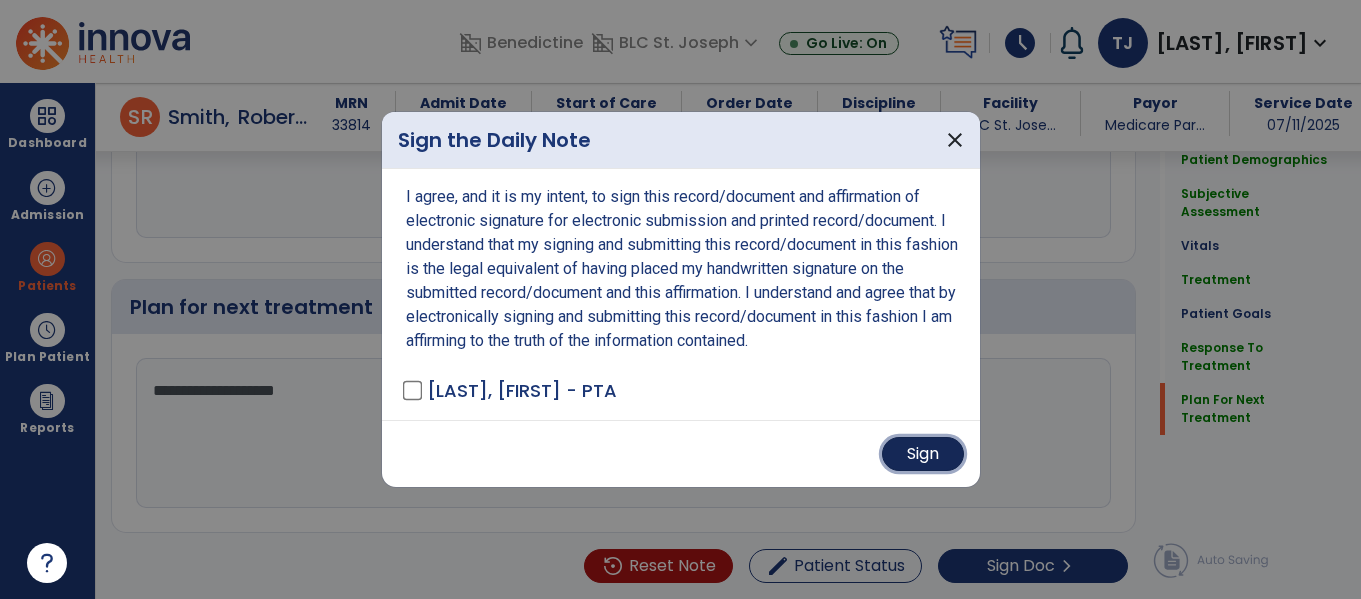click on "Sign" at bounding box center (923, 454) 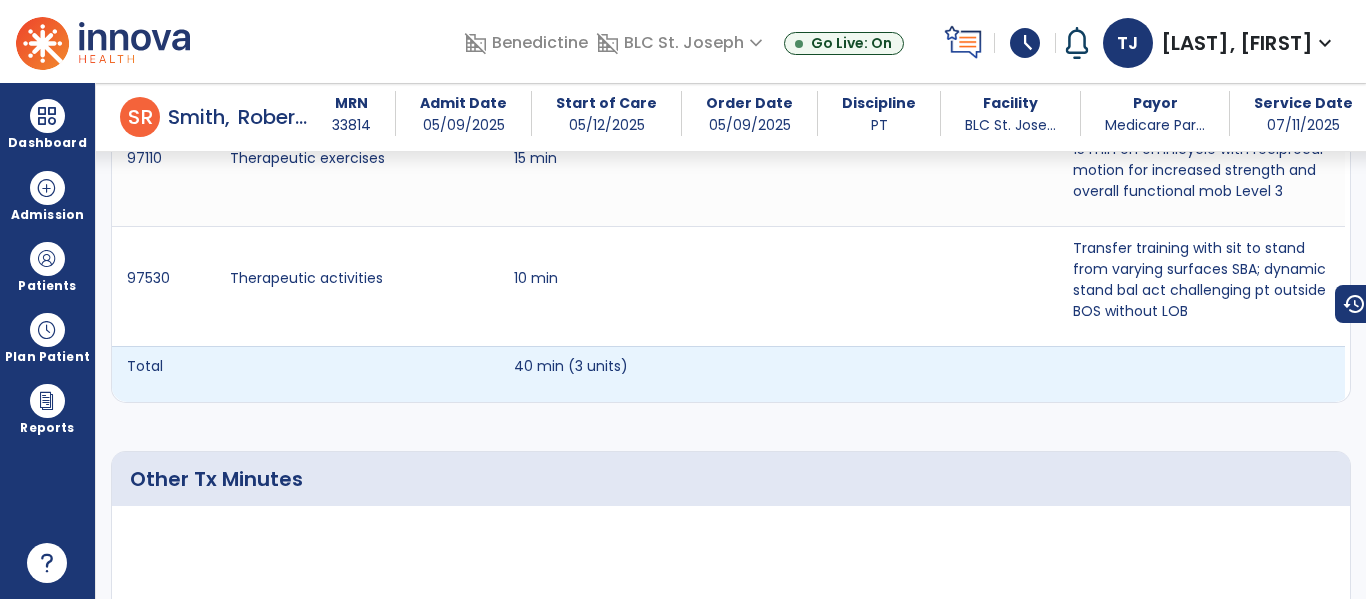 scroll, scrollTop: 2143, scrollLeft: 0, axis: vertical 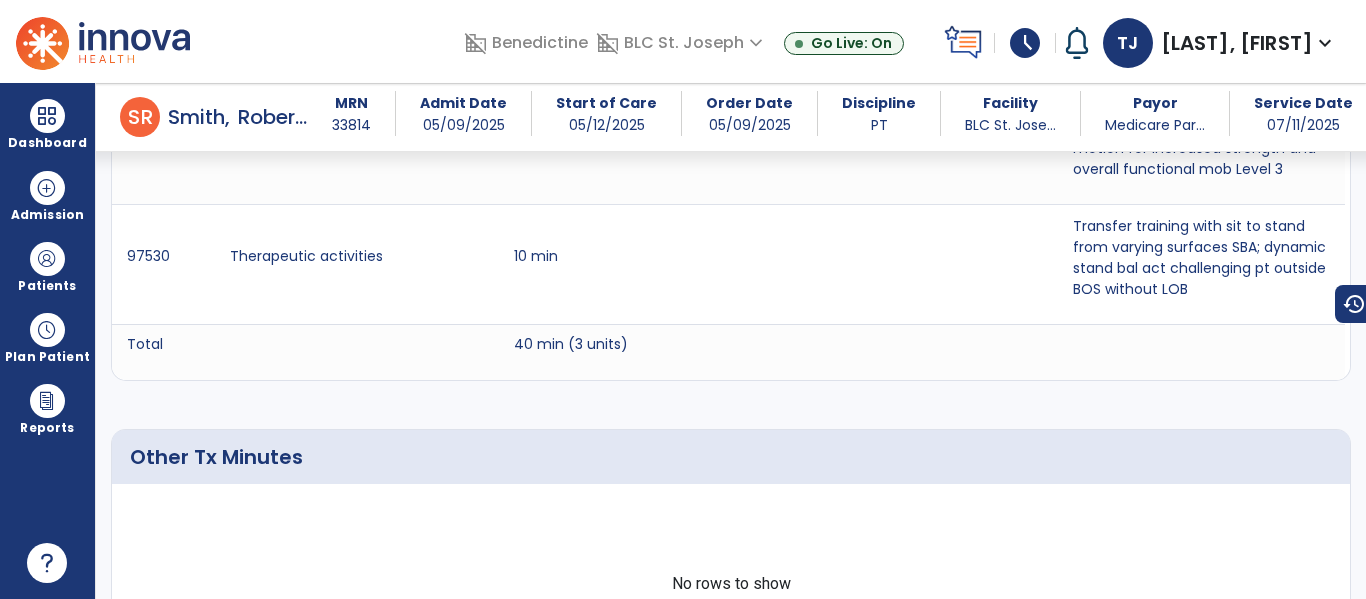 drag, startPoint x: 1323, startPoint y: 40, endPoint x: 1301, endPoint y: 72, distance: 38.832977 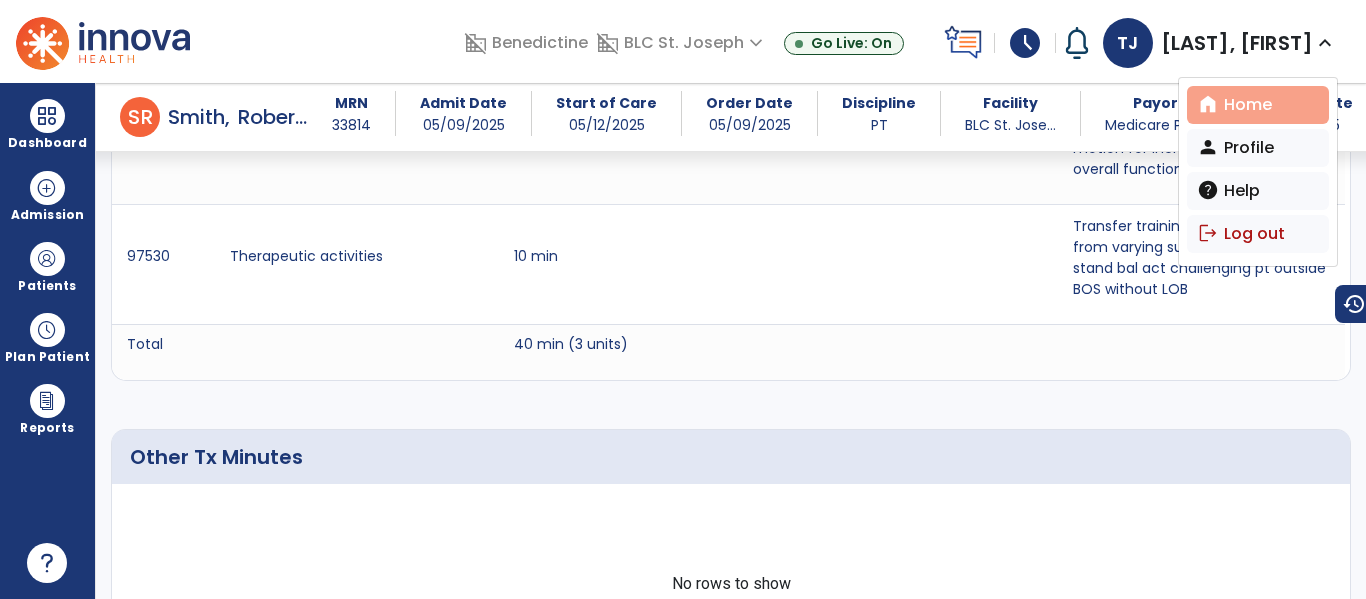 click on "home   Home" at bounding box center [1258, 105] 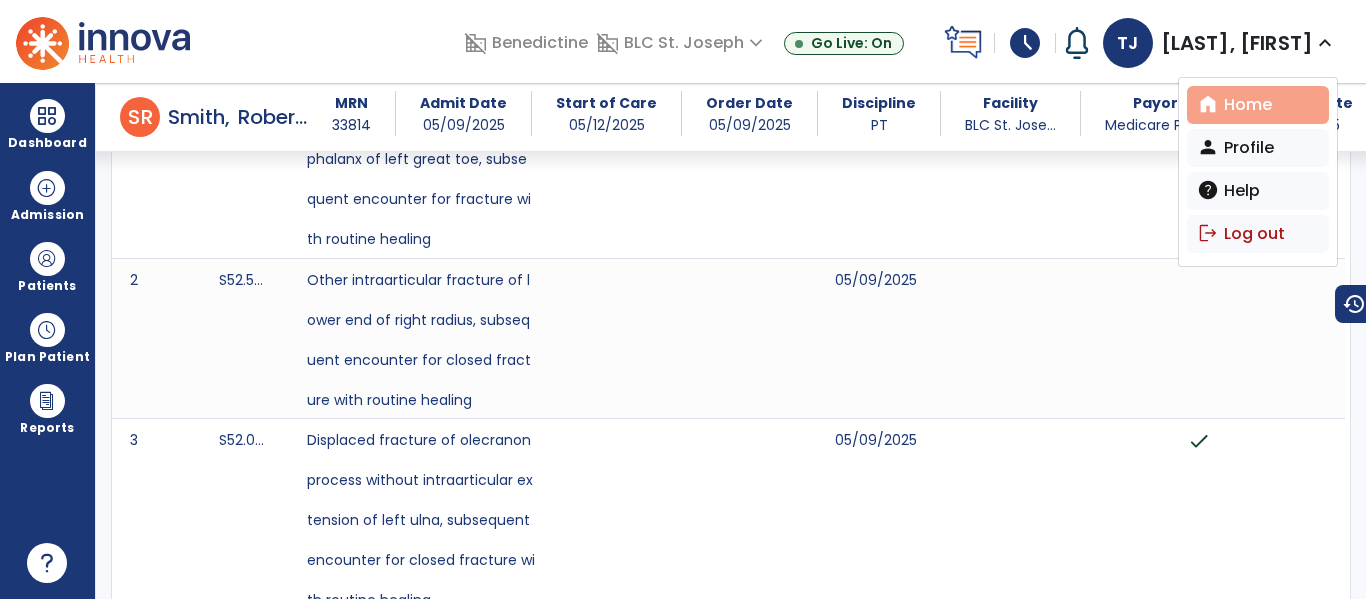 select on "****" 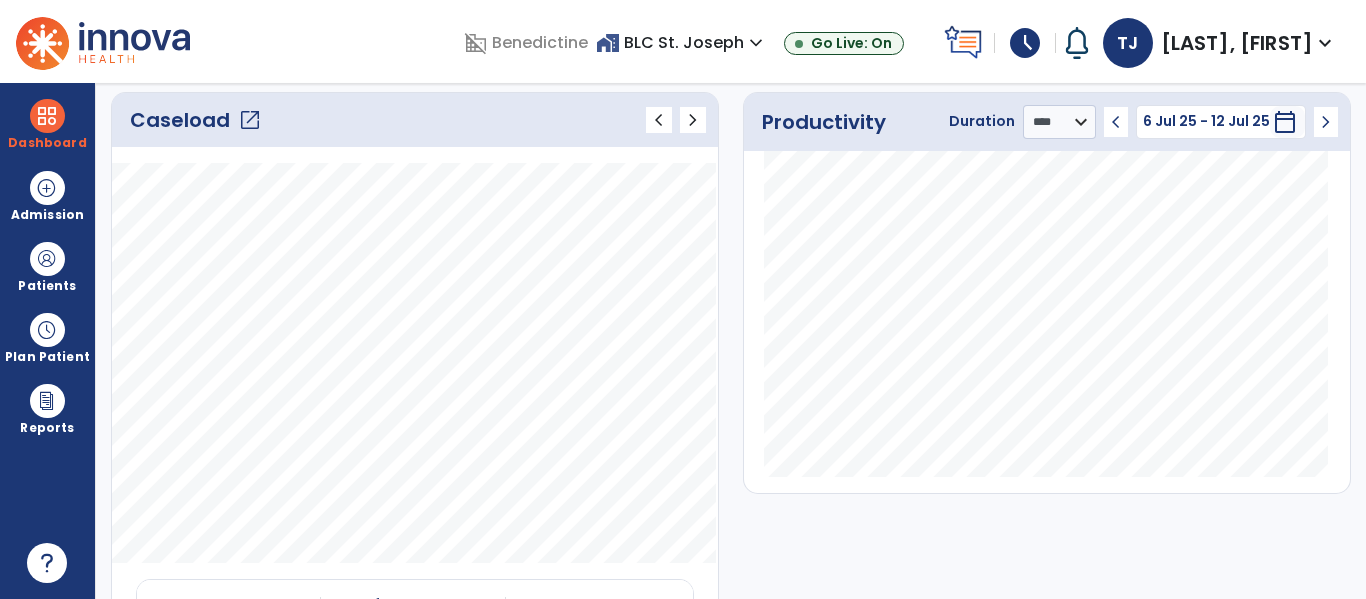 click on "Caseload   open_in_new" 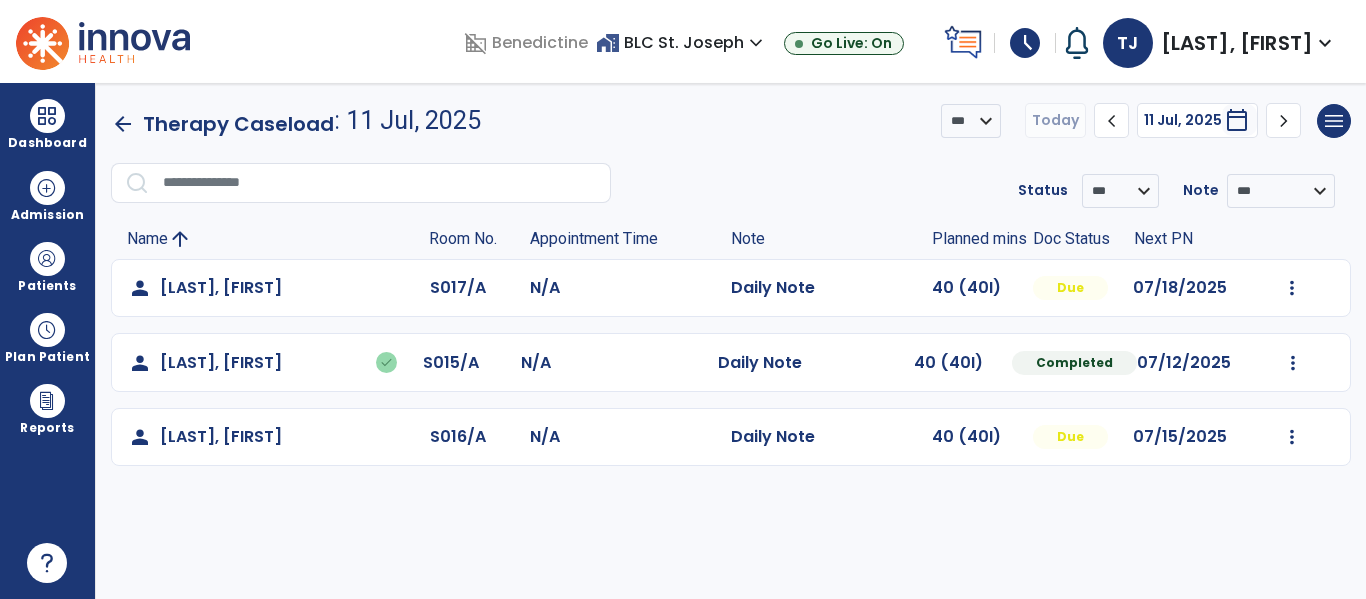 scroll, scrollTop: 0, scrollLeft: 0, axis: both 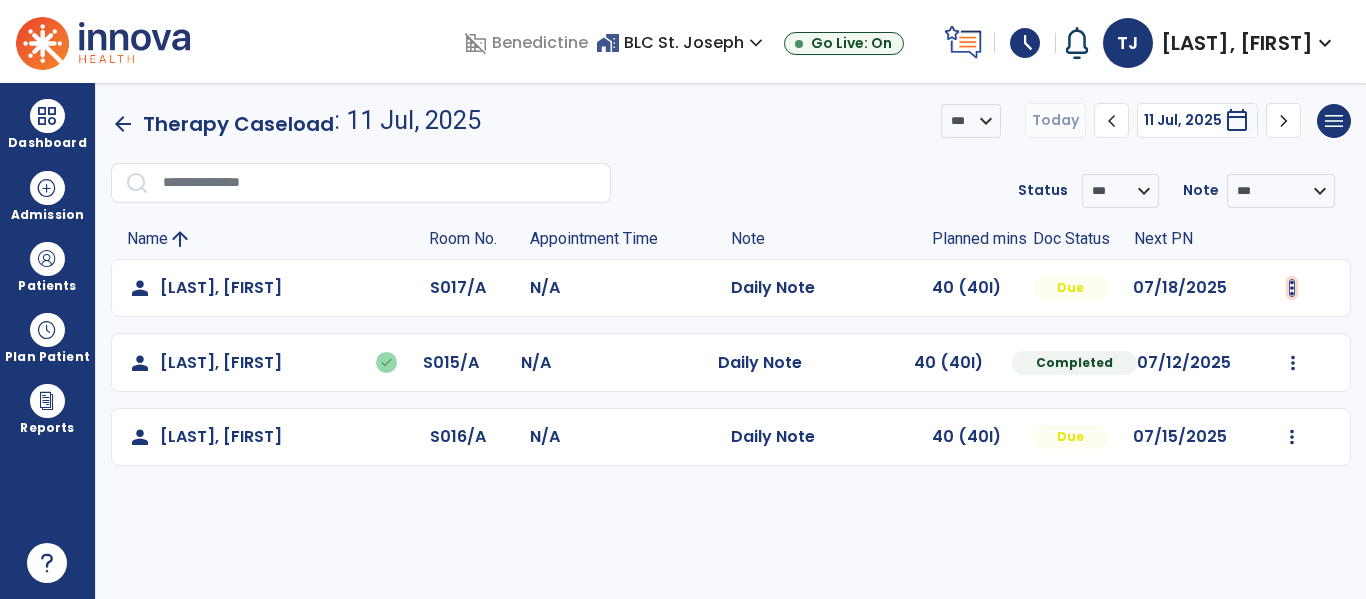 click at bounding box center [1292, 288] 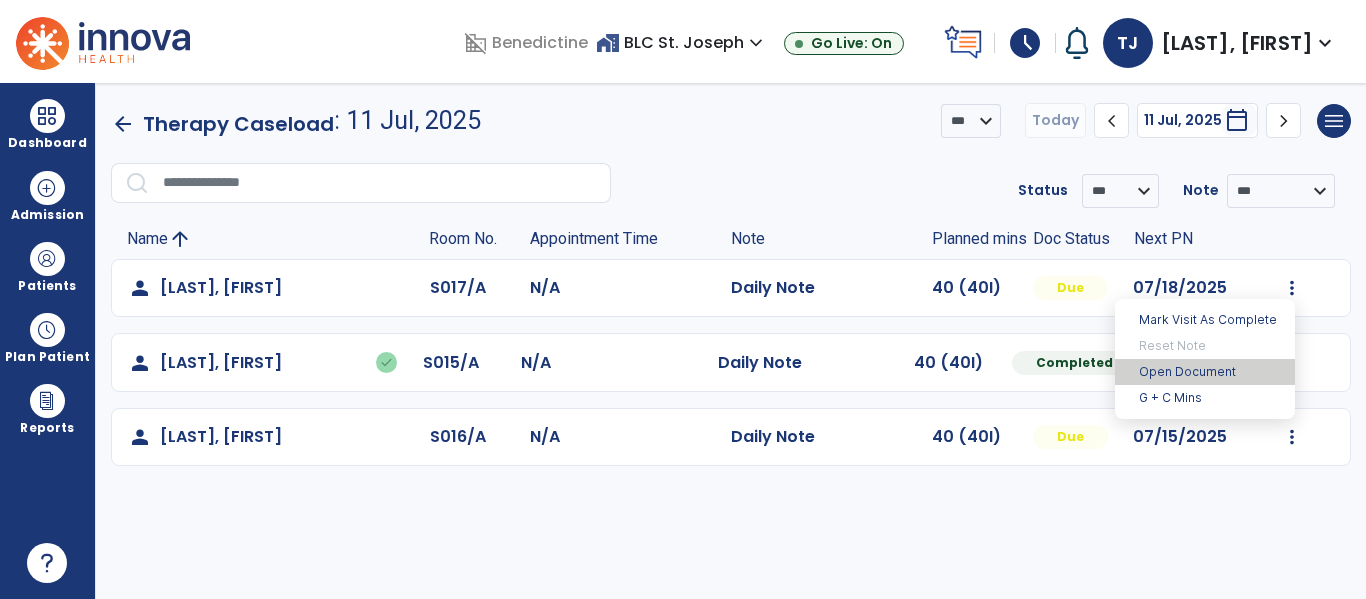click on "Open Document" at bounding box center [1205, 372] 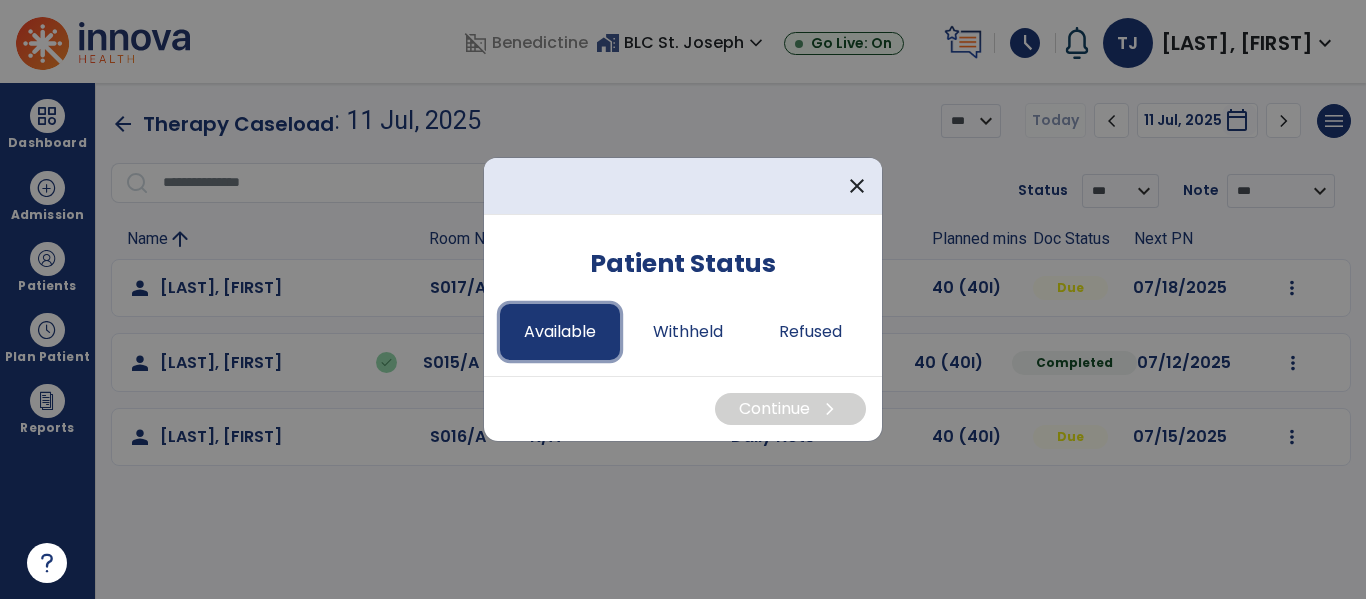 click on "Available" at bounding box center [560, 332] 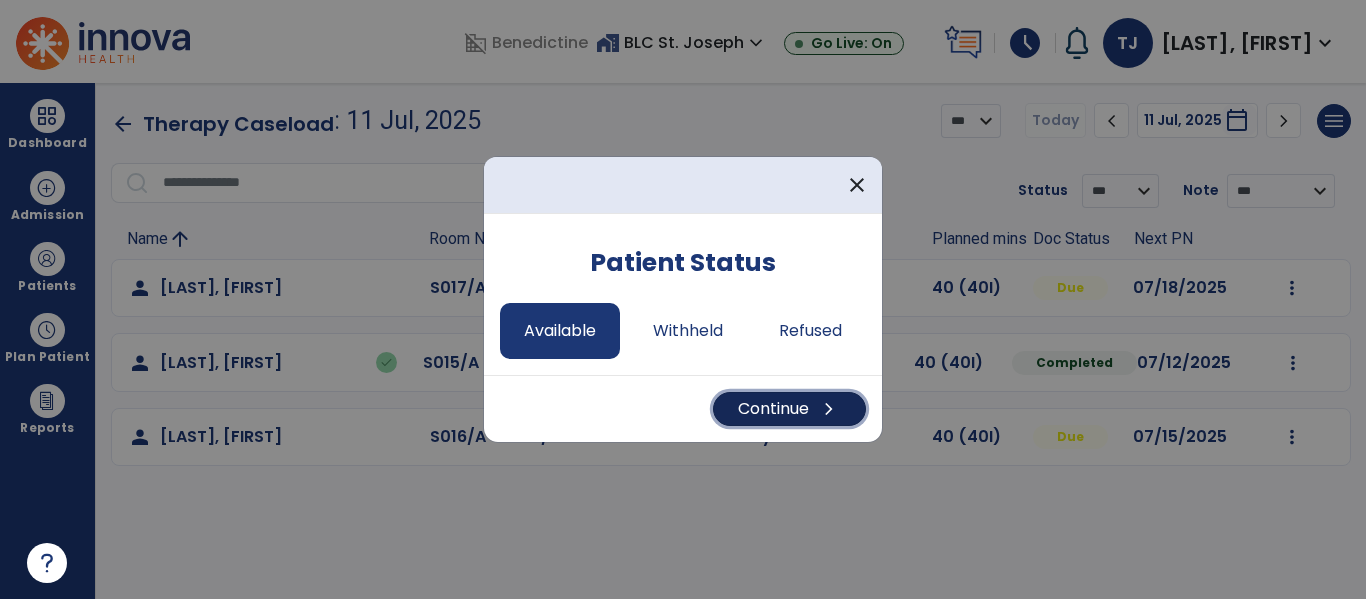 click on "Continue   chevron_right" at bounding box center [789, 409] 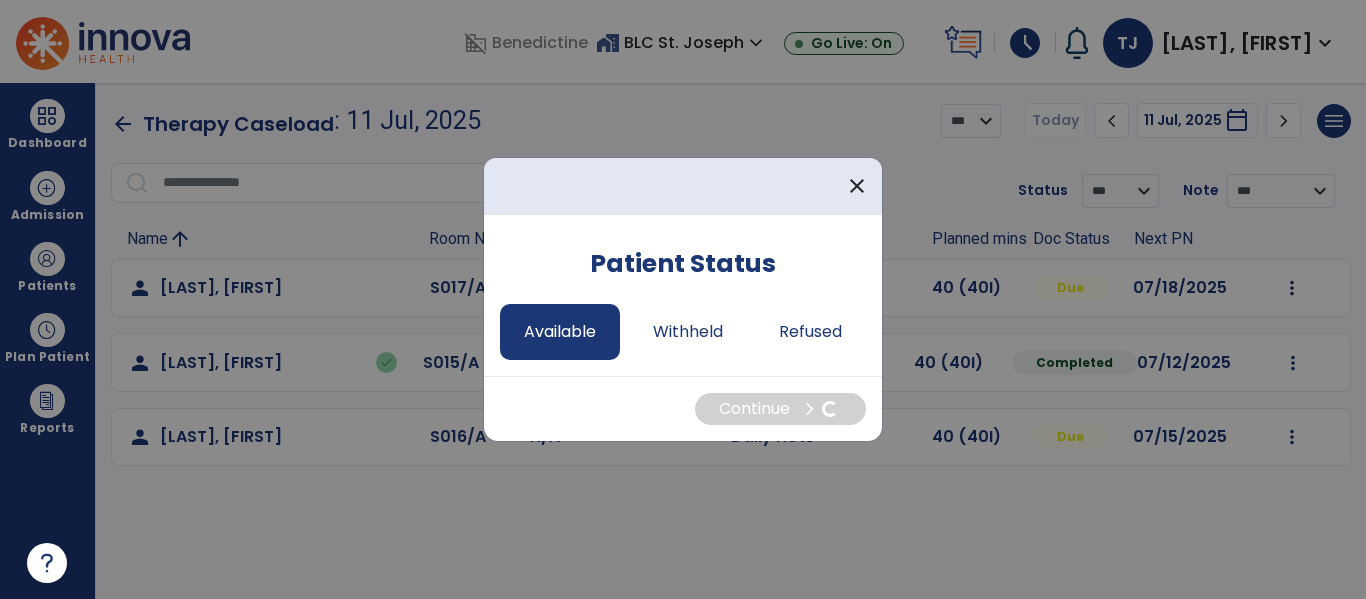 select on "*" 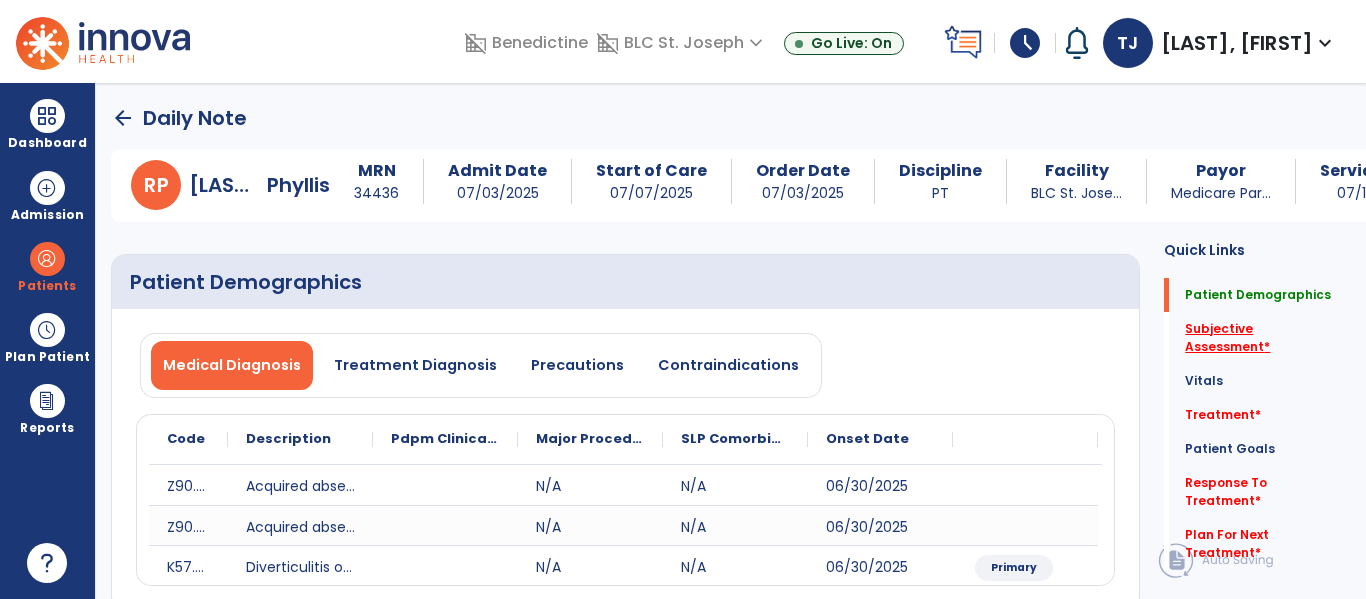 click on "domain_disabled   [FIRST] [LAST]   domain_disabled   [BRAND] [BRAND]   expand_more   [BRAND] [BRAND]  Go Live: On schedule My Time:   Friday, Jul 11    **** arrow_right  Start   Open your timecard  arrow_right Notifications  No Notifications yet   TJ   Jones, Tracy   expand_more   home   Home   person   Profile   help   Help   logout   Log out  Dashboard  dashboard  Therapist Dashboard Admission Patients  format_list_bulleted  Patient List  space_dashboard  Patient Board  insert_chart  PDPM Board Plan Patient  event_note  Planner  content_paste_go  Scheduler  content_paste_go  Whiteboard Reports  export_notes  Billing Exports  note_alt  EOM Report  event_note  Minutes By Payor  inbox_customize  Service Log  playlist_add_check  Triple Check Report  arrow_back   Daily Note   R  P  Rush,   Phyllis  MRN [NUMBER] Admit Date 07/03/2025 Start of Care 07/07/2025 Order Date 07/03/2025 Discipline PT Facility [BRAND] [BRAND]... Payor Medicare Par... Service Date 07/11/2025 Patient Demographics  Medical Diagnosis  Code" at bounding box center (683, 299) 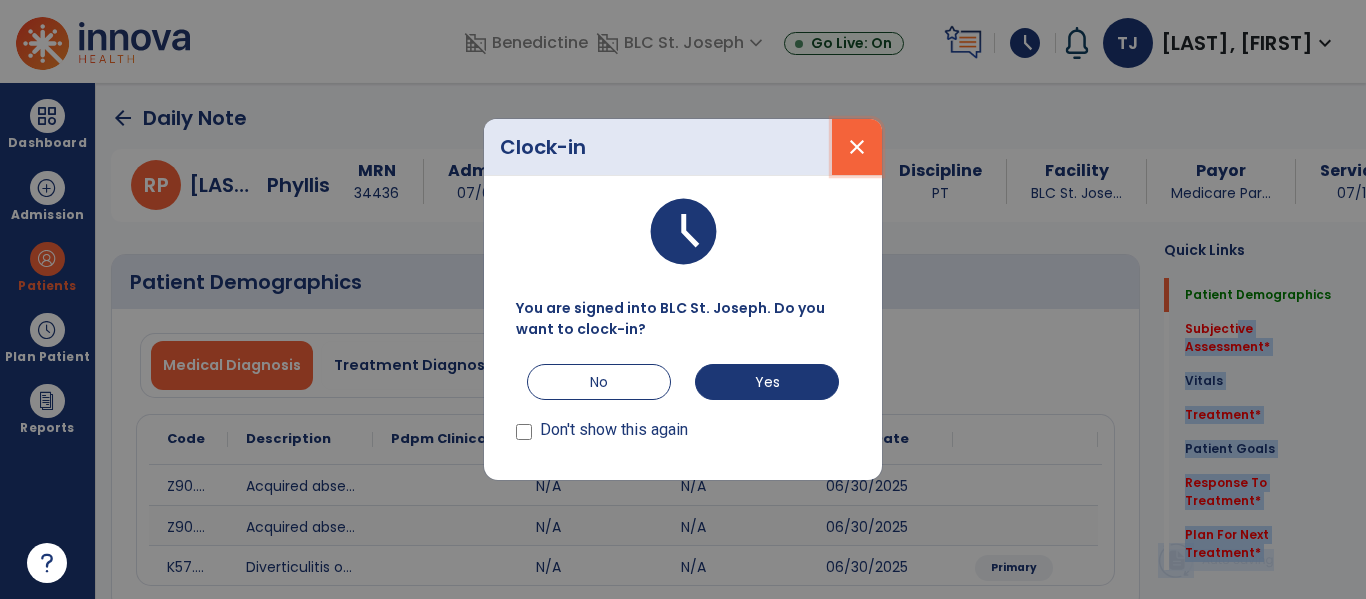 click on "close" at bounding box center (857, 147) 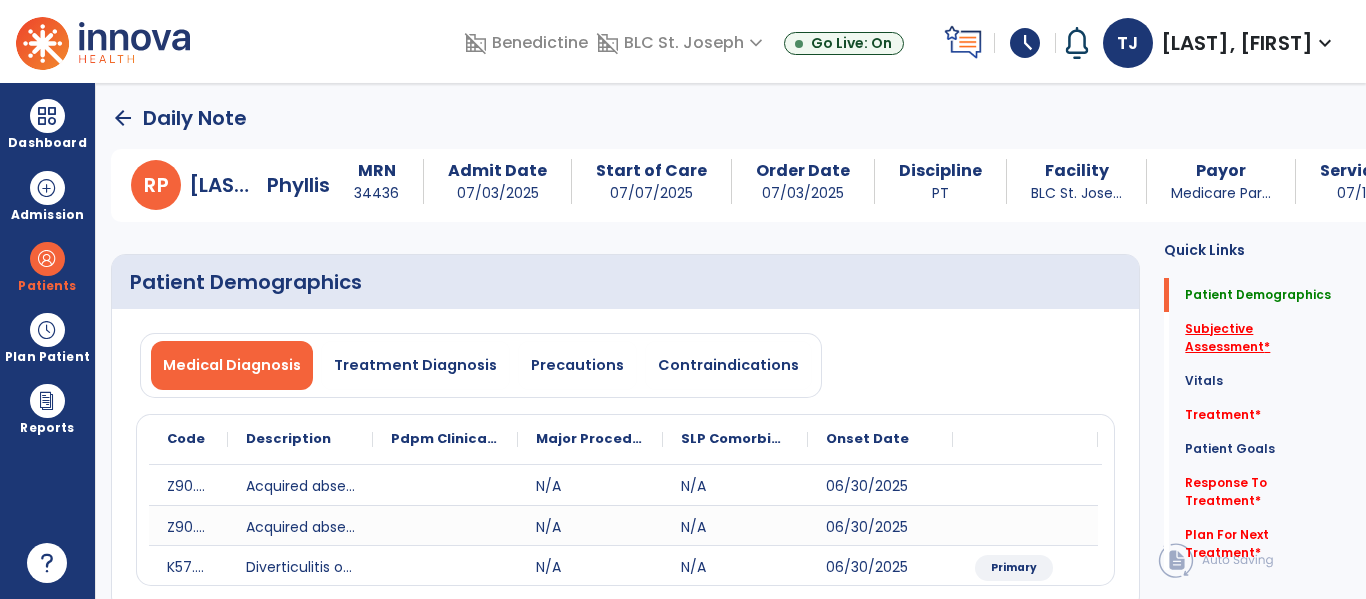 click on "Subjective Assessment   *" 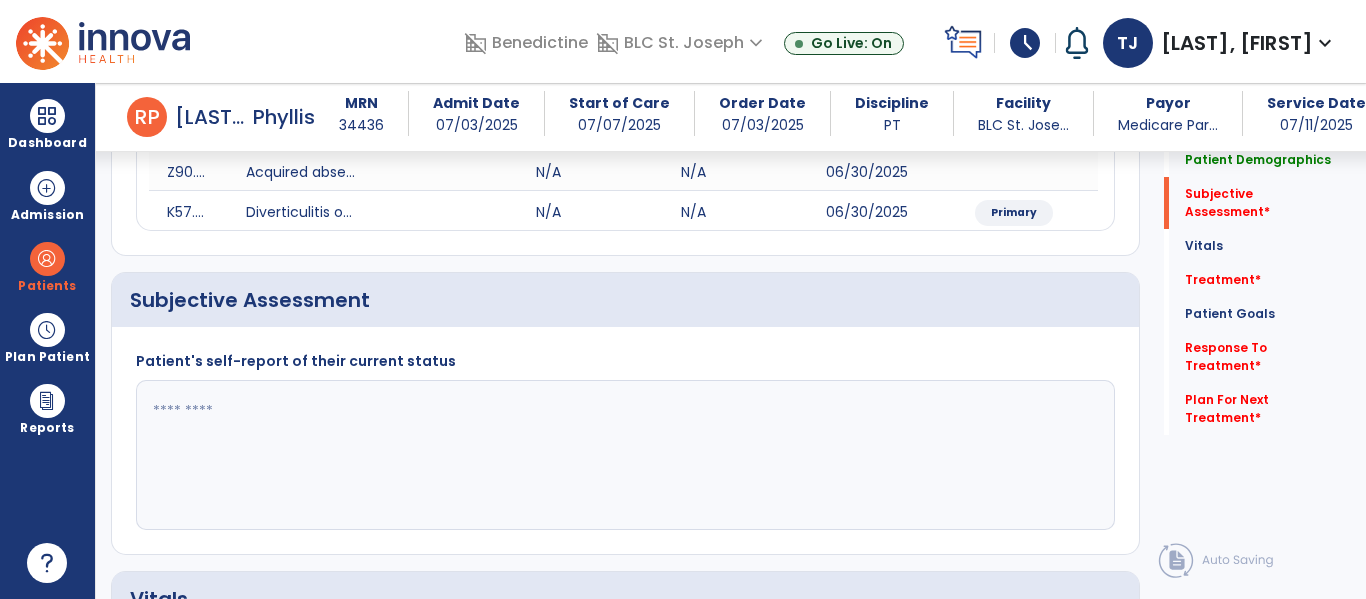 scroll, scrollTop: 427, scrollLeft: 0, axis: vertical 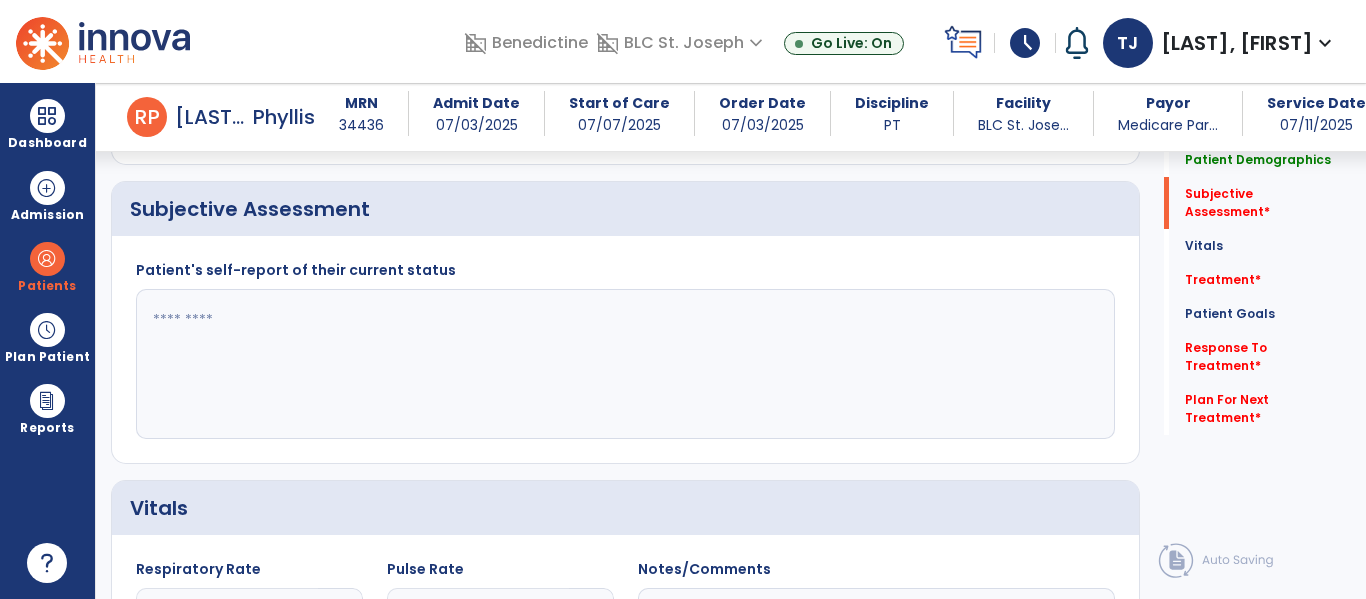drag, startPoint x: 207, startPoint y: 340, endPoint x: 337, endPoint y: 268, distance: 148.60686 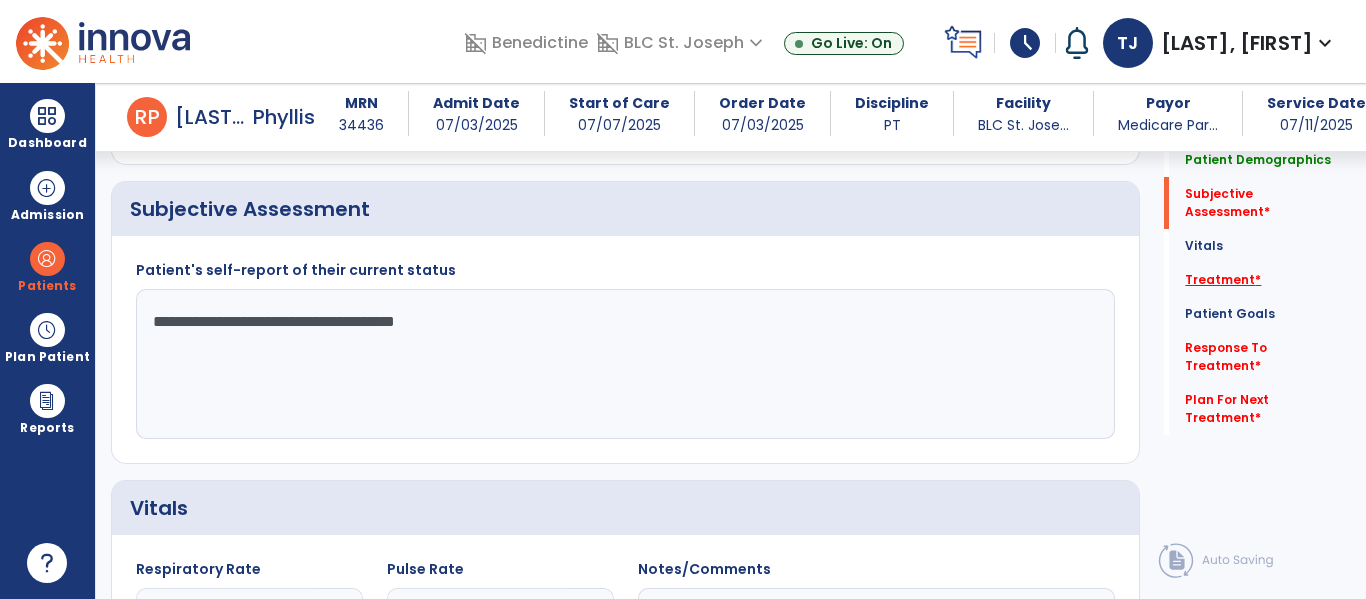 type on "**********" 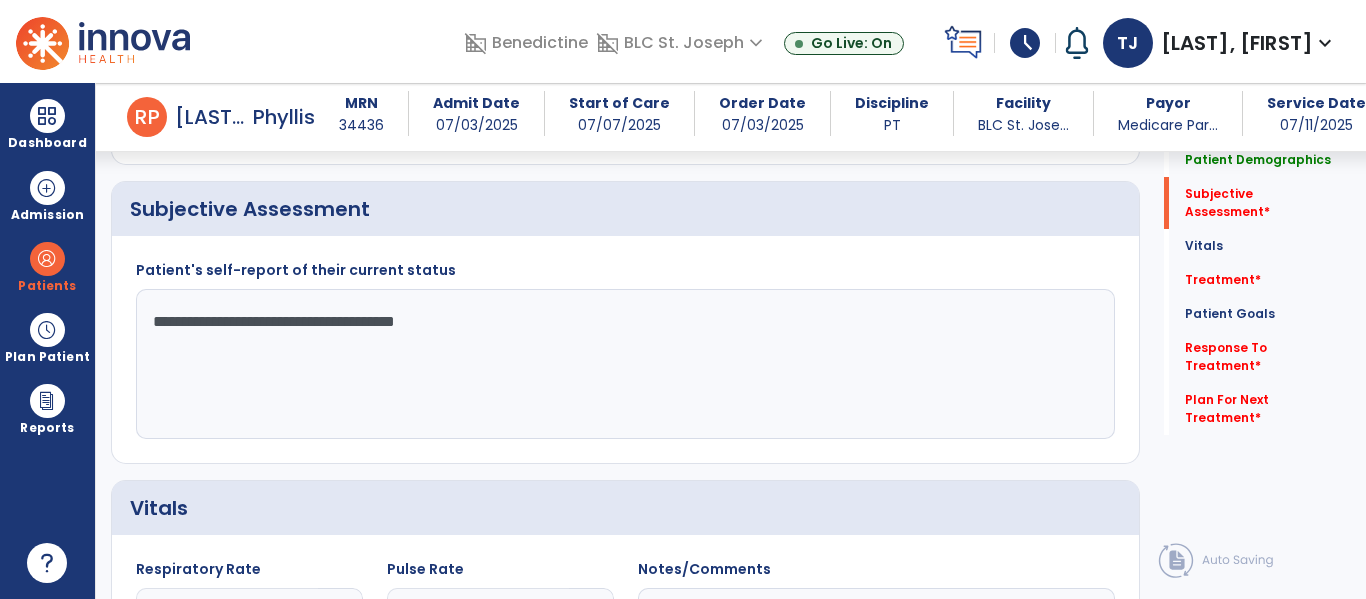 click on "Treatment   *  Treatment   *" 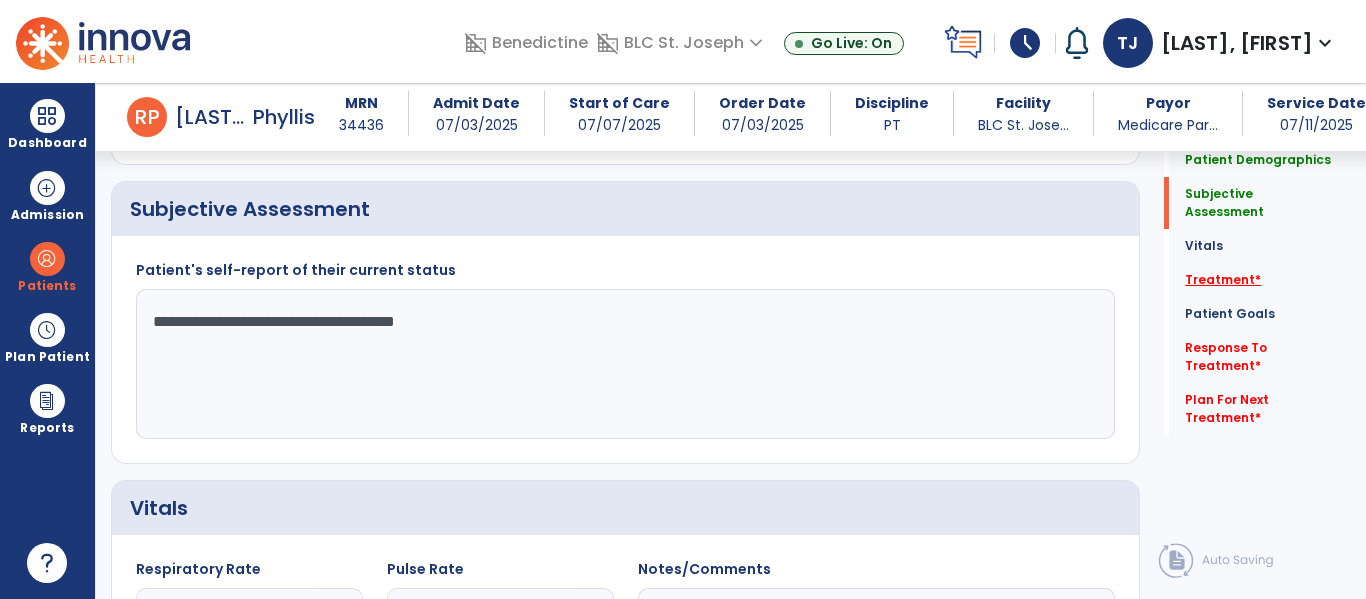click on "Treatment   *" 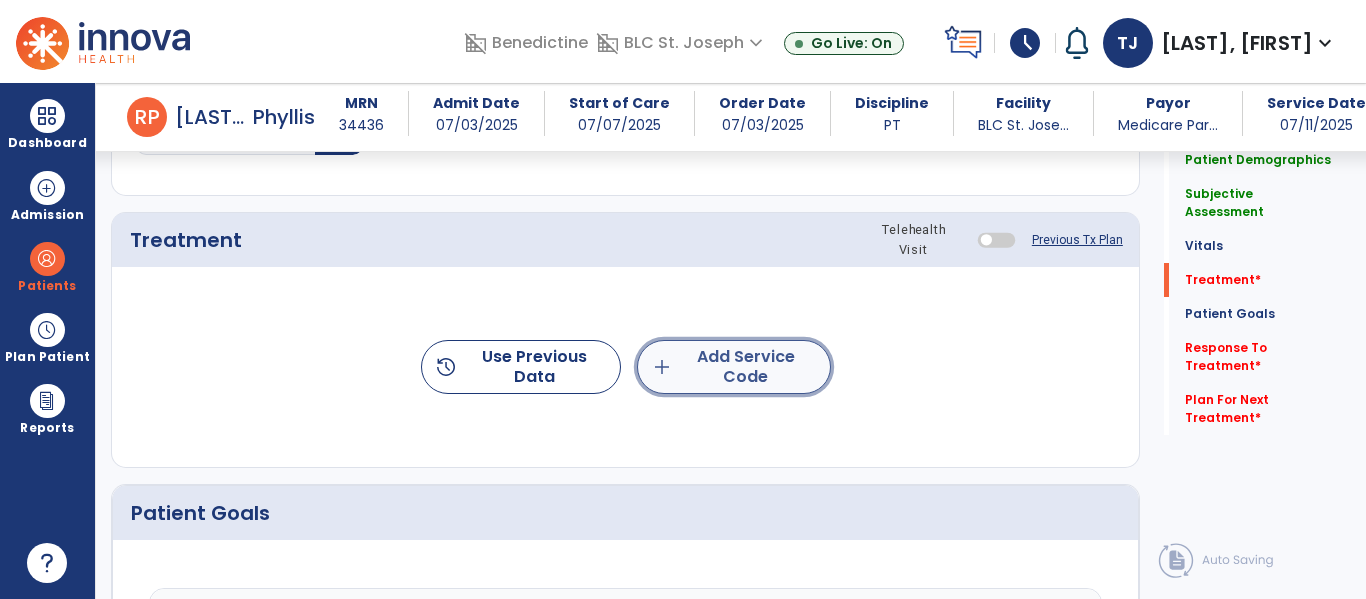 click on "add  Add Service Code" 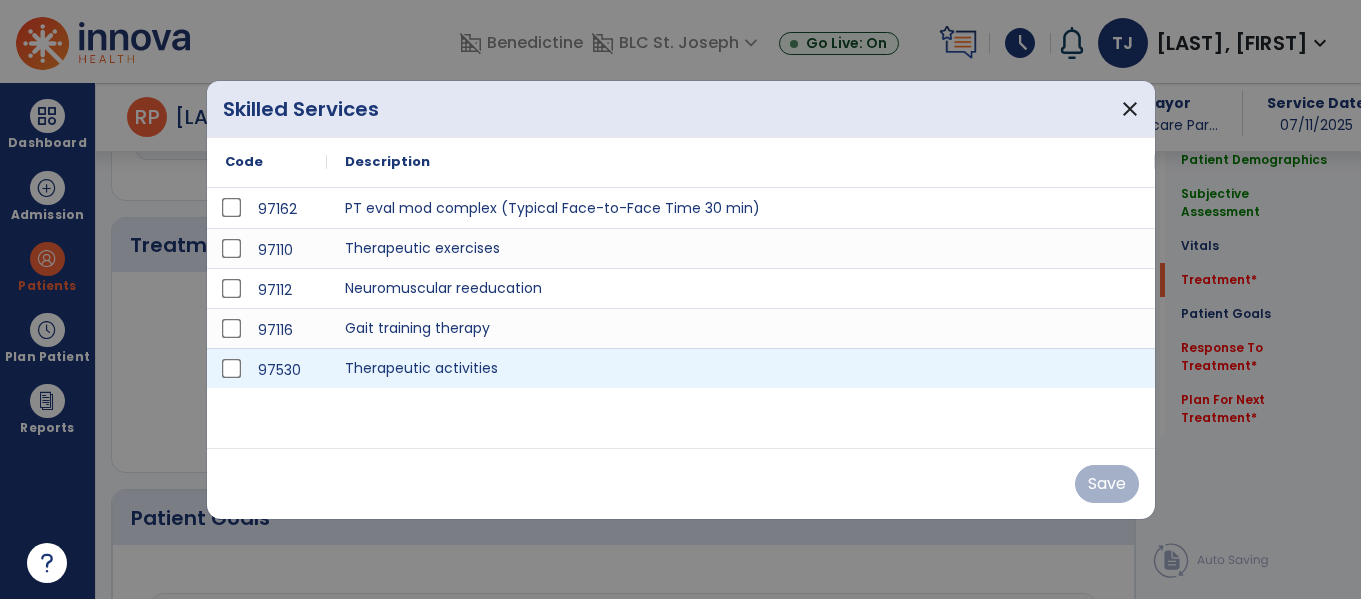 scroll, scrollTop: 1117, scrollLeft: 0, axis: vertical 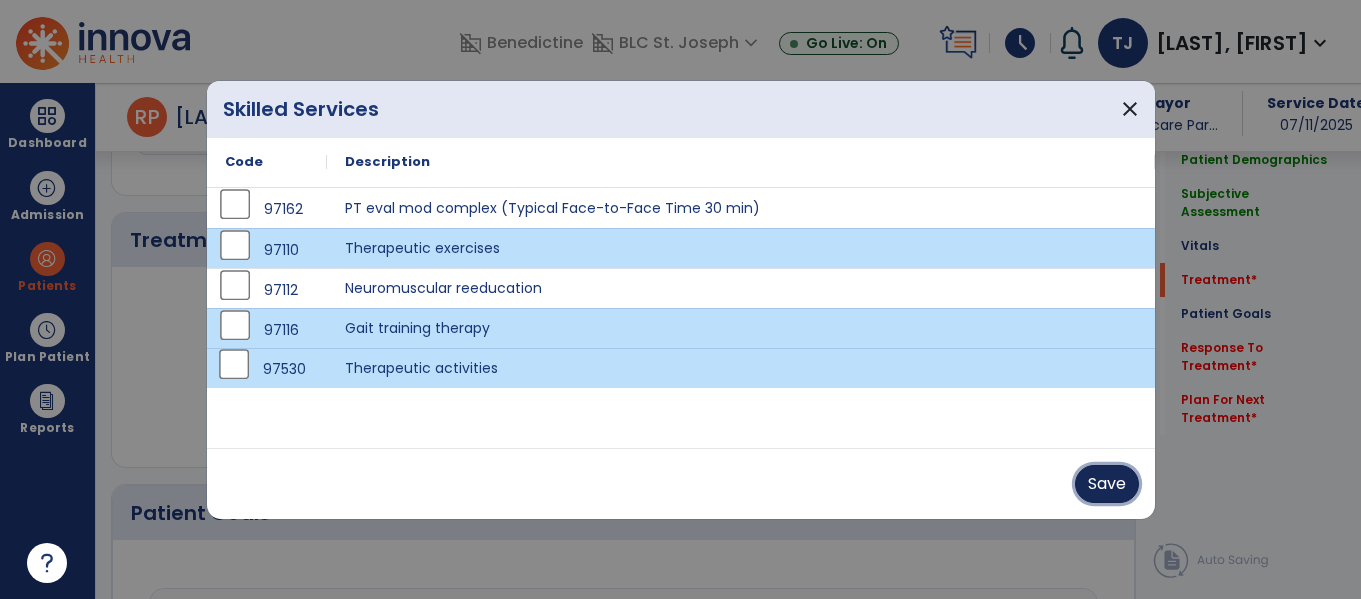 click on "Save" at bounding box center (1107, 484) 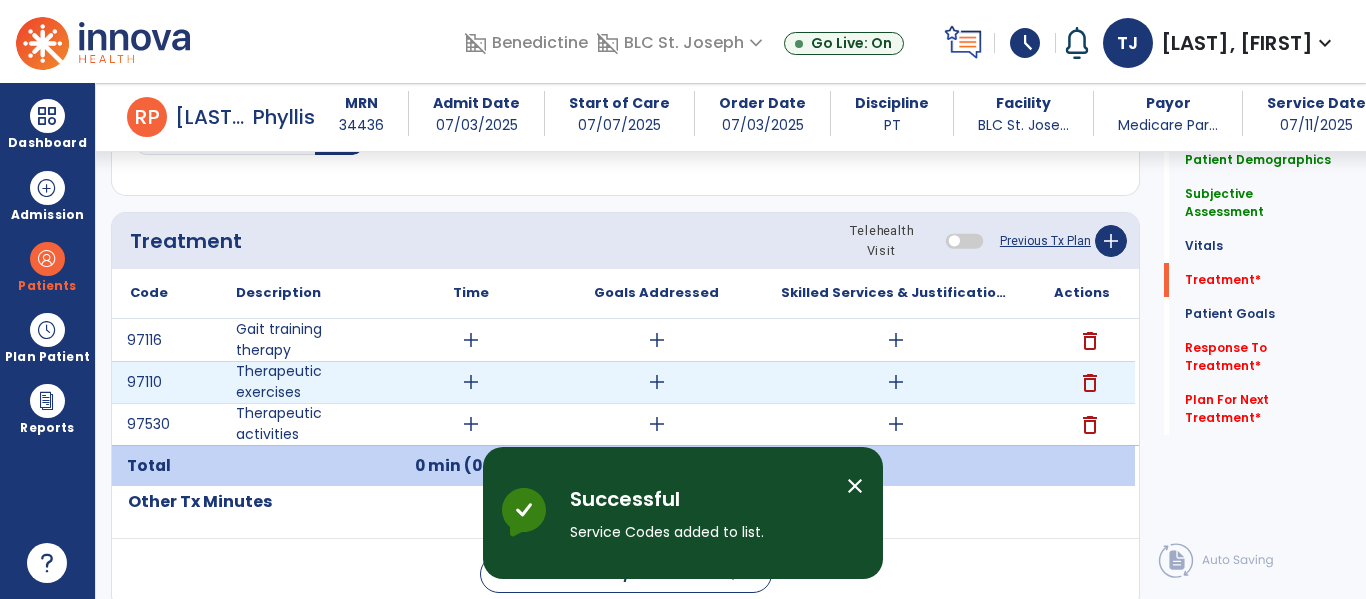 click on "add" at bounding box center (471, 382) 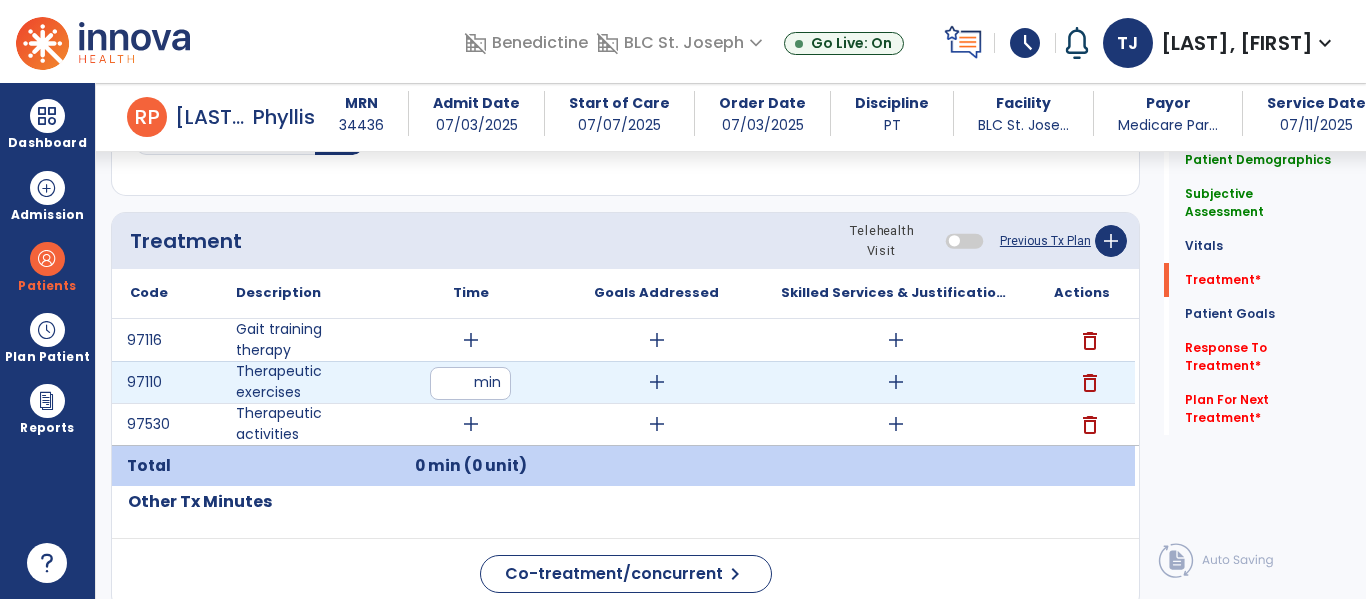 type on "**" 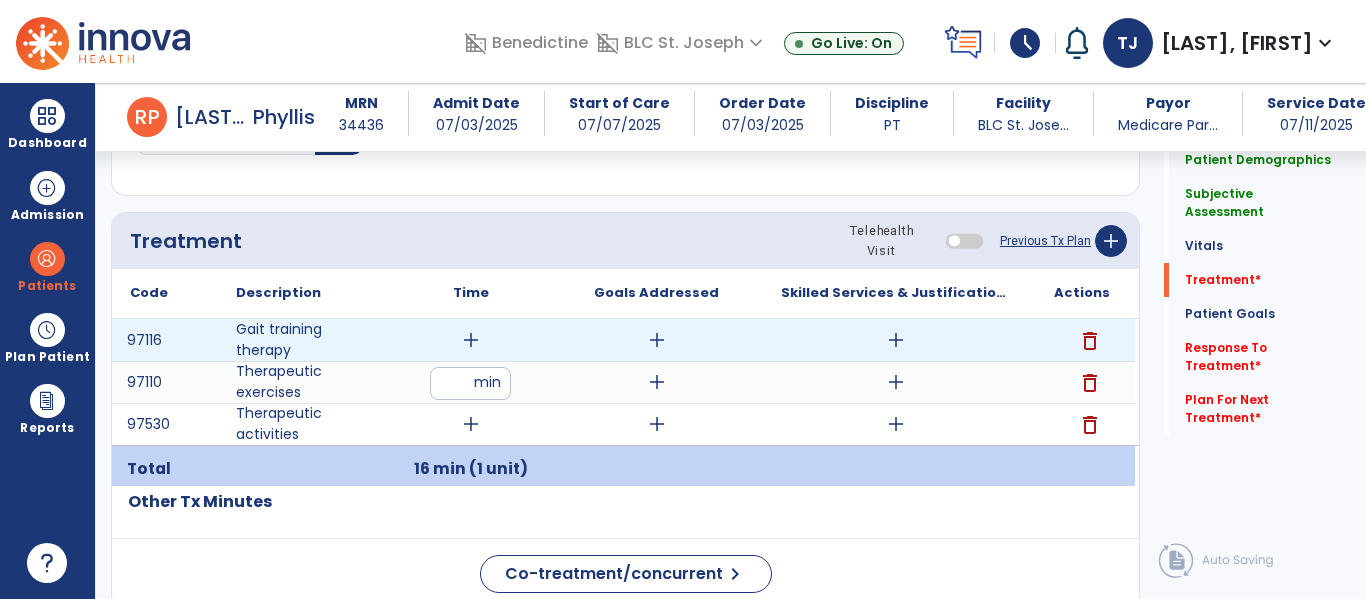 click on "add" at bounding box center [471, 340] 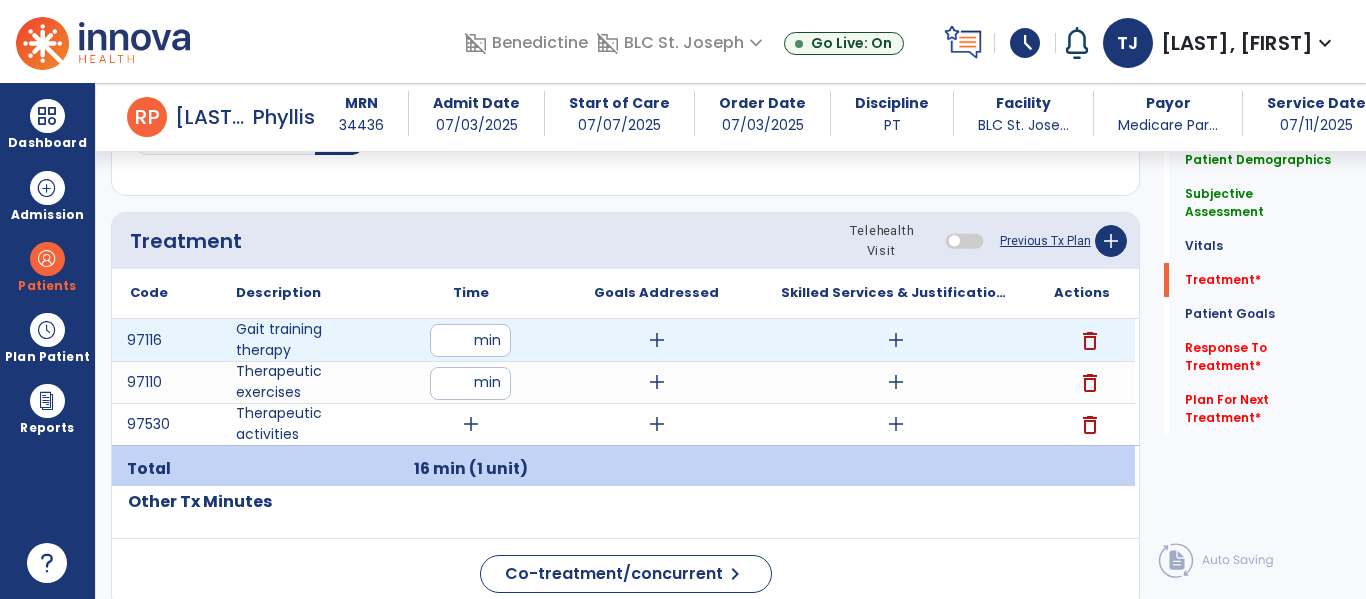 type on "**" 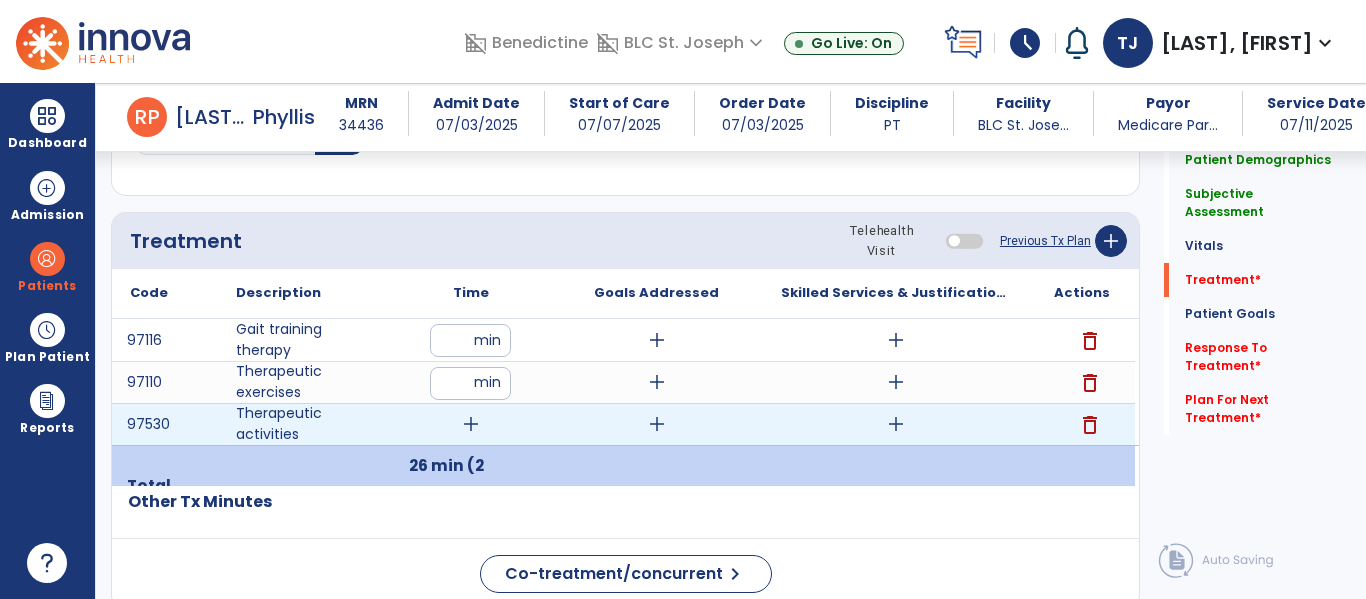 click on "add" at bounding box center [471, 424] 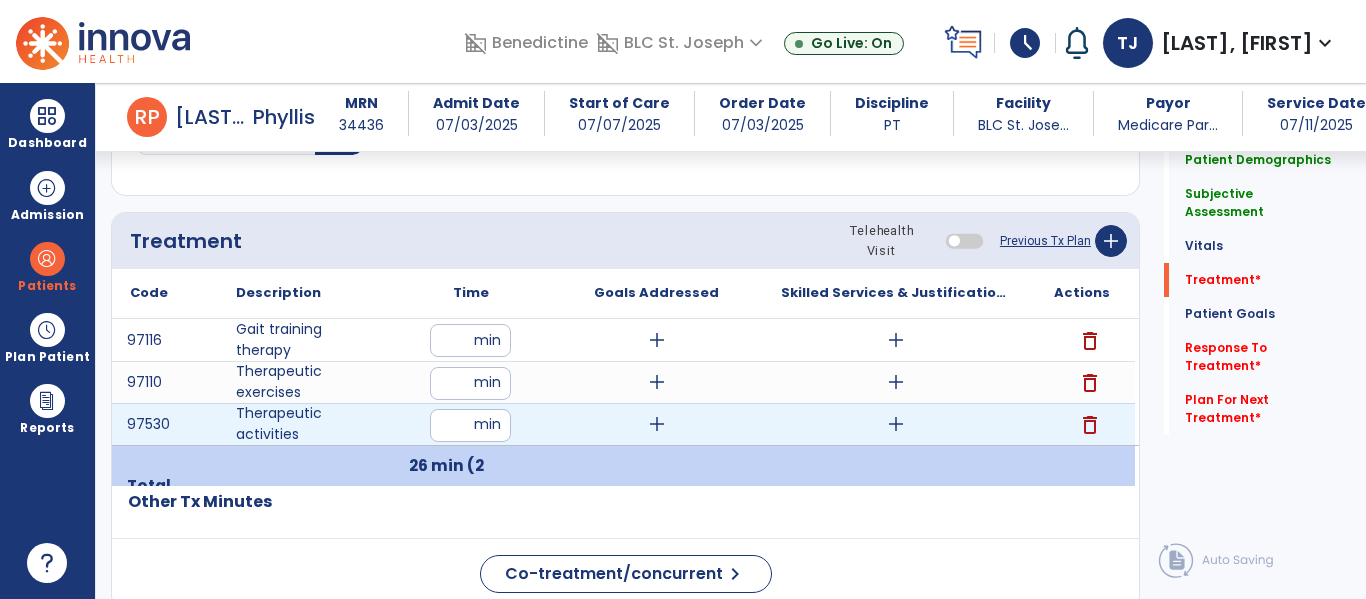 type on "**" 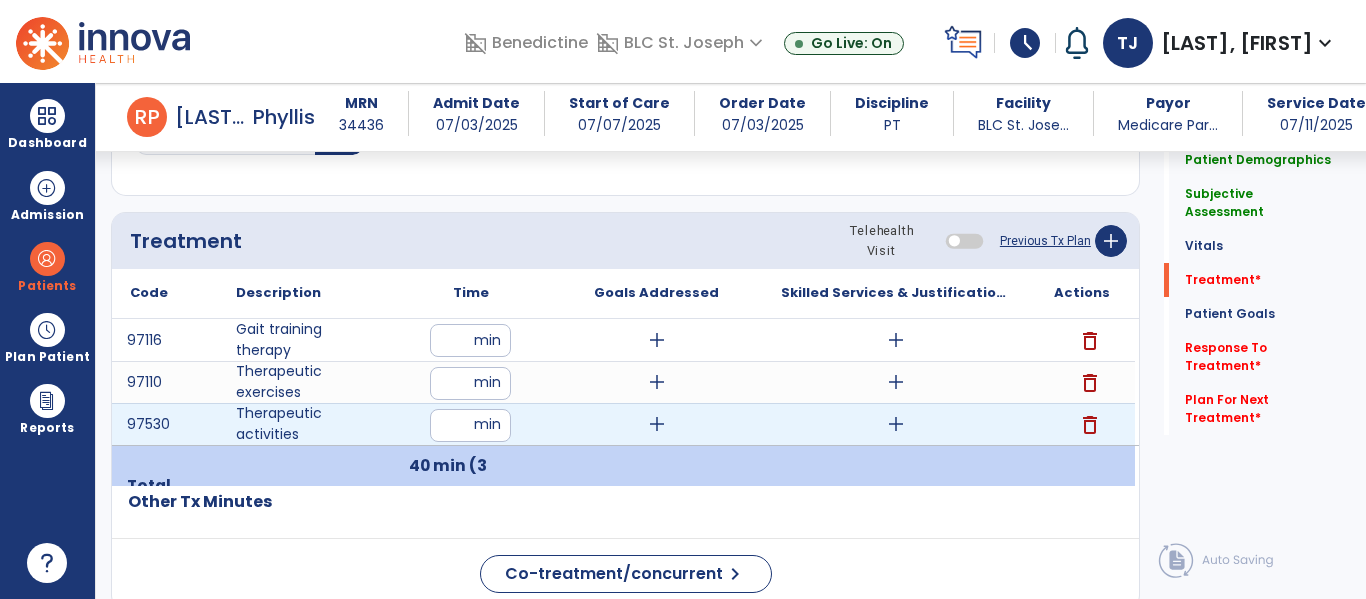 click on "add" at bounding box center (896, 424) 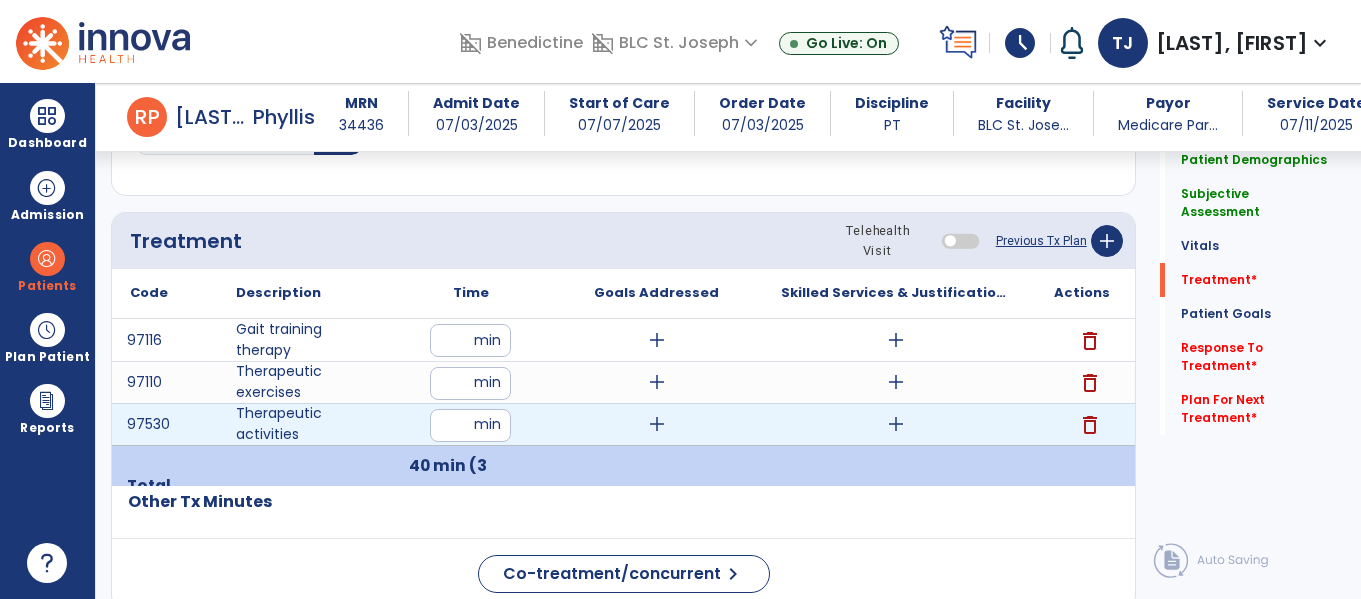 scroll, scrollTop: 1117, scrollLeft: 0, axis: vertical 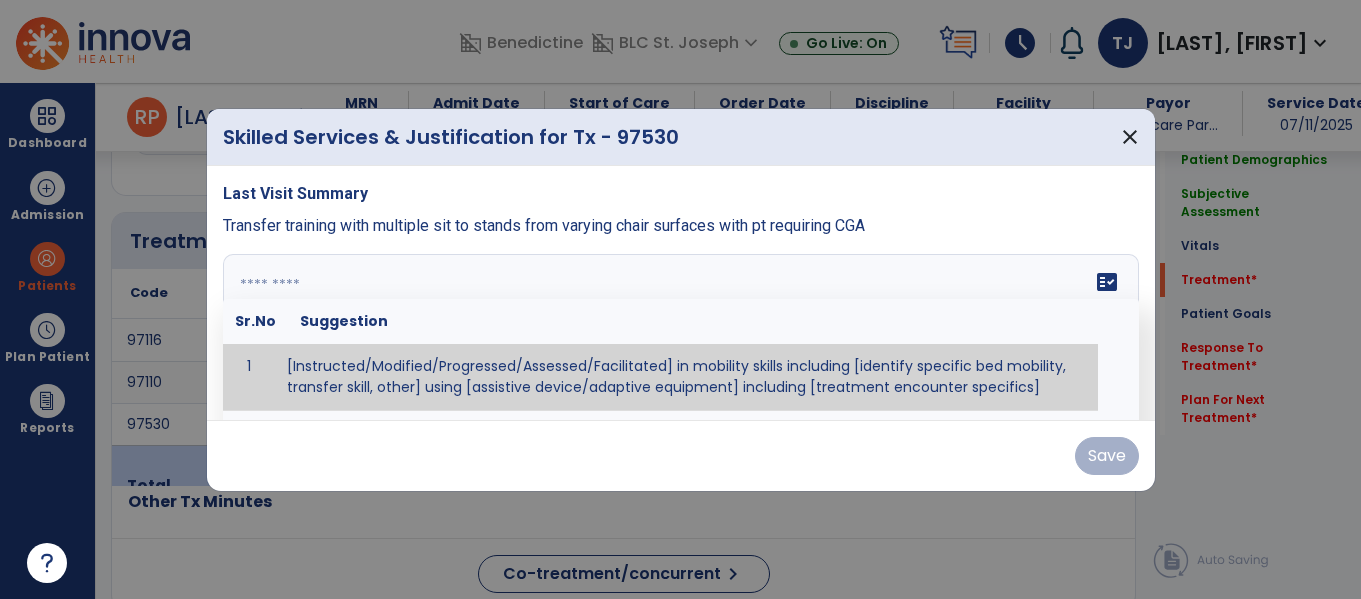 click at bounding box center [678, 329] 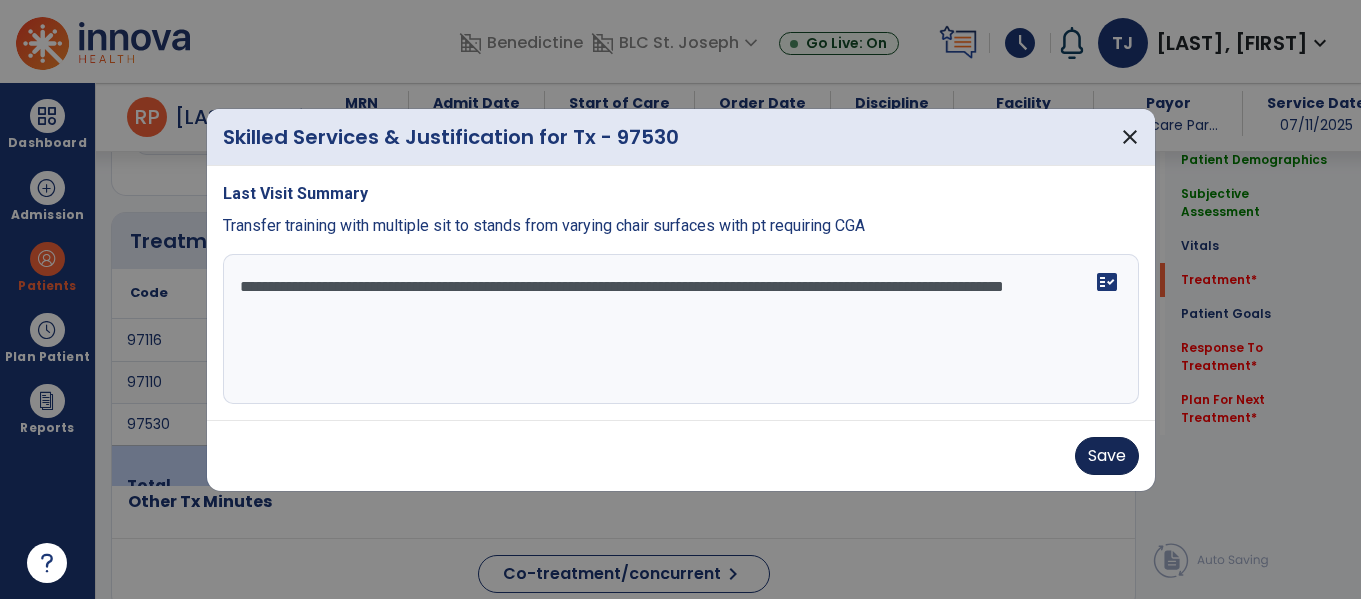 type on "**********" 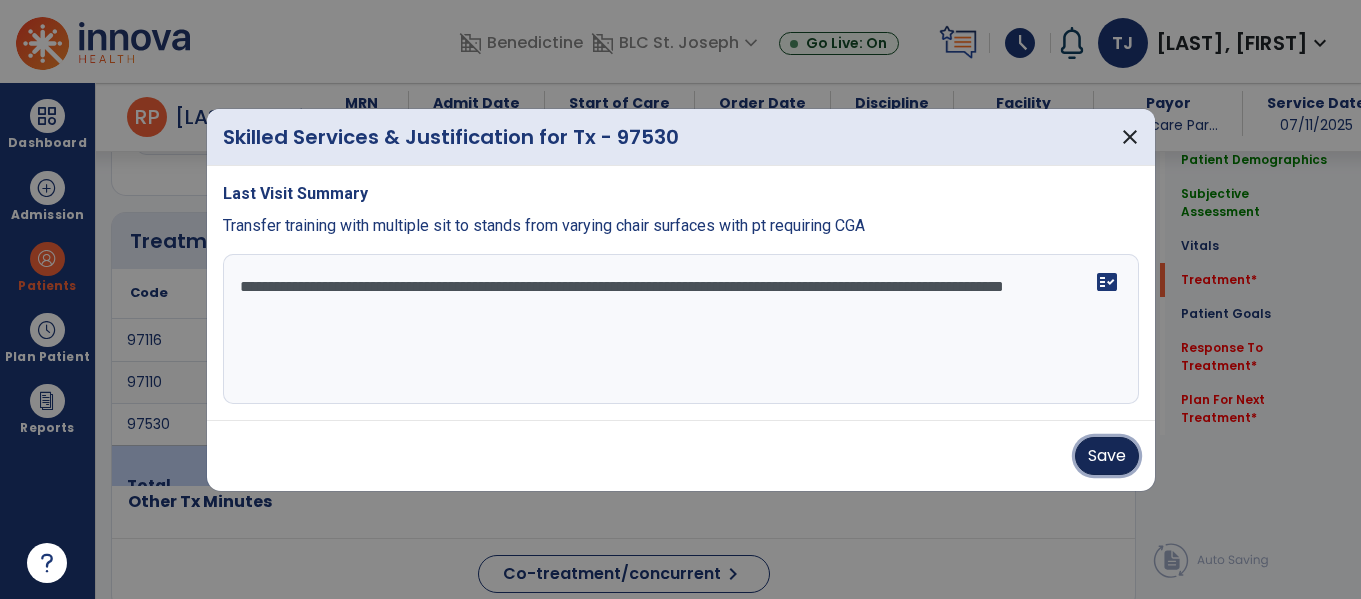 click on "Save" at bounding box center [1107, 456] 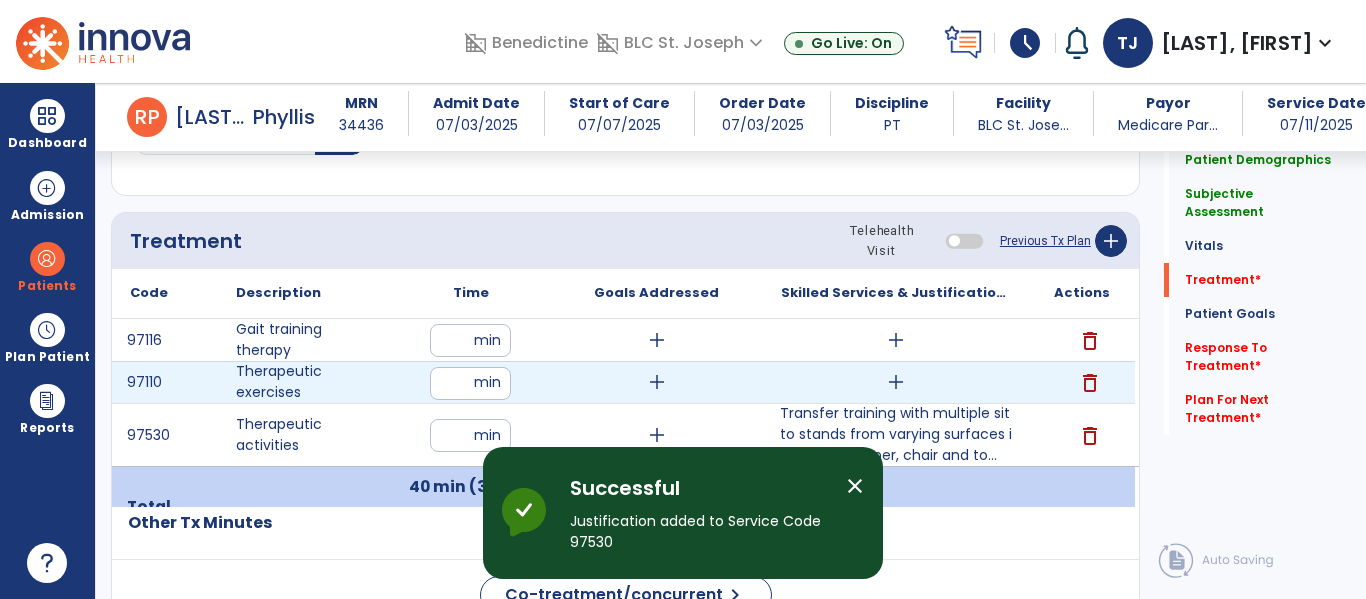 click on "add" at bounding box center (896, 382) 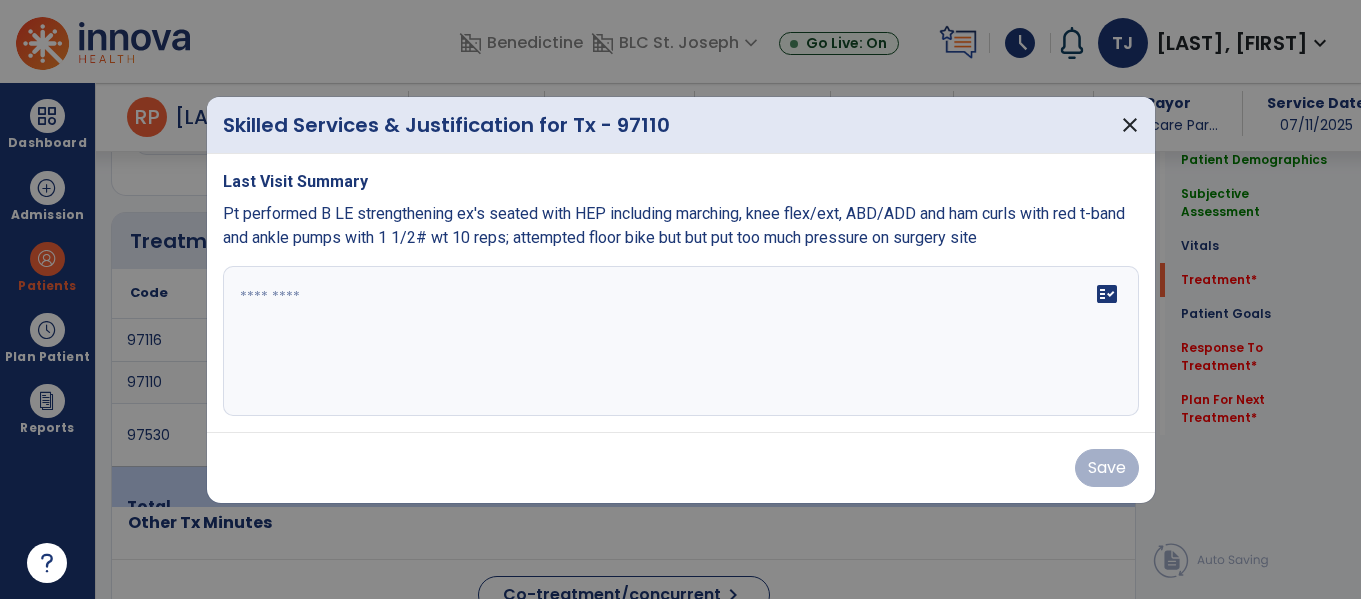 scroll, scrollTop: 1117, scrollLeft: 0, axis: vertical 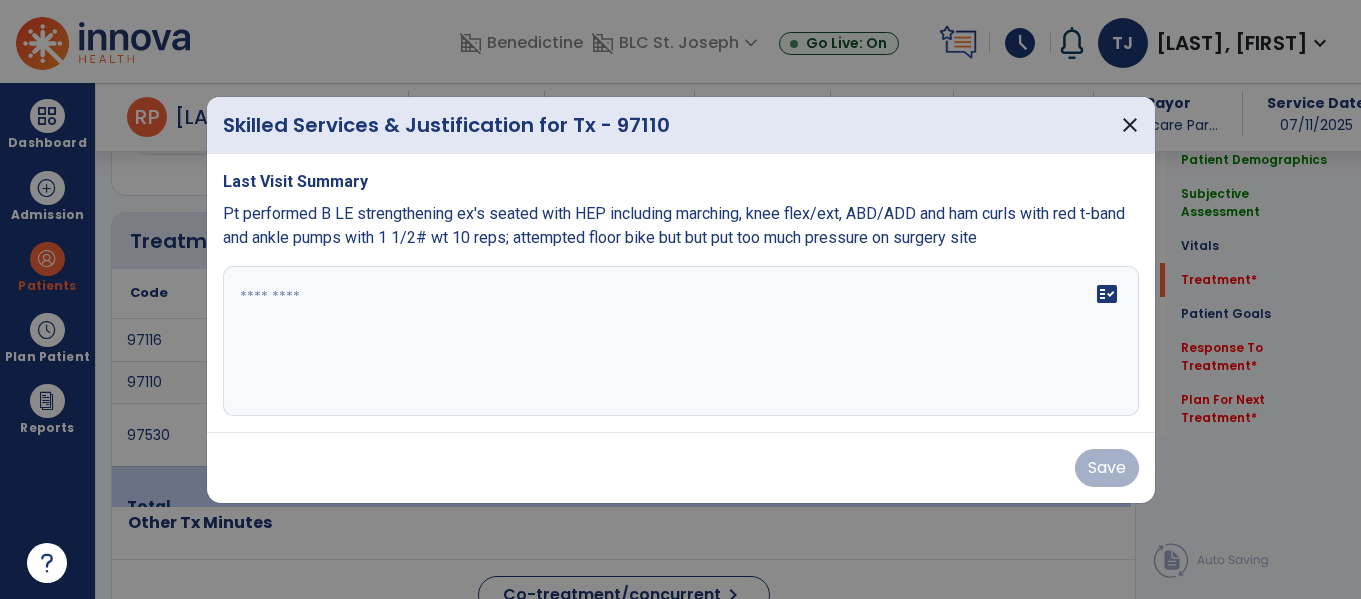click at bounding box center (681, 341) 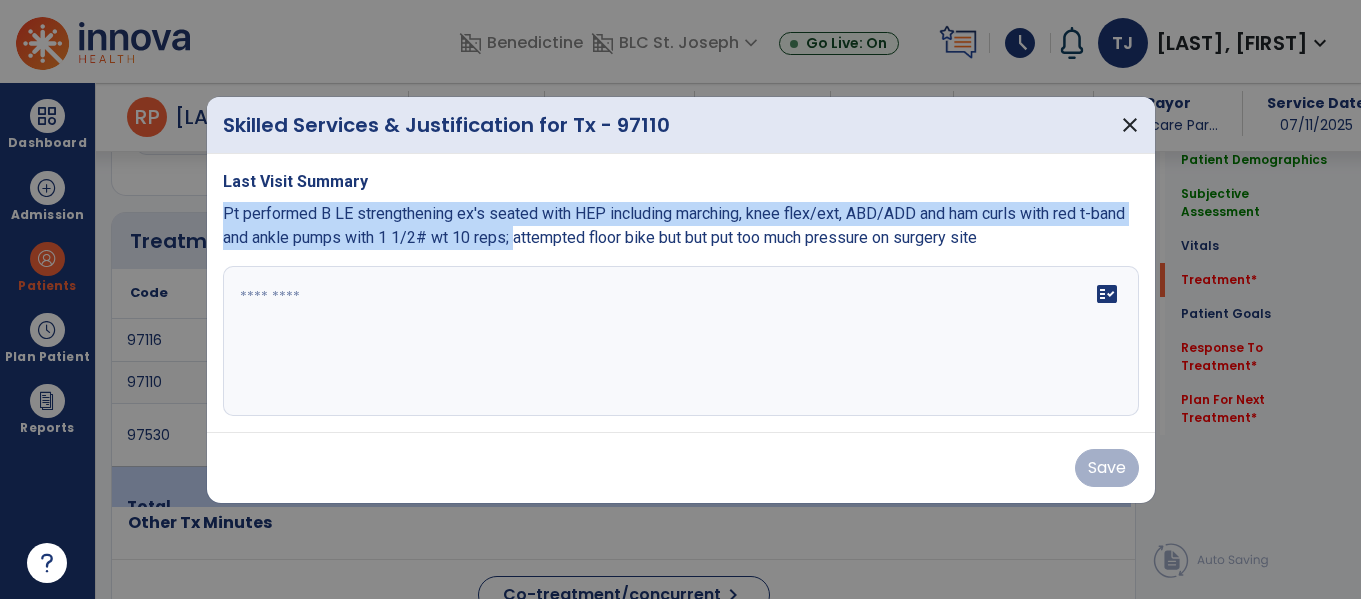 drag, startPoint x: 226, startPoint y: 211, endPoint x: 516, endPoint y: 239, distance: 291.3486 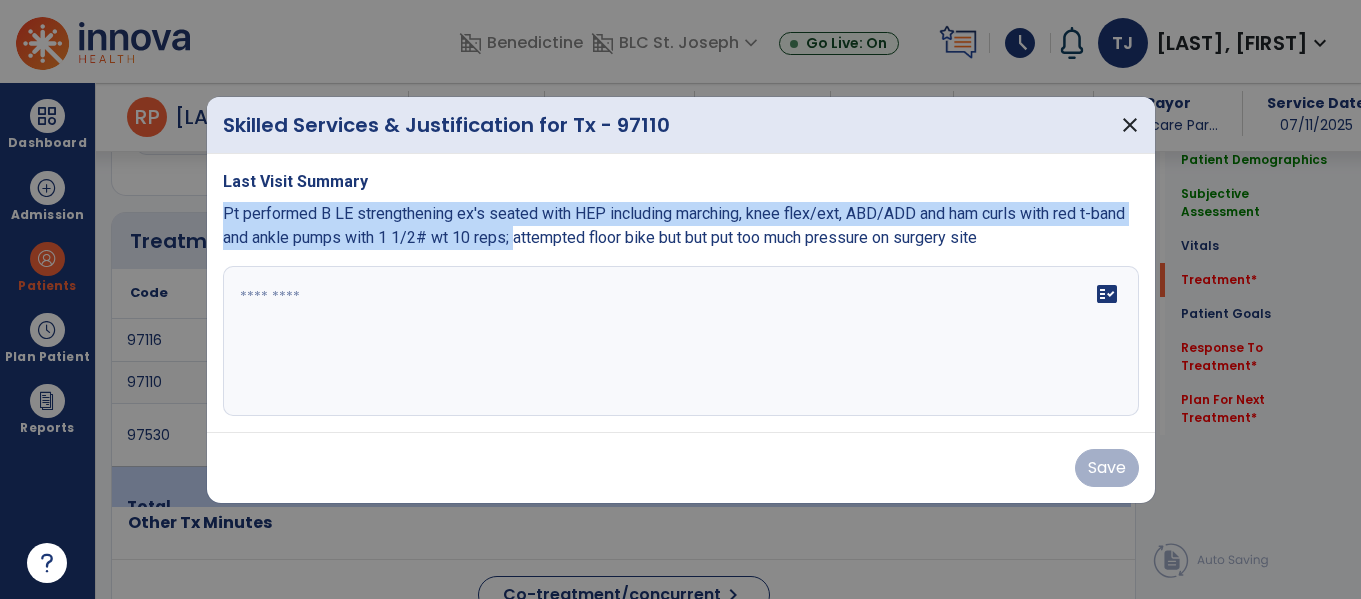 click on "Pt performed B LE strengthening ex's seated with HEP including marching, knee flex/ext, ABD/ADD and ham curls with red t-band and ankle pumps with 1 1/2# wt 10 reps; attempted floor bike but but put too much pressure on surgery site" at bounding box center [674, 225] 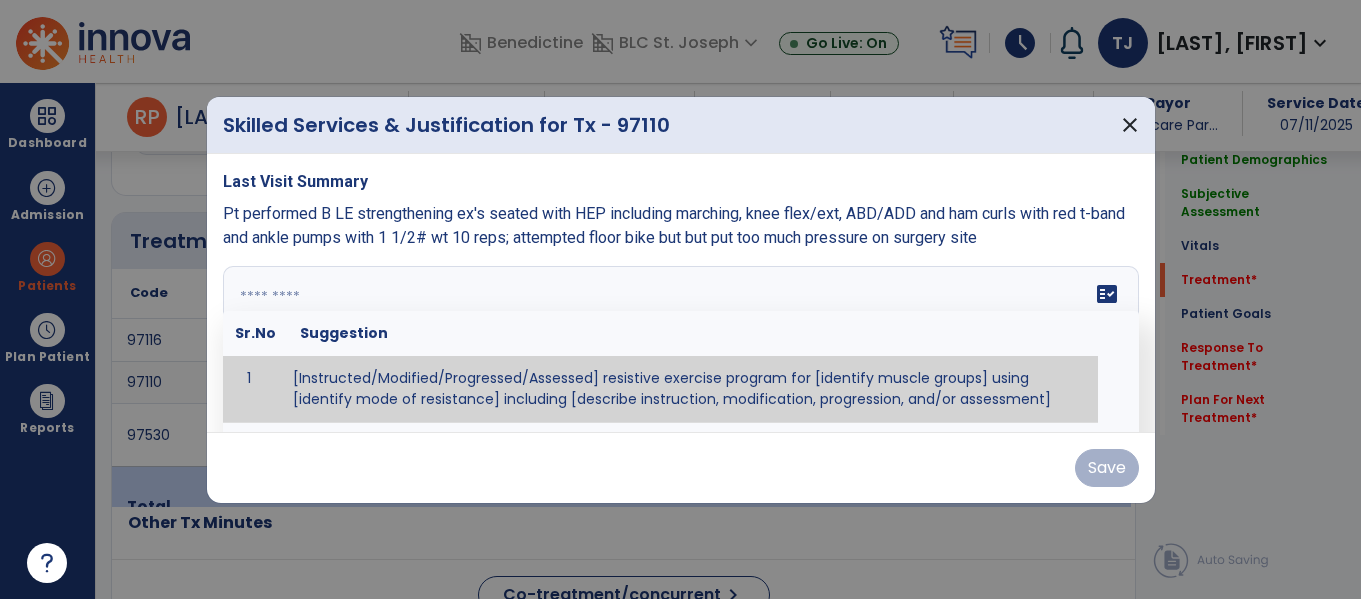 paste on "**********" 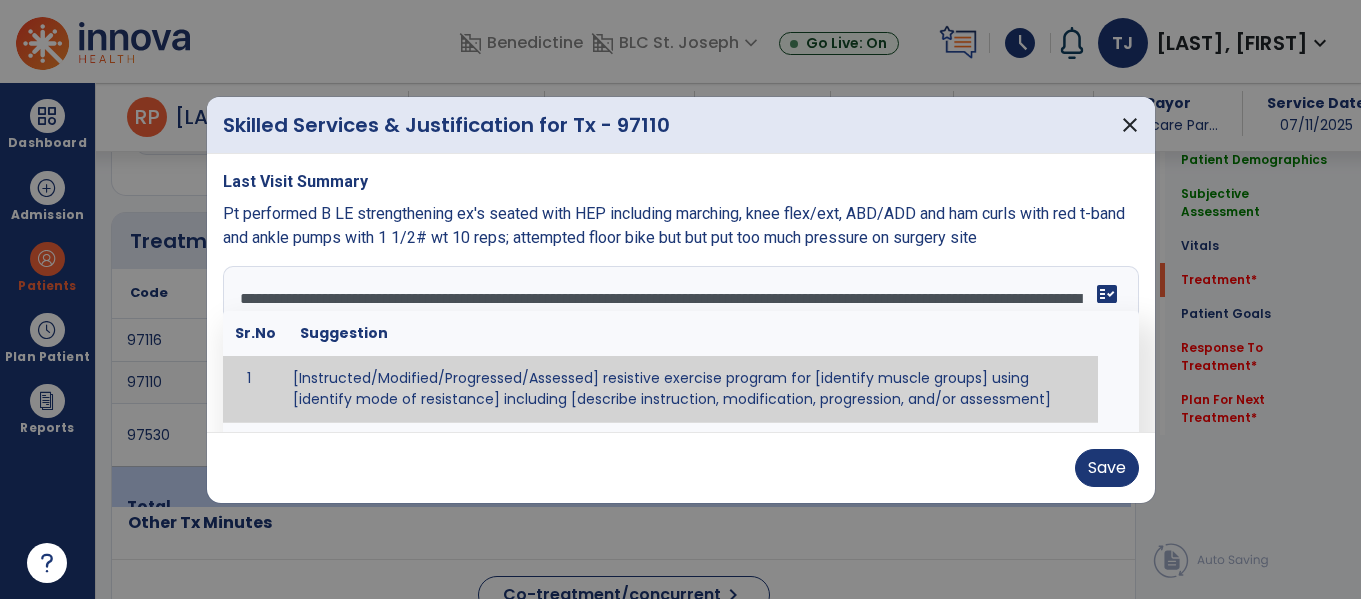drag, startPoint x: 568, startPoint y: 297, endPoint x: 777, endPoint y: 290, distance: 209.11719 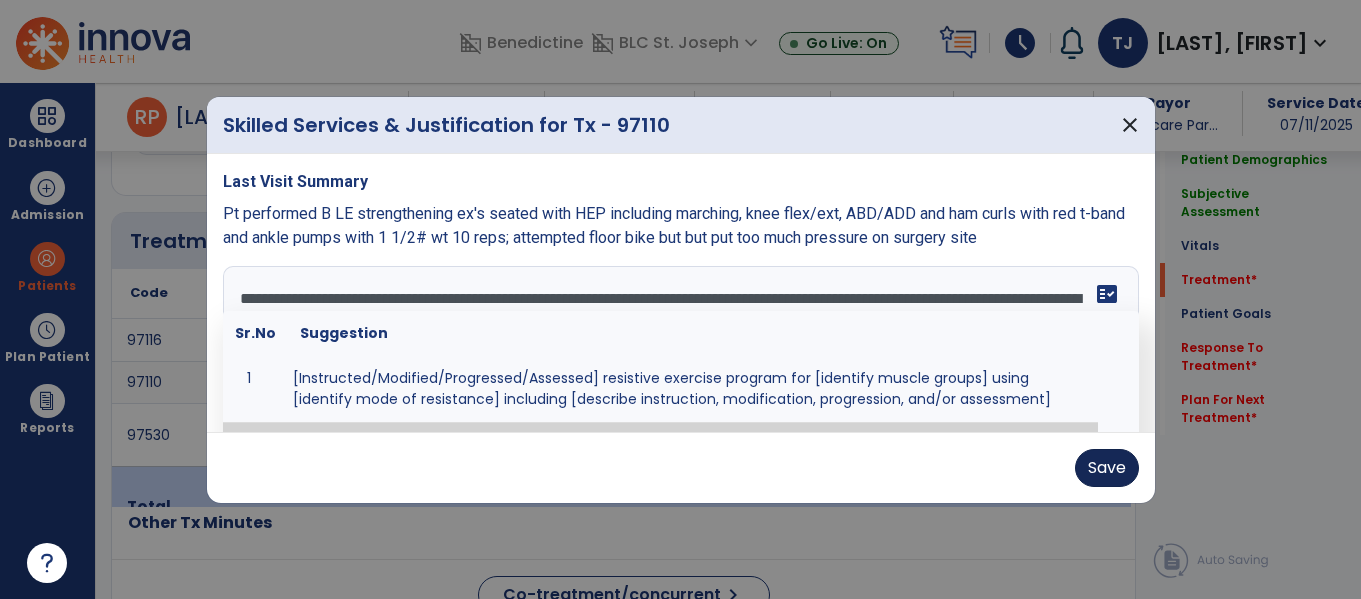 type on "**********" 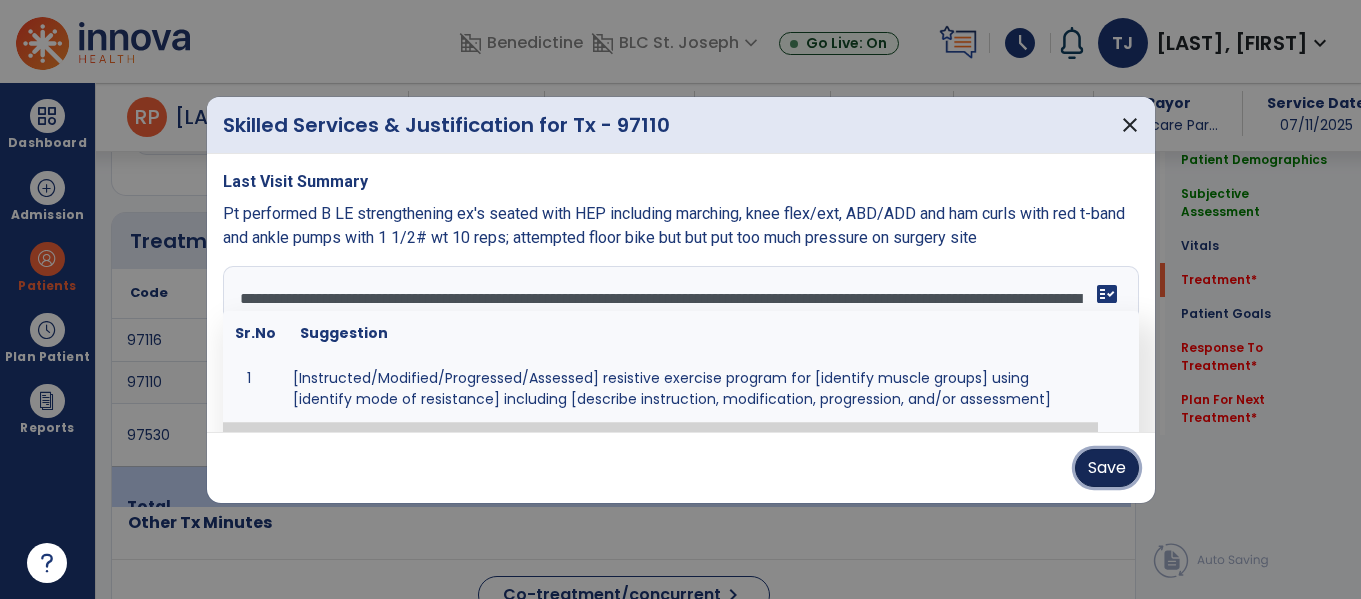 drag, startPoint x: 1099, startPoint y: 466, endPoint x: 1082, endPoint y: 441, distance: 30.232433 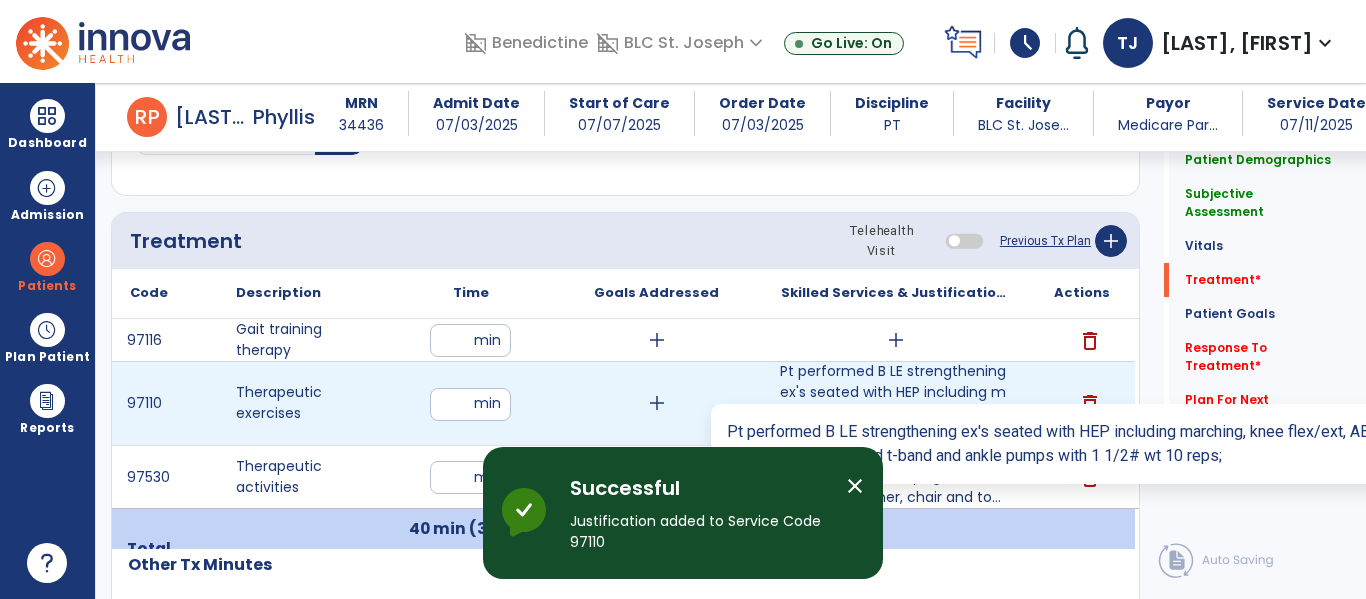 click on "Pt performed B LE strengthening ex's seated with HEP including marching, knee flex/ext, ABD/ADD and ..." at bounding box center [896, 403] 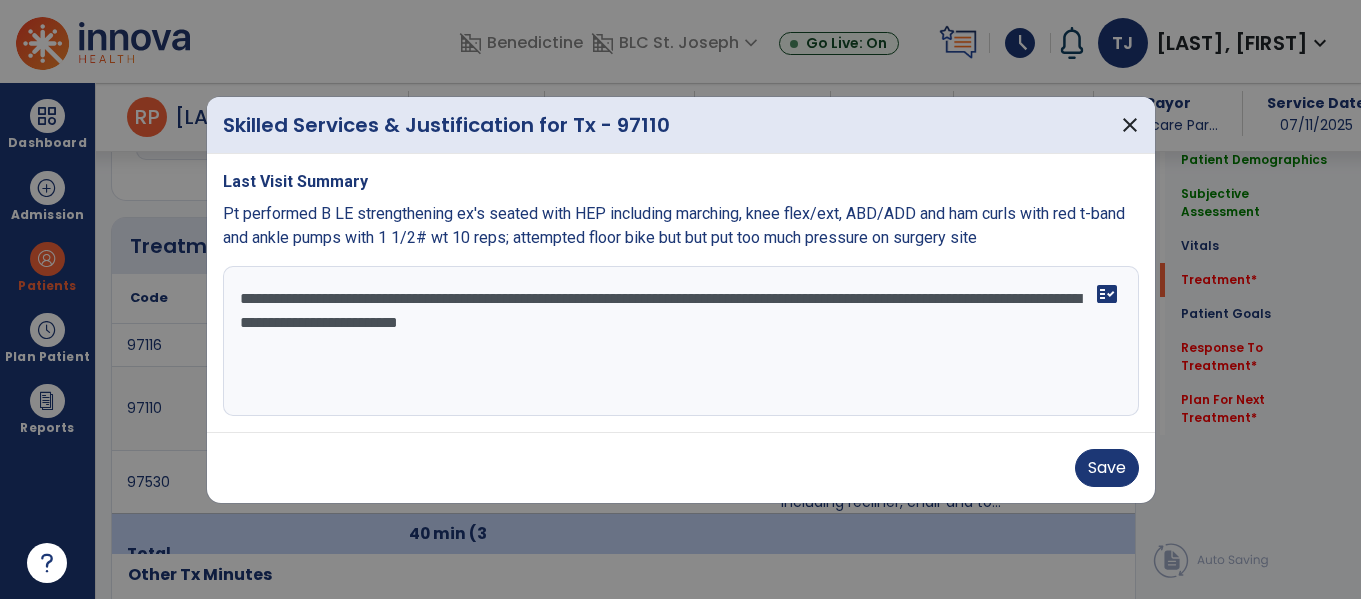 scroll, scrollTop: 1117, scrollLeft: 0, axis: vertical 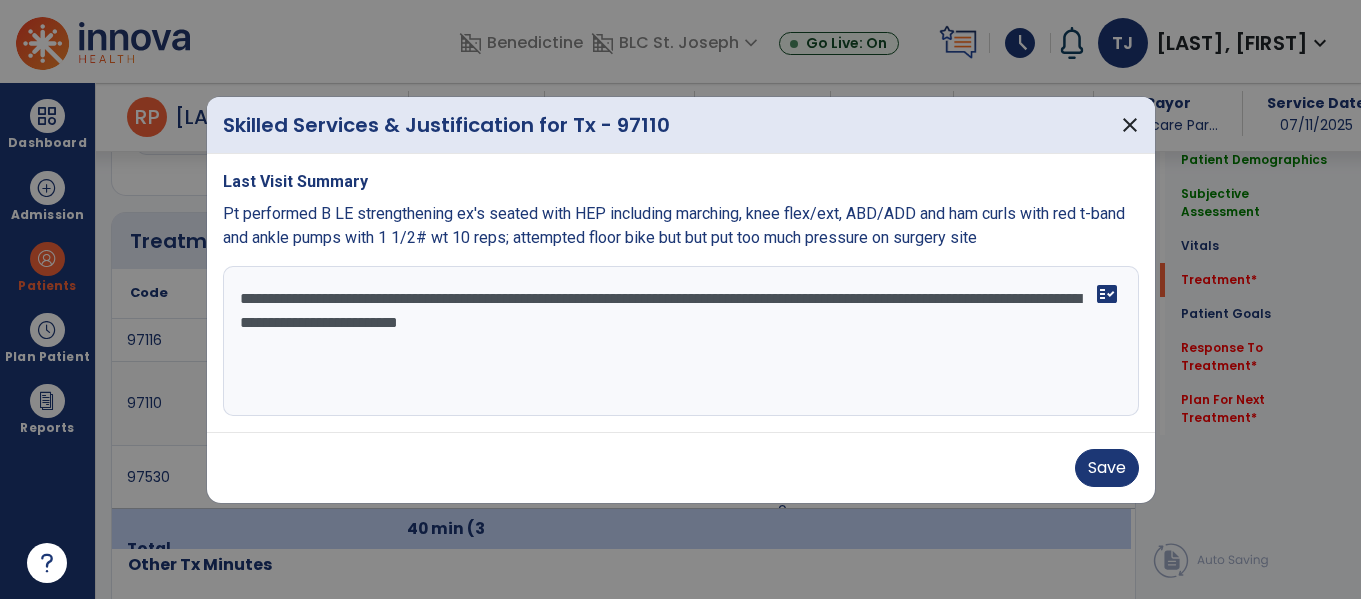 click on "**********" at bounding box center [681, 341] 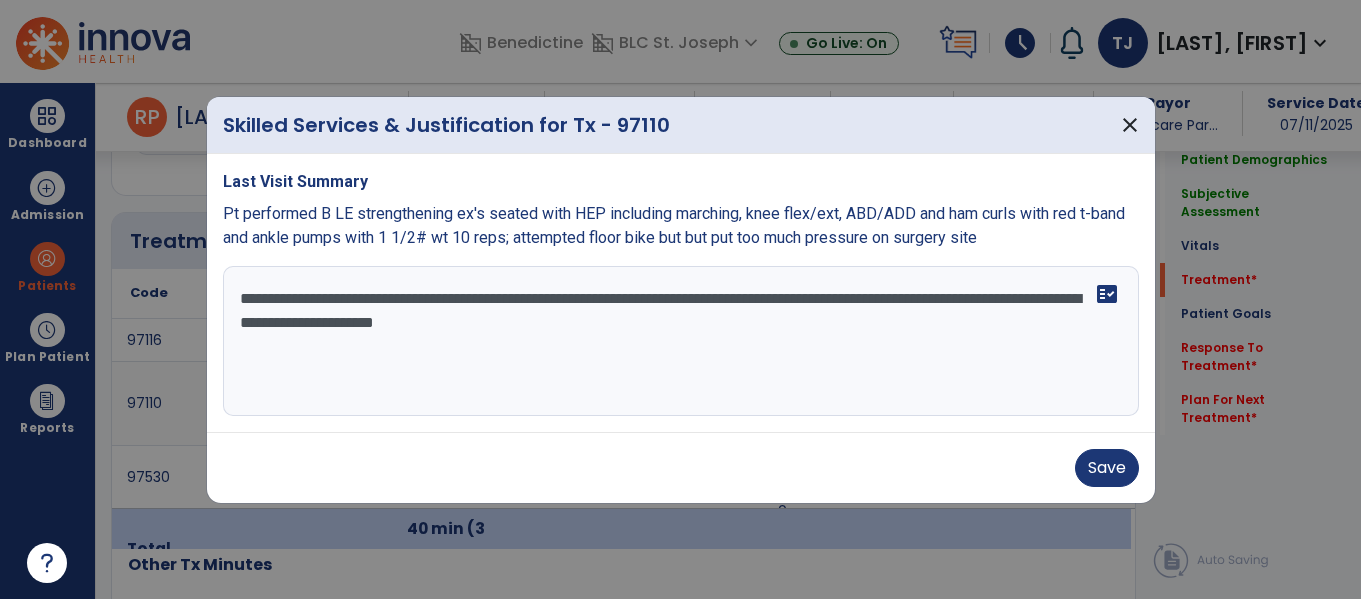 click on "**********" at bounding box center (681, 341) 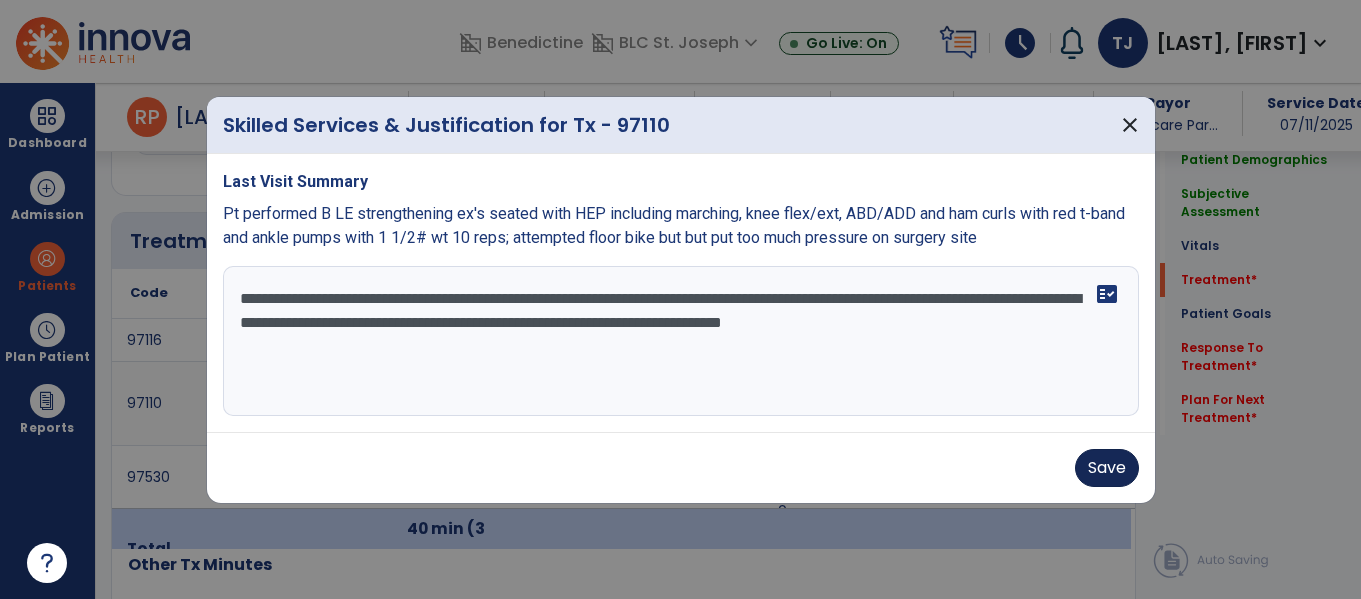 type on "**********" 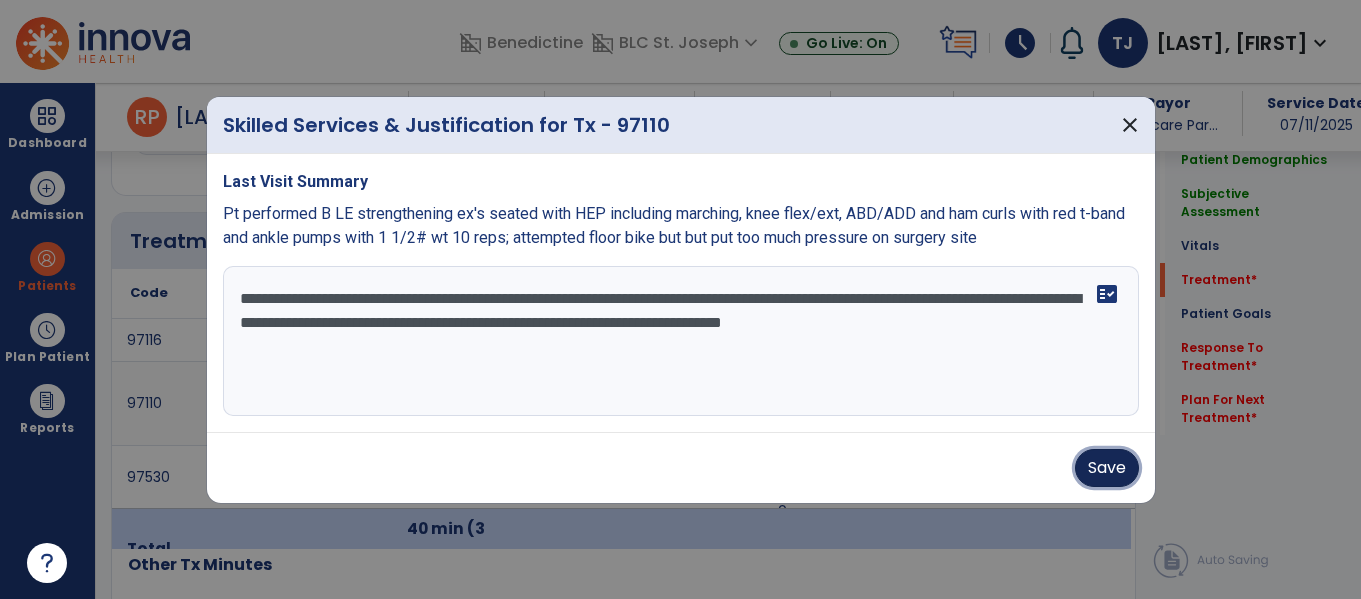 click on "Save" at bounding box center (1107, 468) 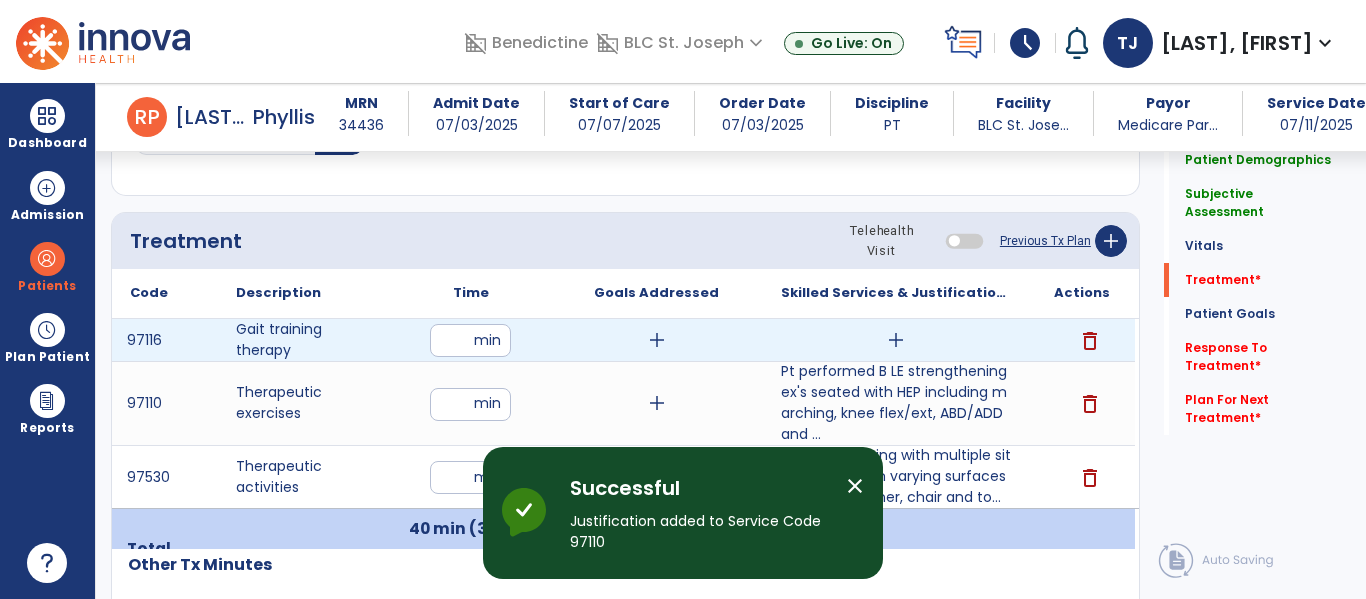 click on "add" at bounding box center [896, 340] 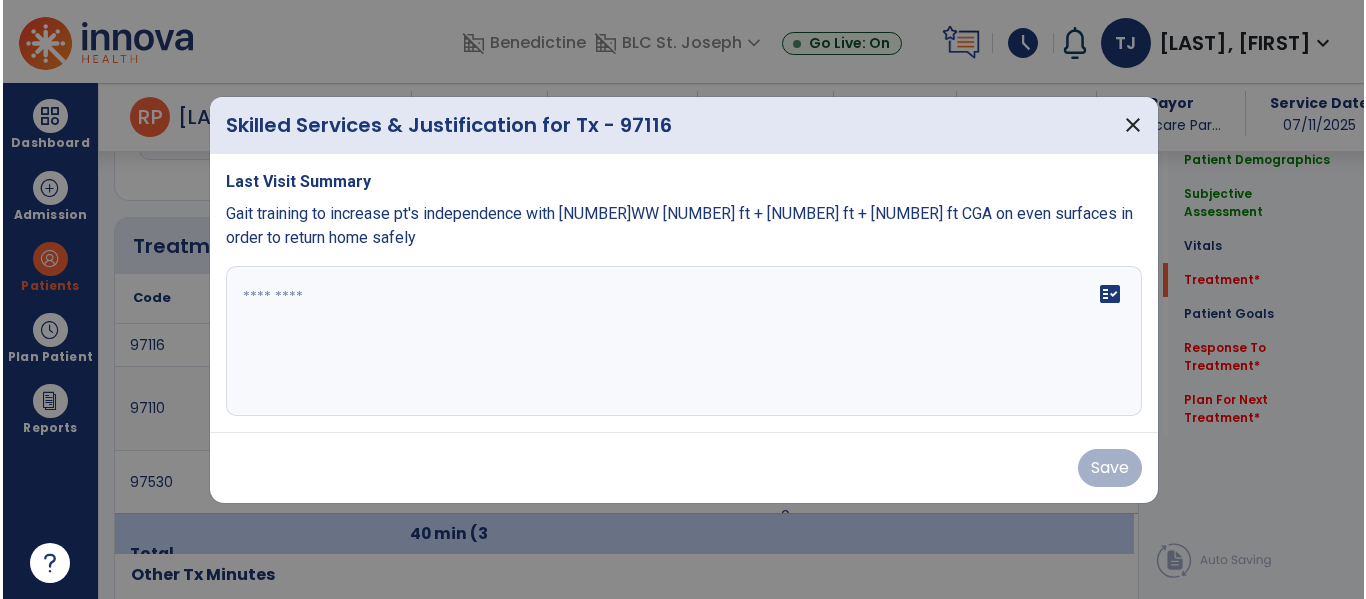 scroll, scrollTop: 1117, scrollLeft: 0, axis: vertical 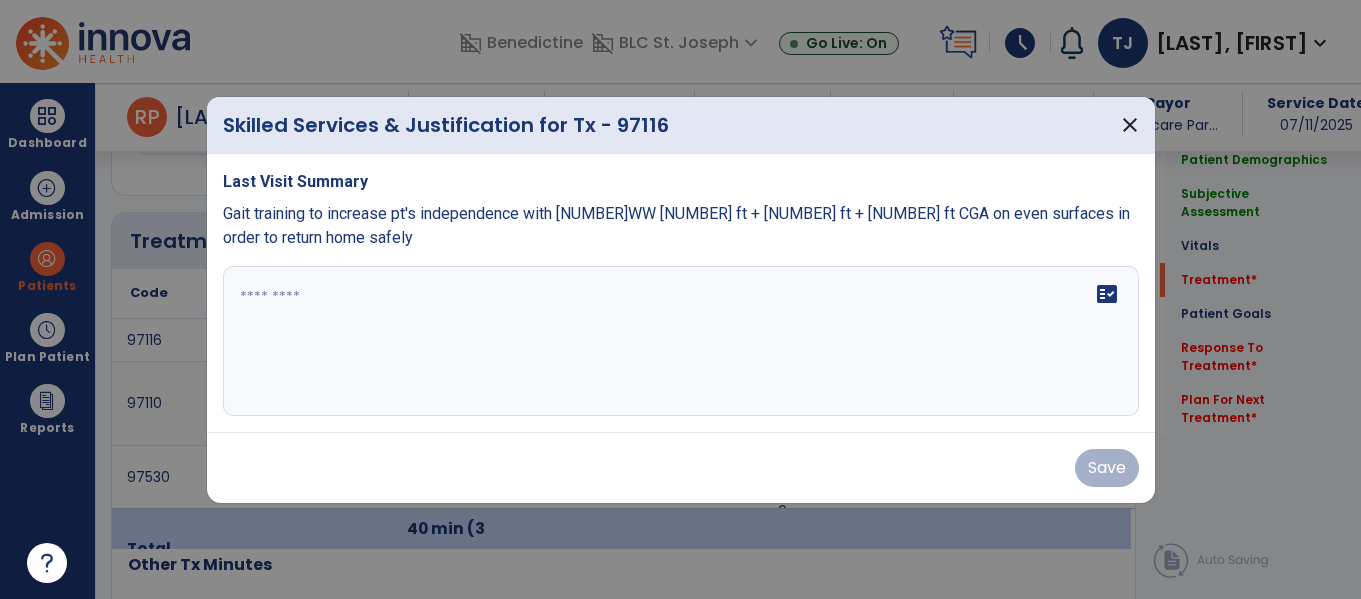 drag, startPoint x: 292, startPoint y: 290, endPoint x: 333, endPoint y: 282, distance: 41.773197 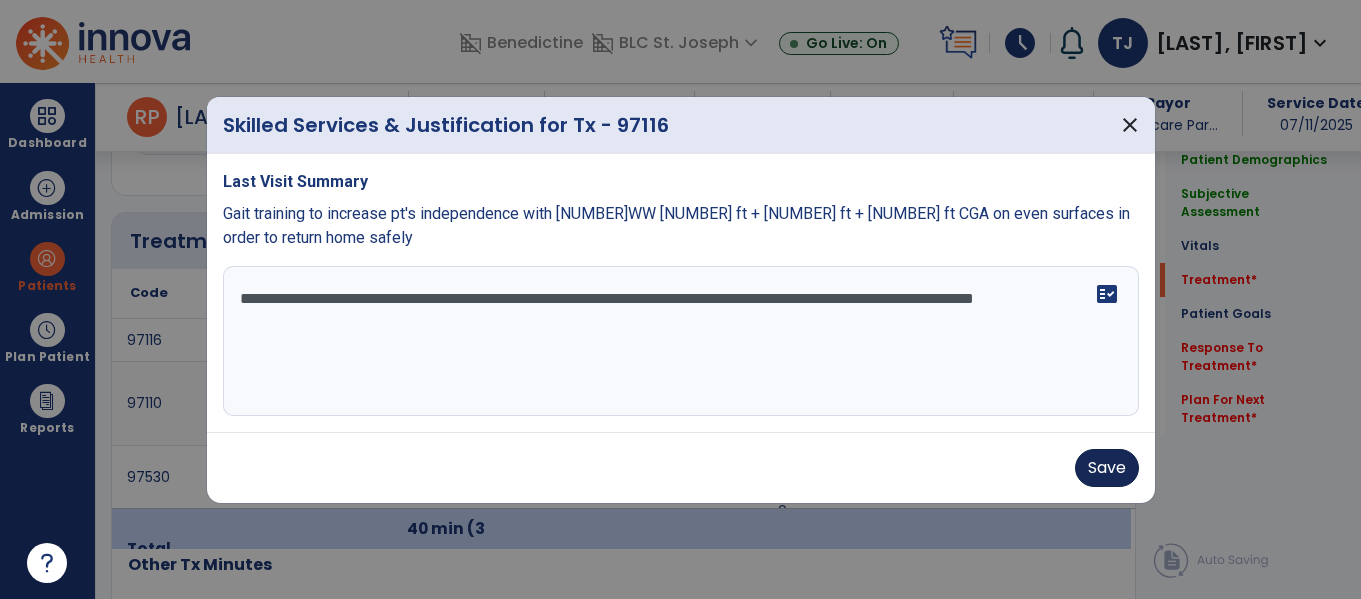 type on "**********" 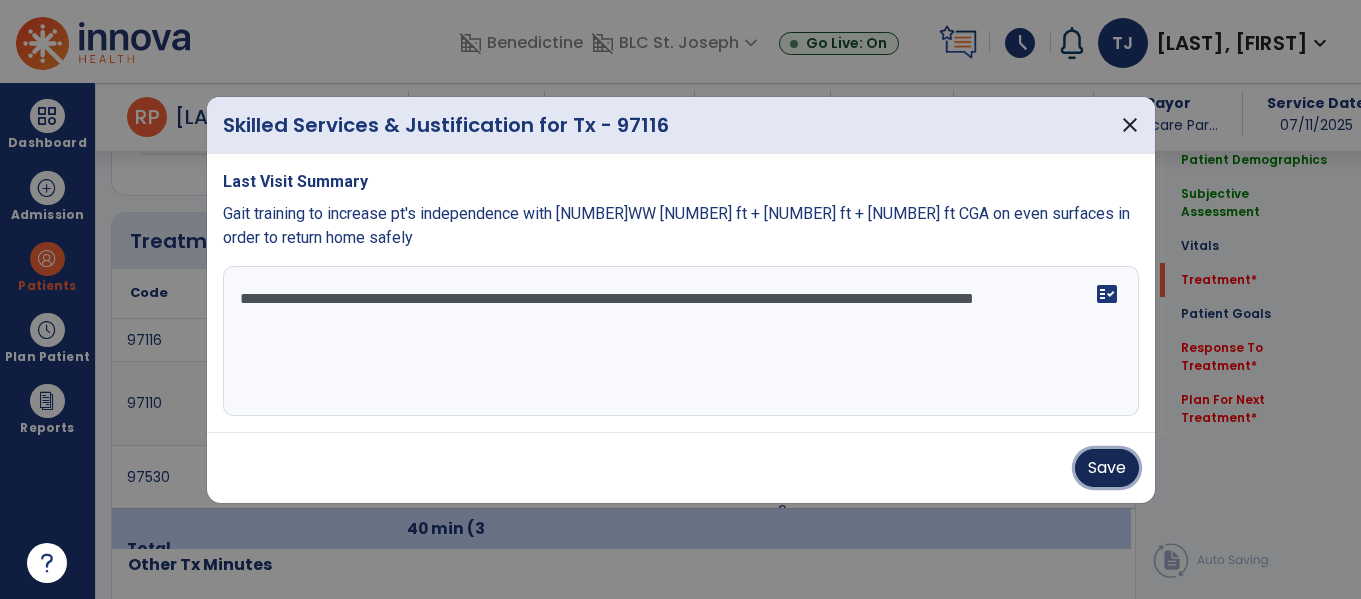 click on "Save" at bounding box center (1107, 468) 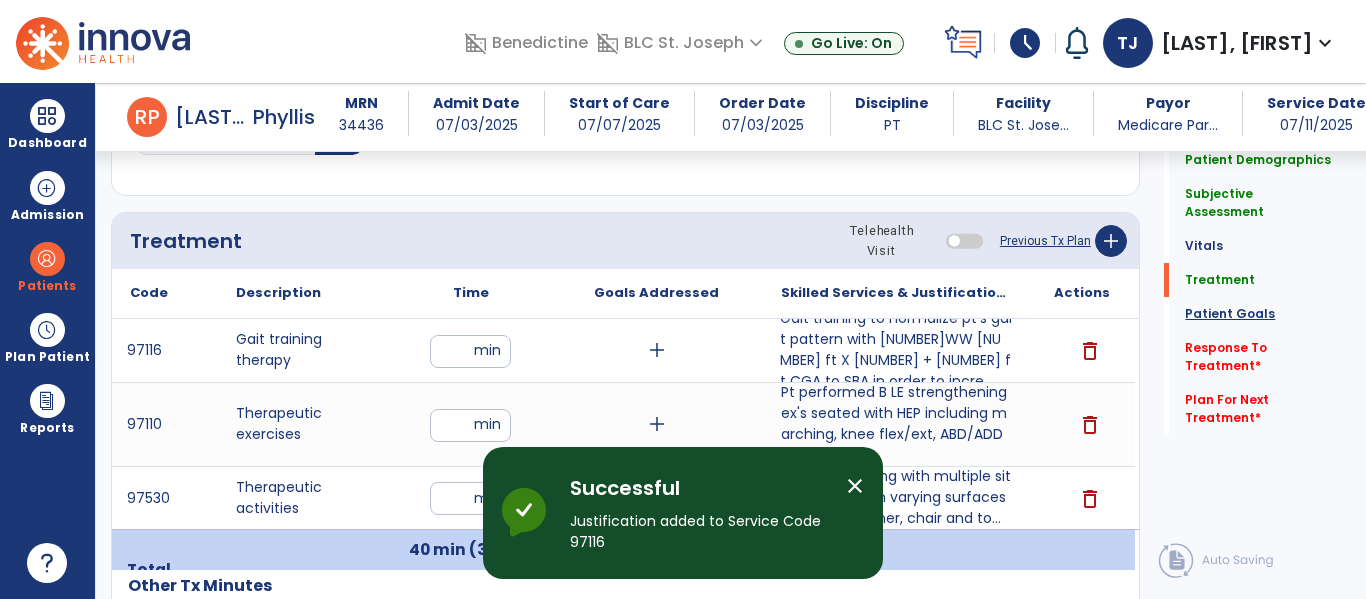 click on "Patient Goals" 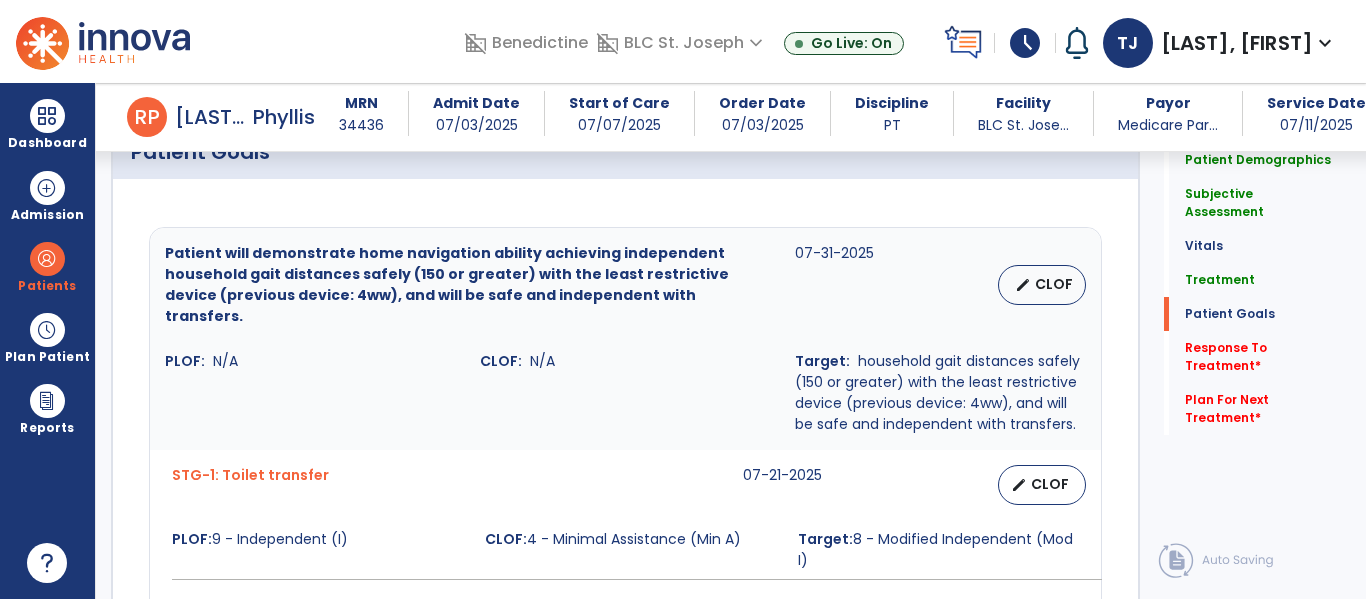 scroll, scrollTop: 1670, scrollLeft: 0, axis: vertical 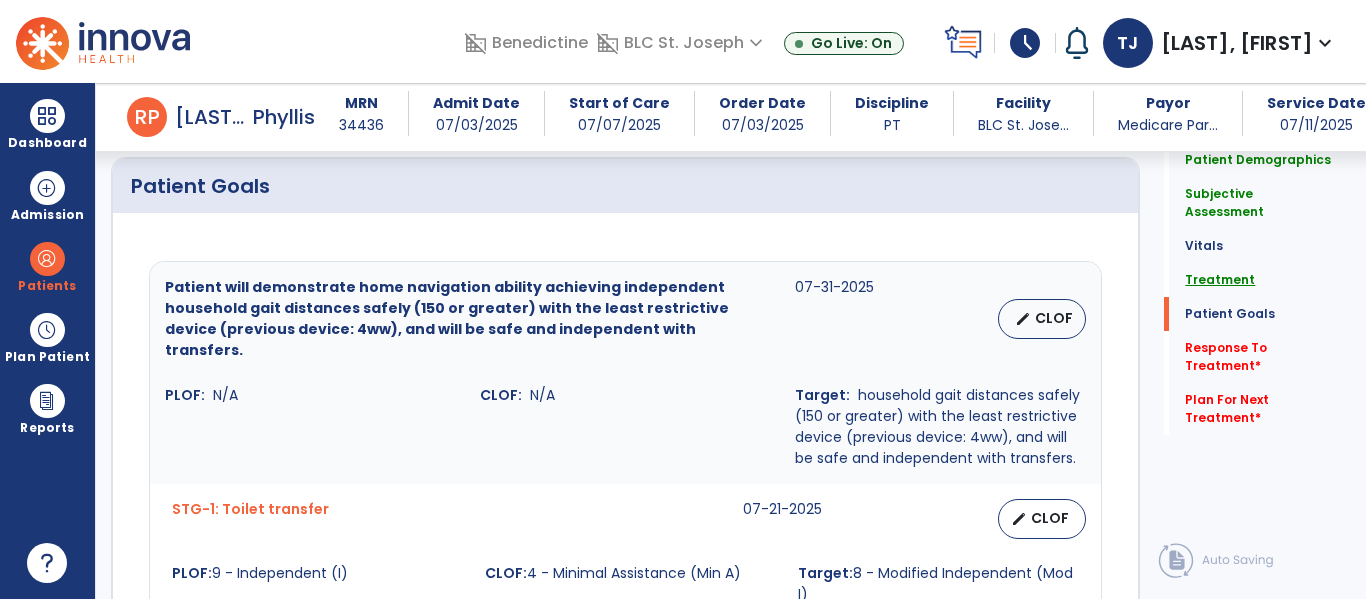 click on "Treatment" 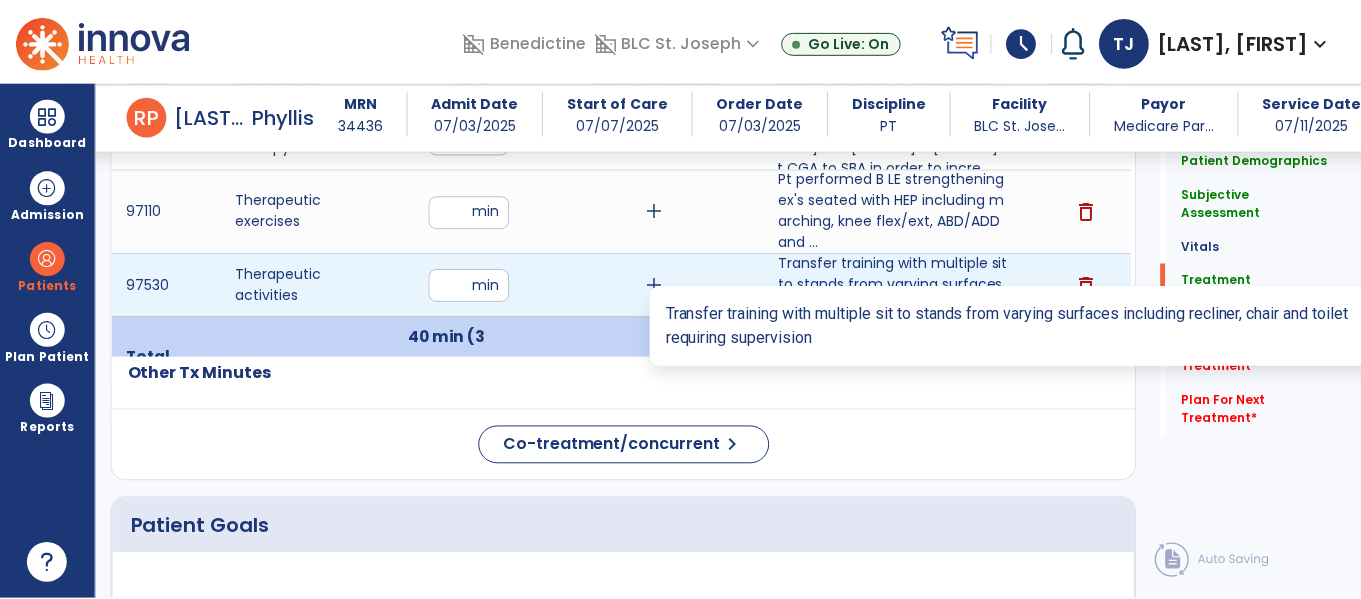 scroll, scrollTop: 1230, scrollLeft: 0, axis: vertical 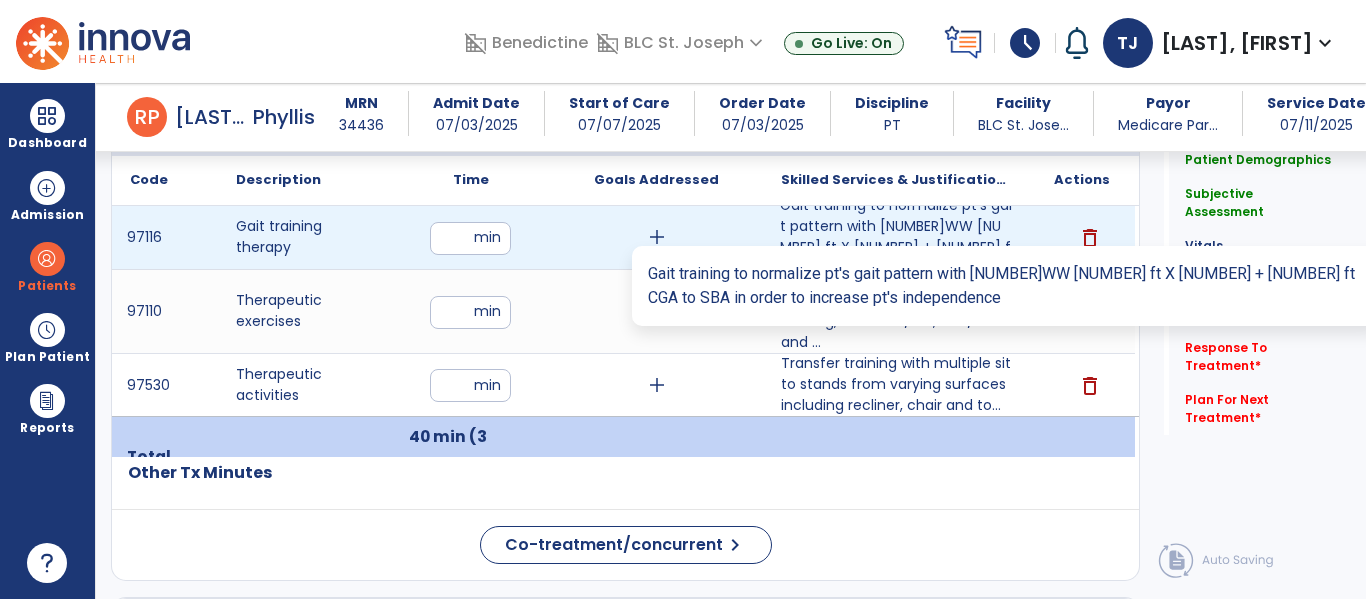 click on "Gait training to normalize pt's gait pattern with [NUMBER]WW [NUMBER] ft X [NUMBER] + [NUMBER] ft CGA to SBA in order to incre..." at bounding box center [896, 237] 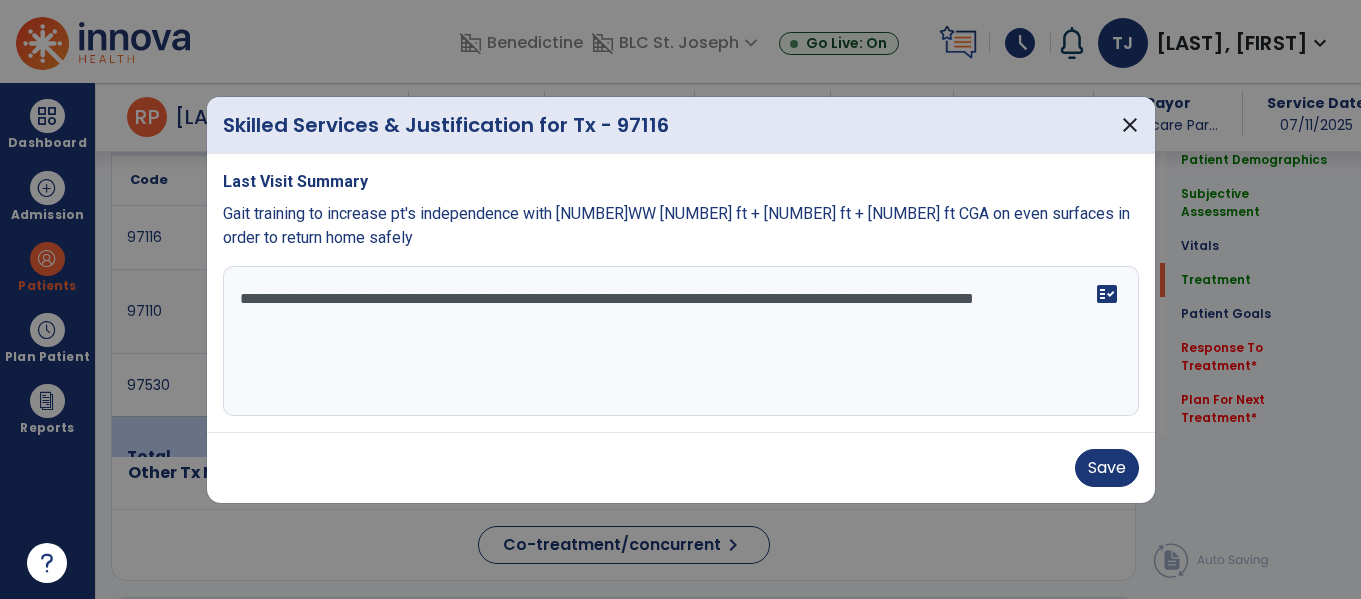 scroll, scrollTop: 1230, scrollLeft: 0, axis: vertical 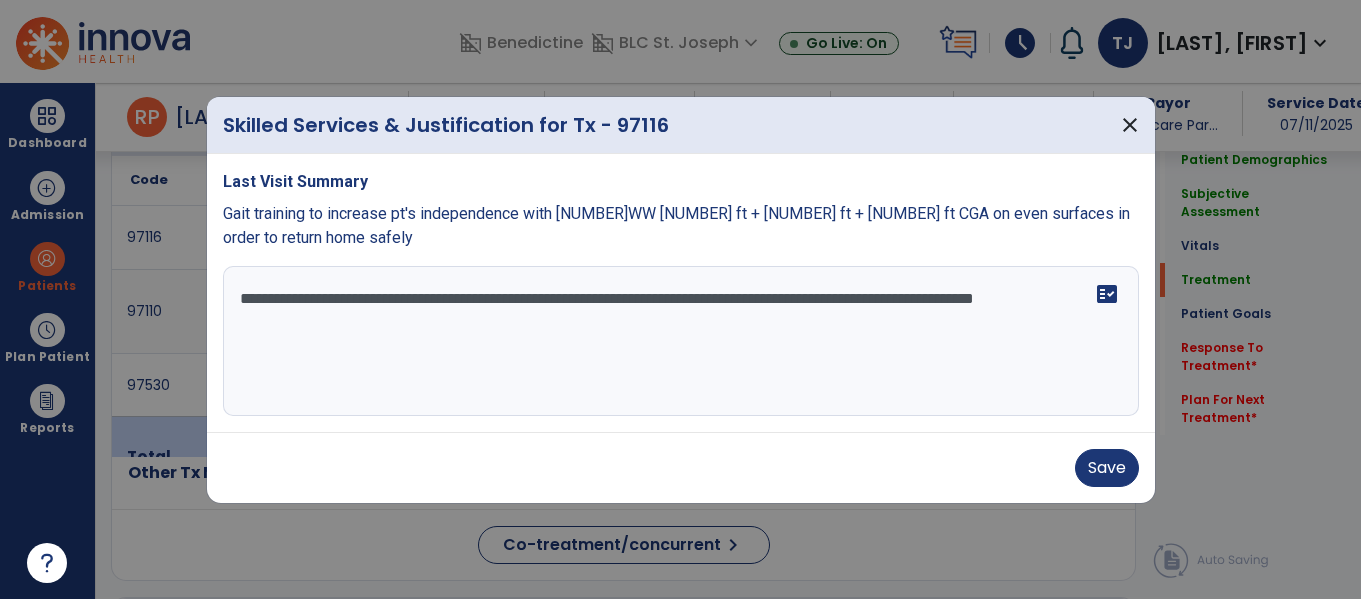 click on "**********" at bounding box center [681, 341] 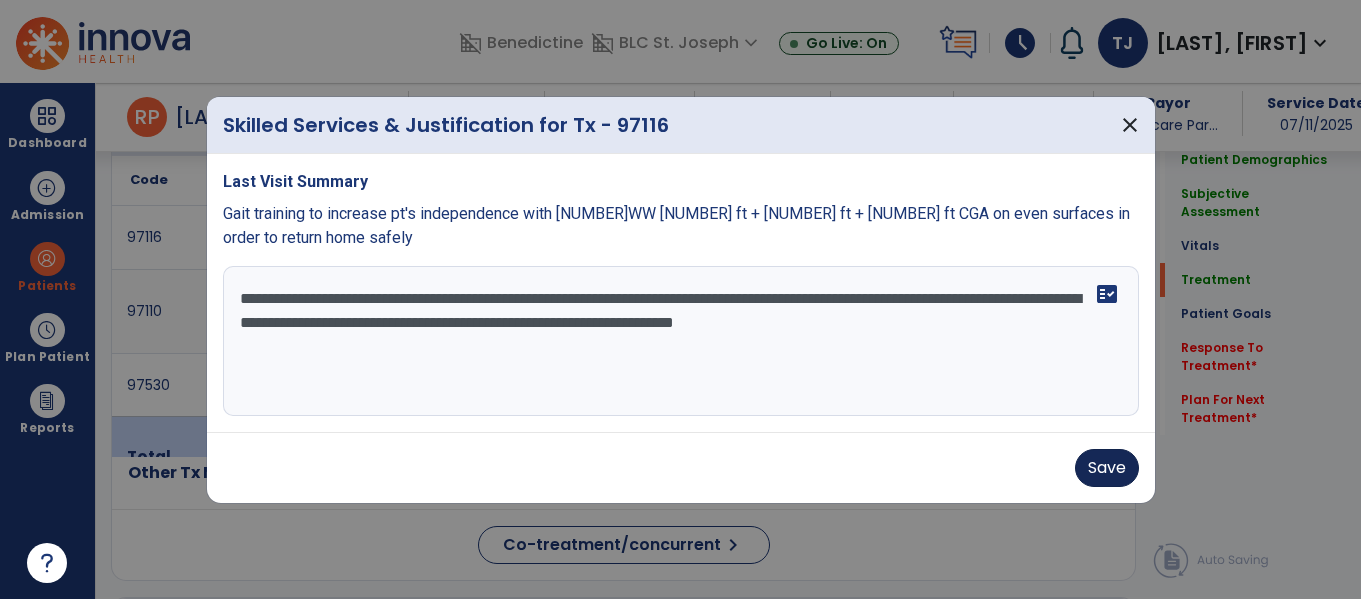 type on "**********" 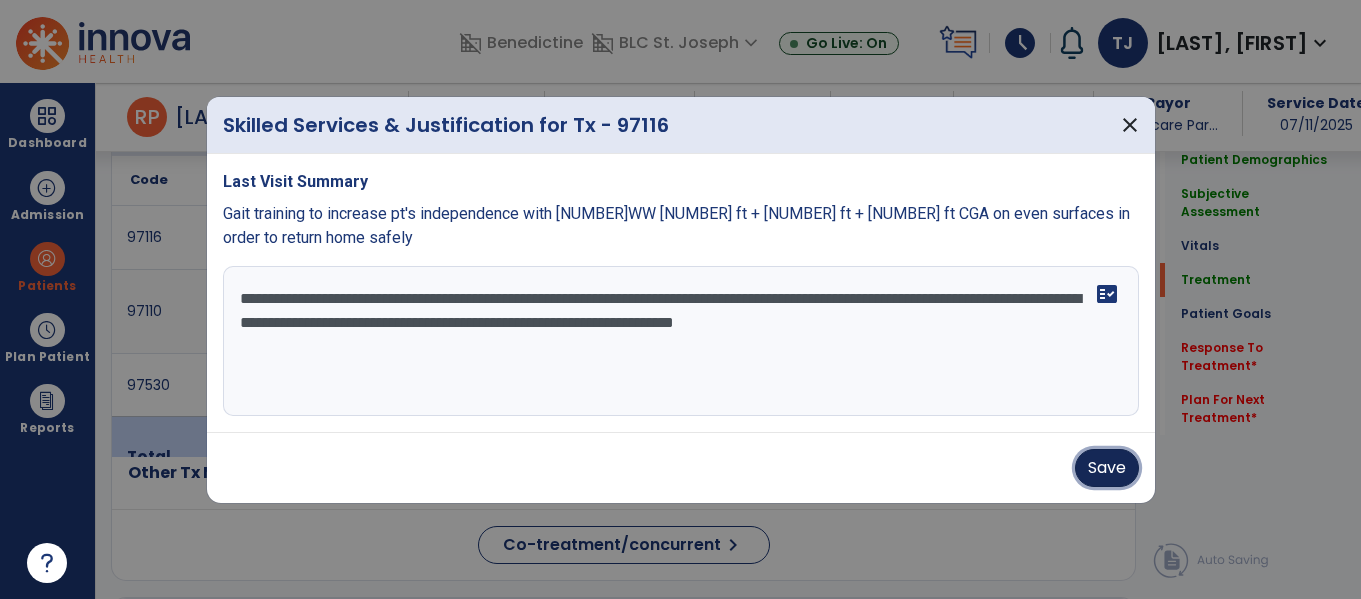 click on "Save" at bounding box center (1107, 468) 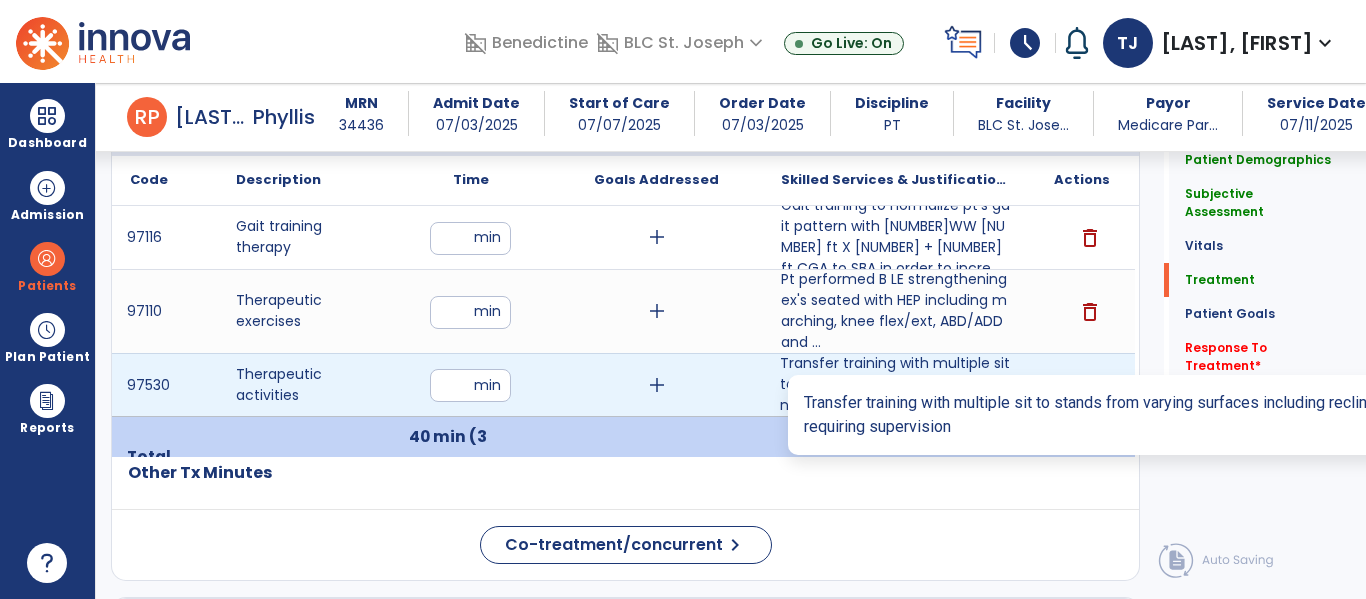 click on "Transfer training with multiple sit to stands from varying surfaces including recliner, chair and to..." at bounding box center (896, 384) 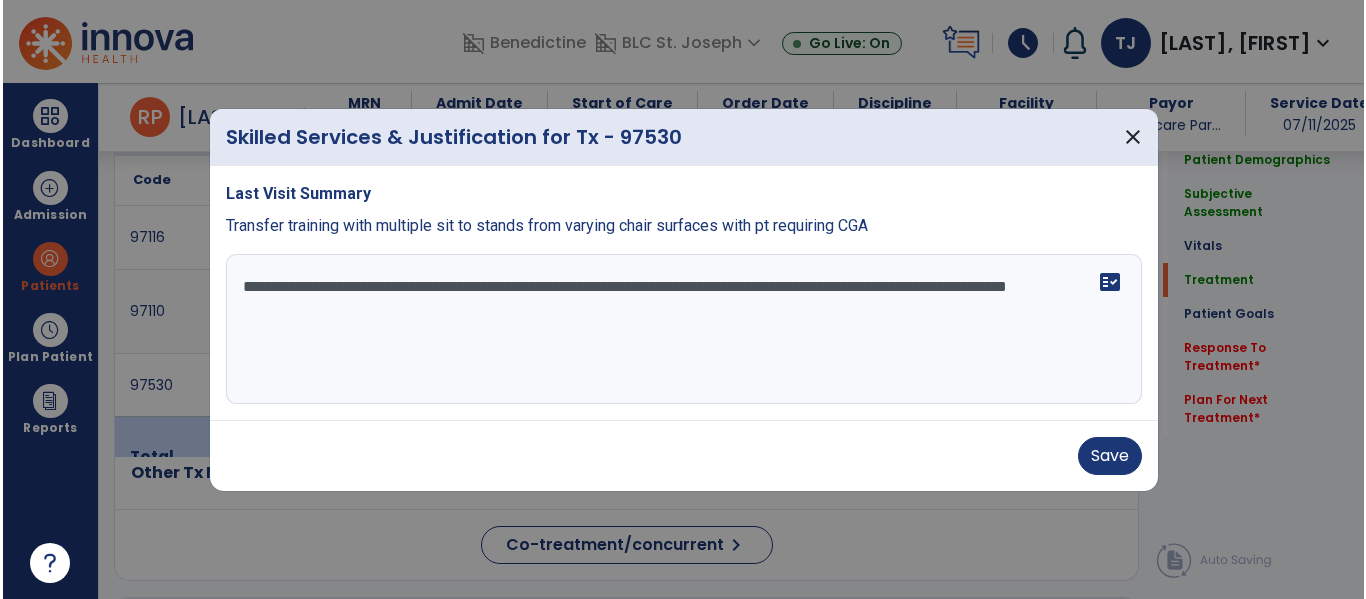 scroll, scrollTop: 1230, scrollLeft: 0, axis: vertical 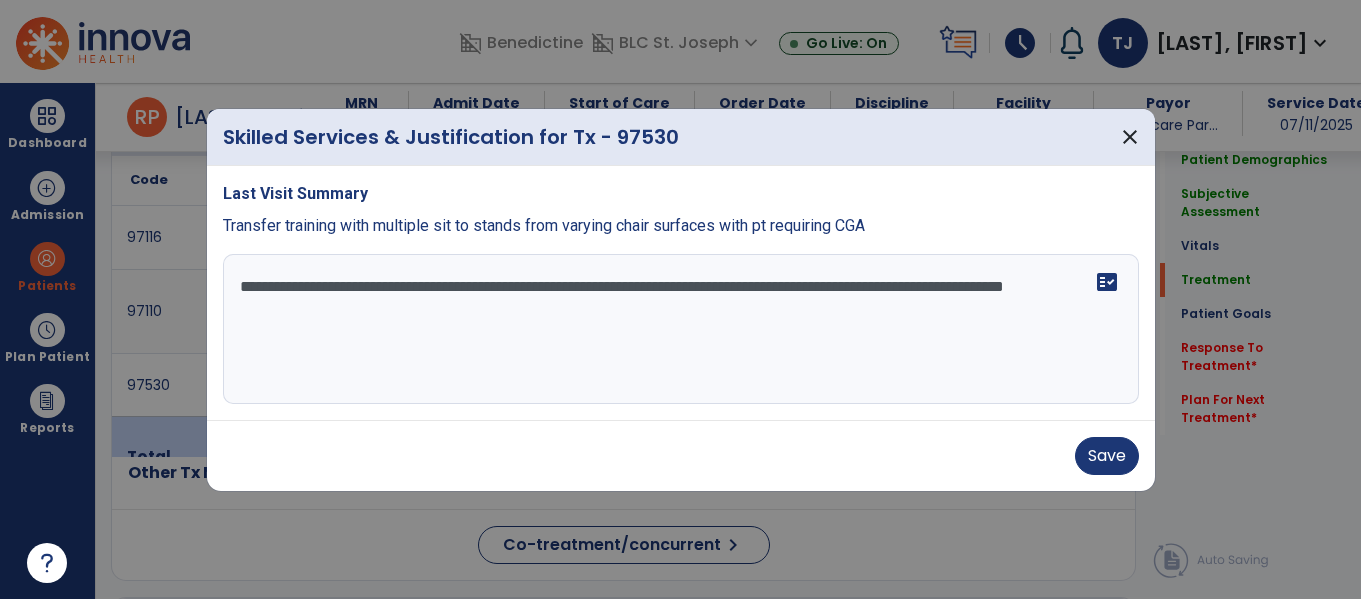 click on "**********" at bounding box center (681, 329) 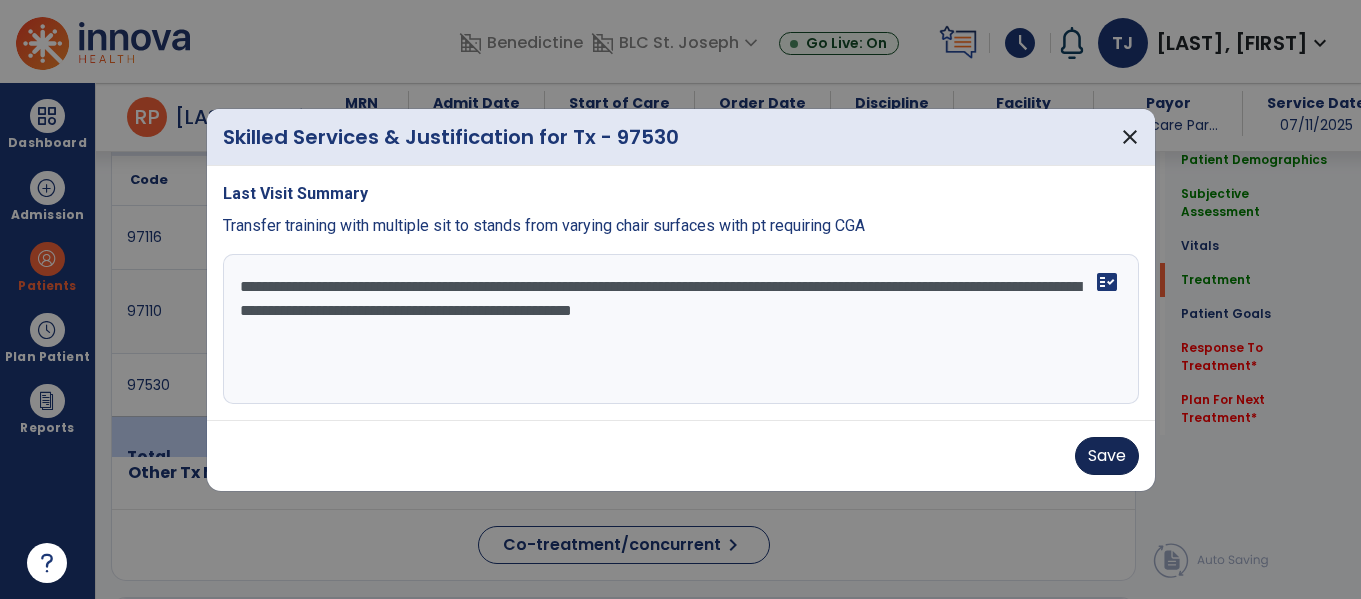type on "**********" 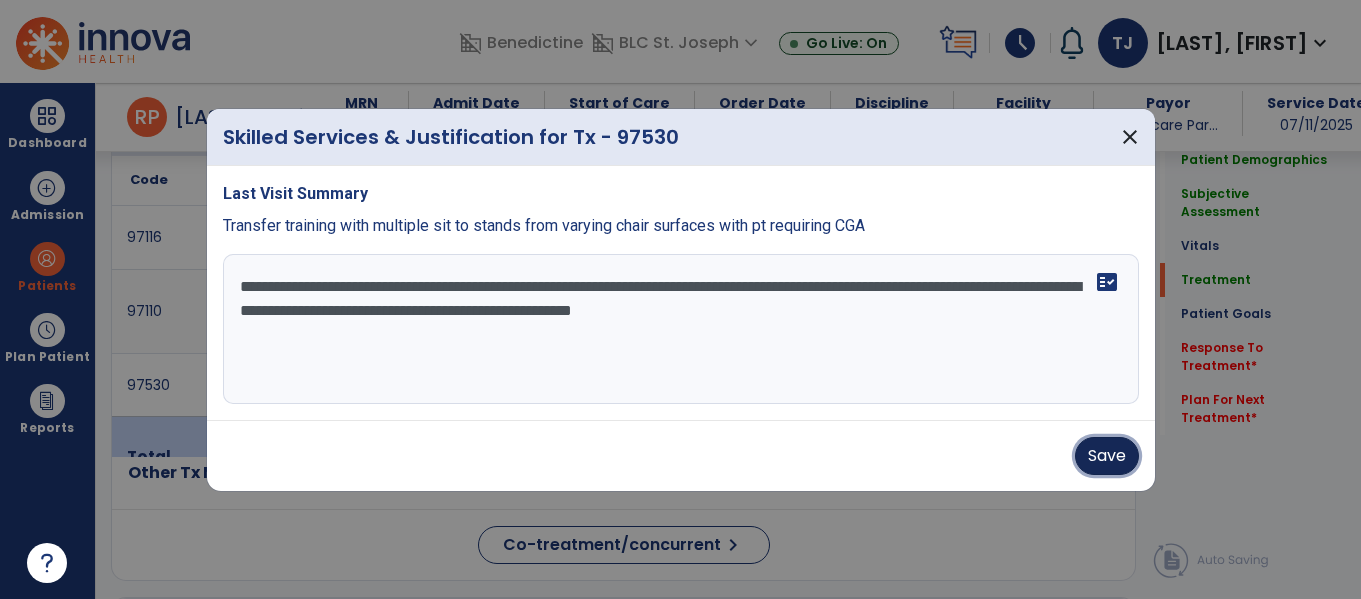 click on "Save" at bounding box center (1107, 456) 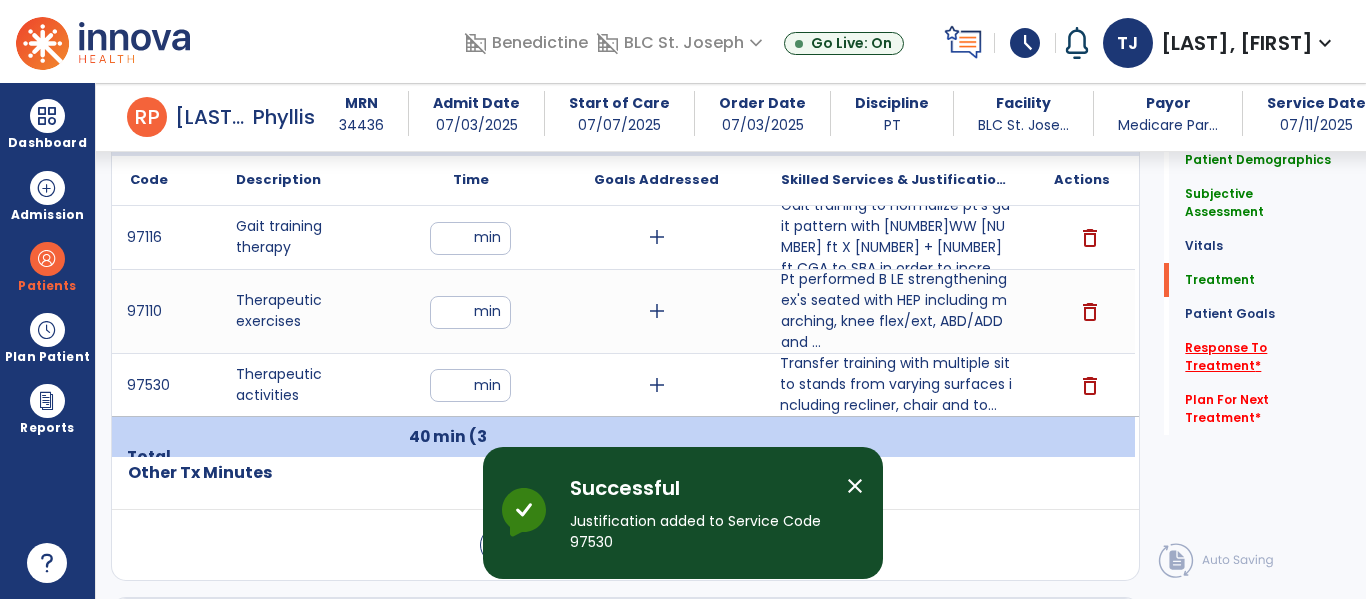click on "Response To Treatment   *" 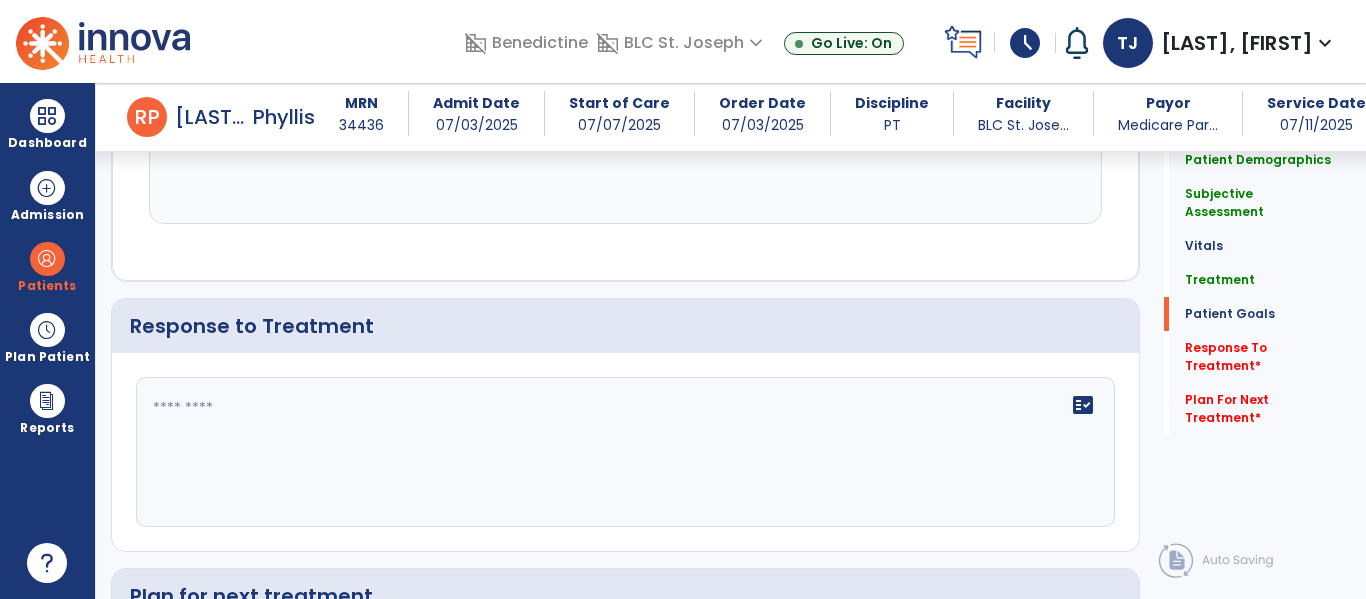 scroll, scrollTop: 2796, scrollLeft: 0, axis: vertical 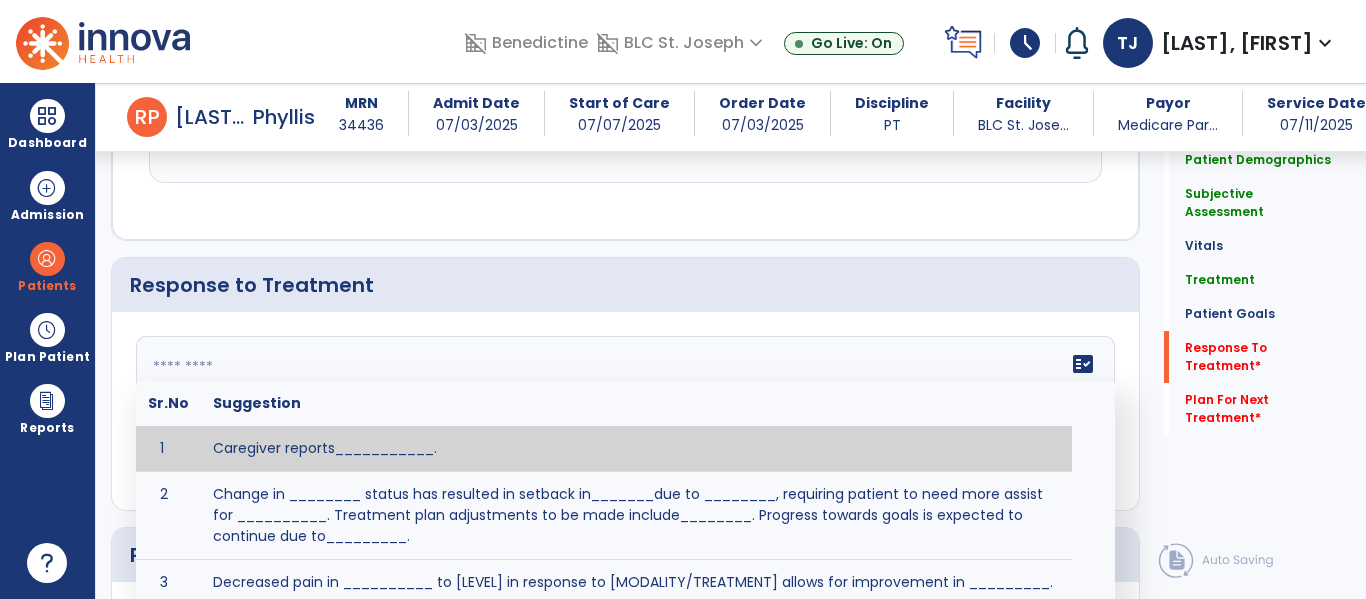 click 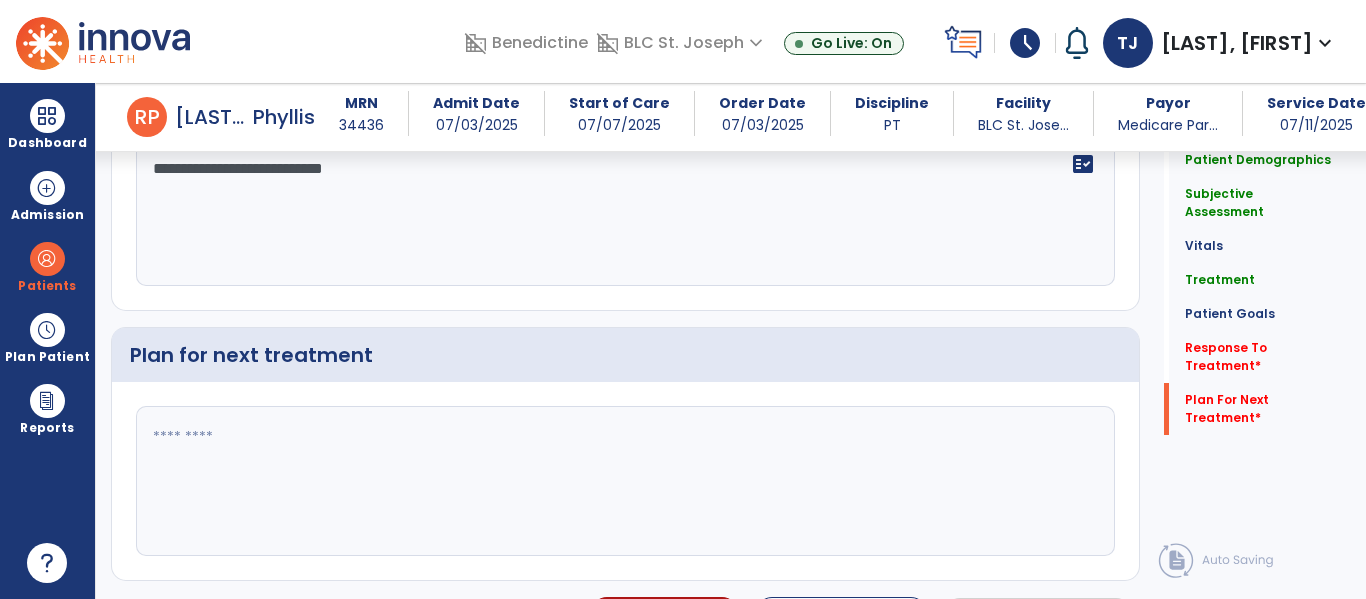 type on "**********" 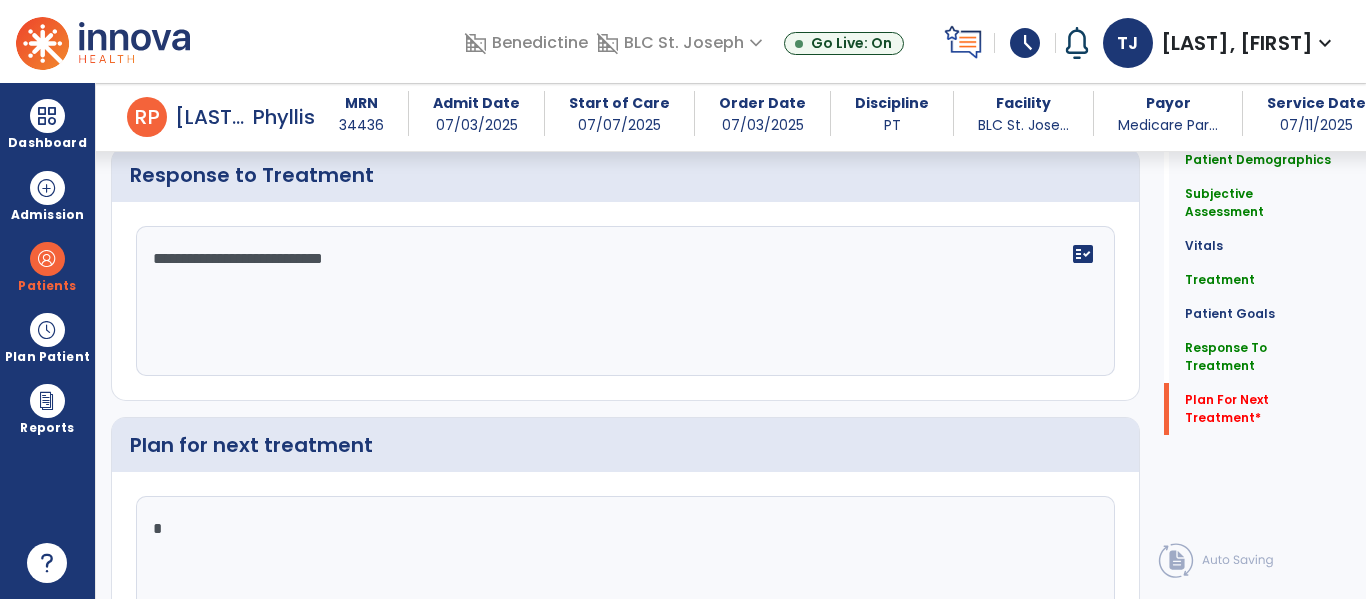 scroll, scrollTop: 2996, scrollLeft: 0, axis: vertical 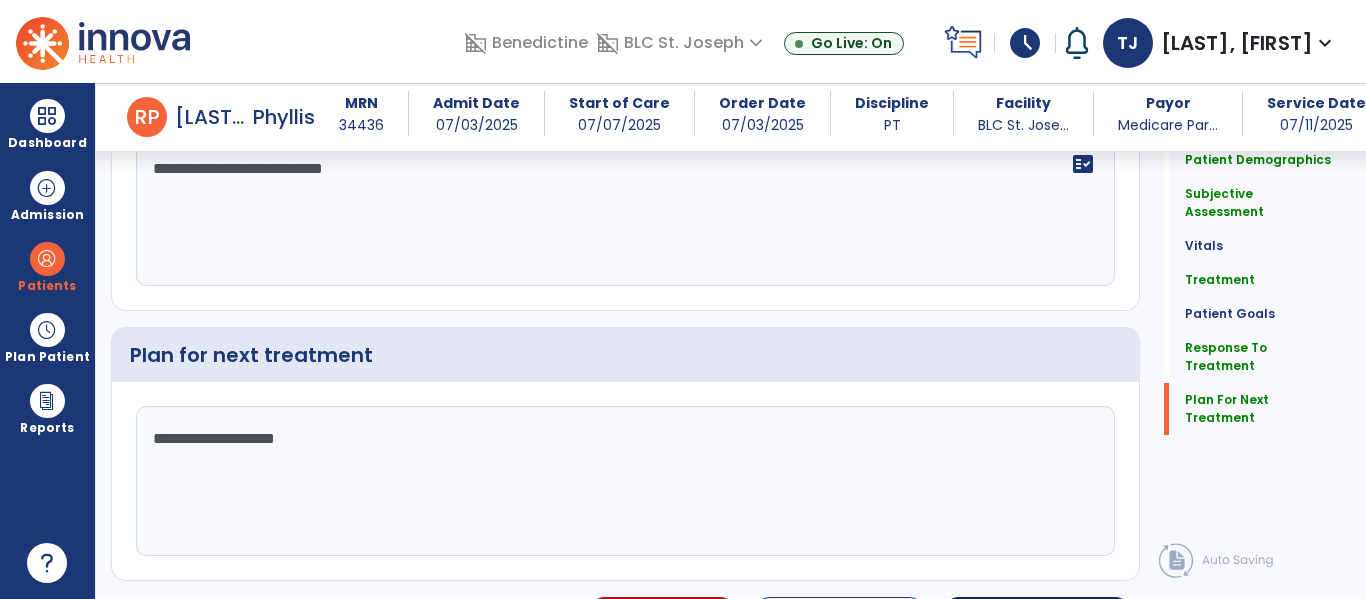 type on "**********" 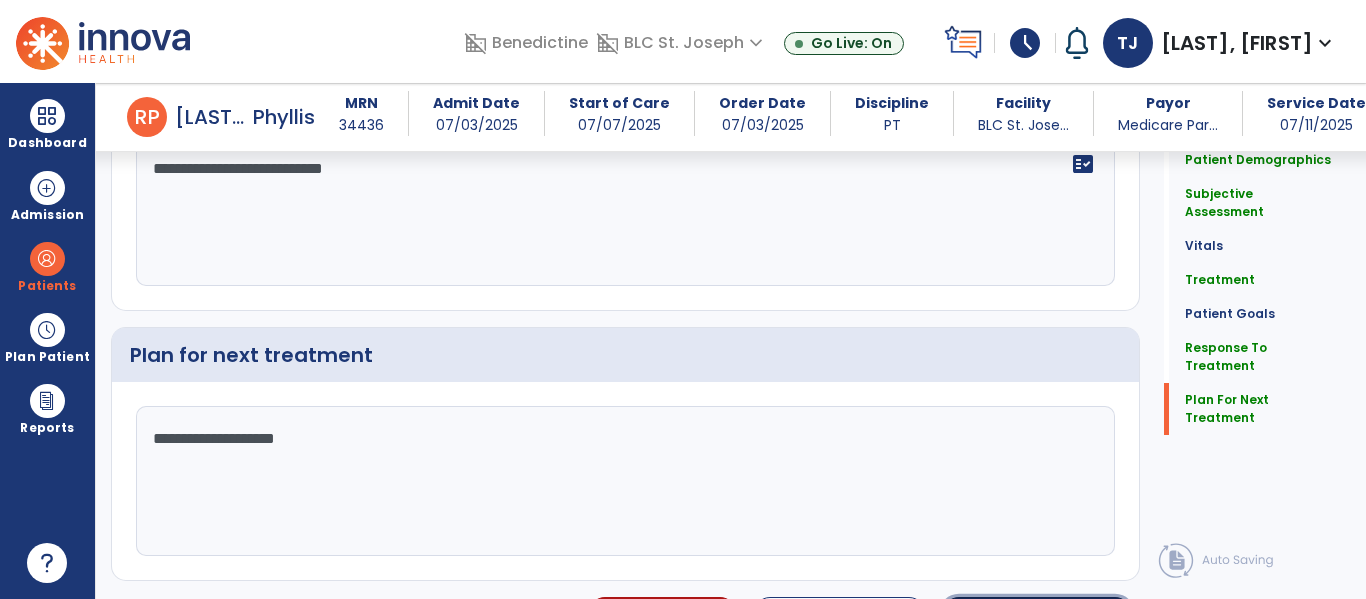 click on "Sign Doc" 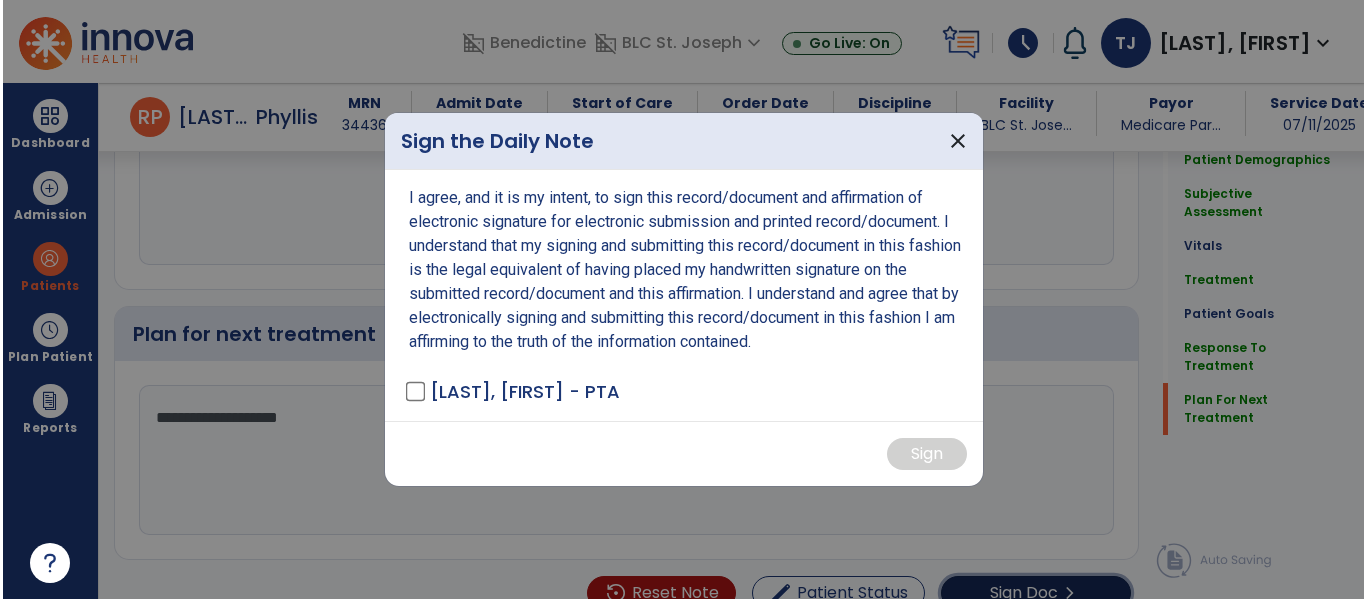 scroll, scrollTop: 3017, scrollLeft: 0, axis: vertical 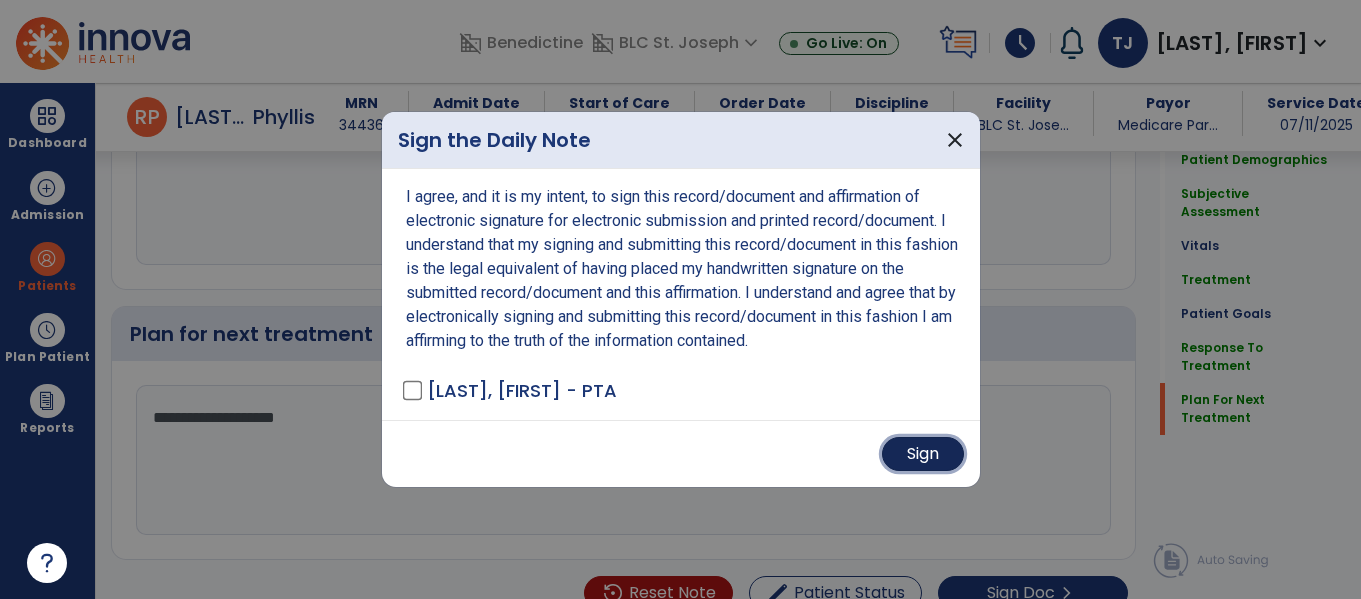 click on "Sign" at bounding box center (923, 454) 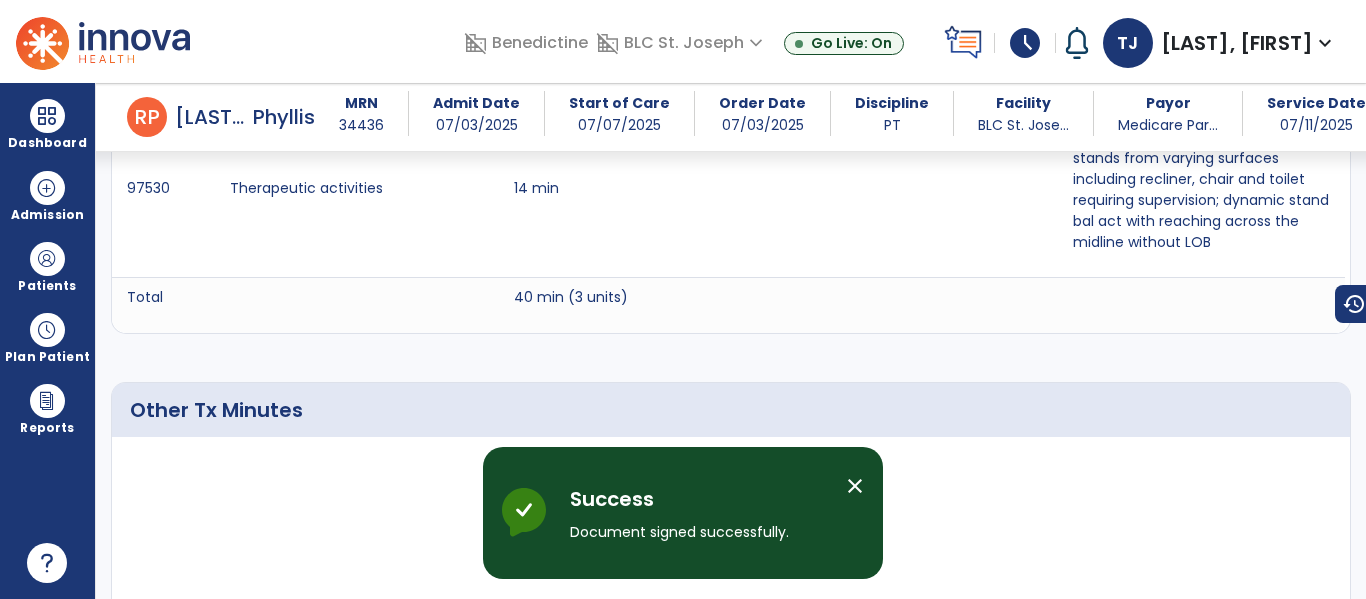 scroll, scrollTop: 1798, scrollLeft: 0, axis: vertical 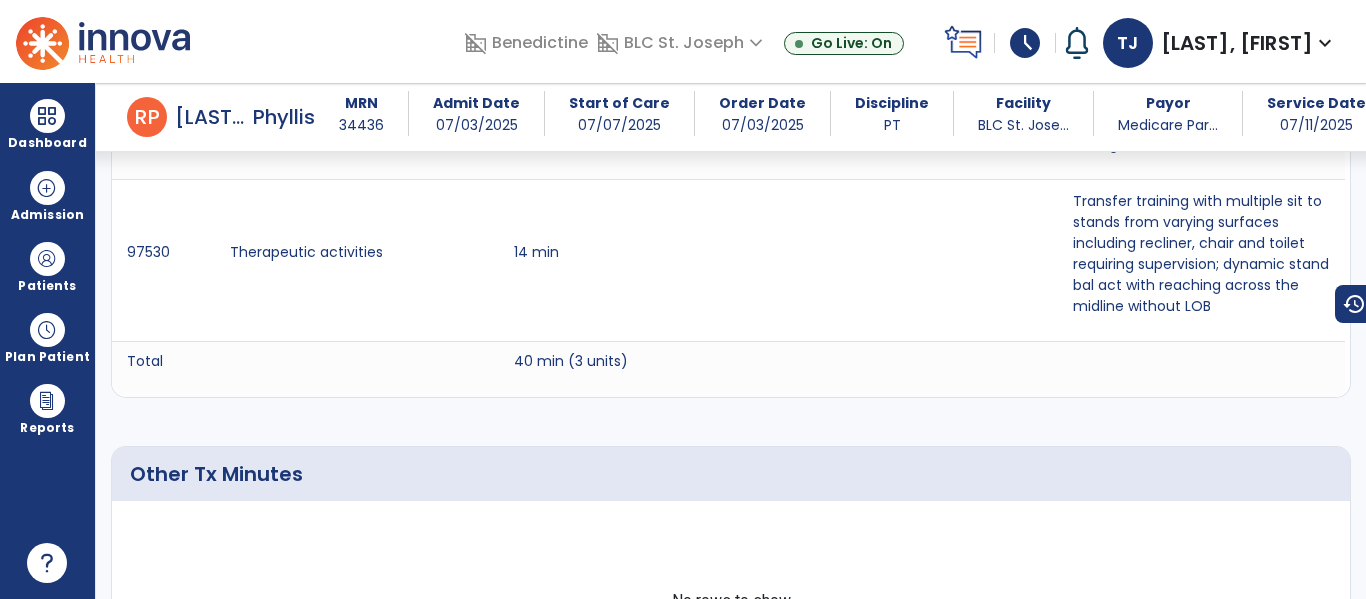 drag, startPoint x: 1323, startPoint y: 35, endPoint x: 1328, endPoint y: 68, distance: 33.37664 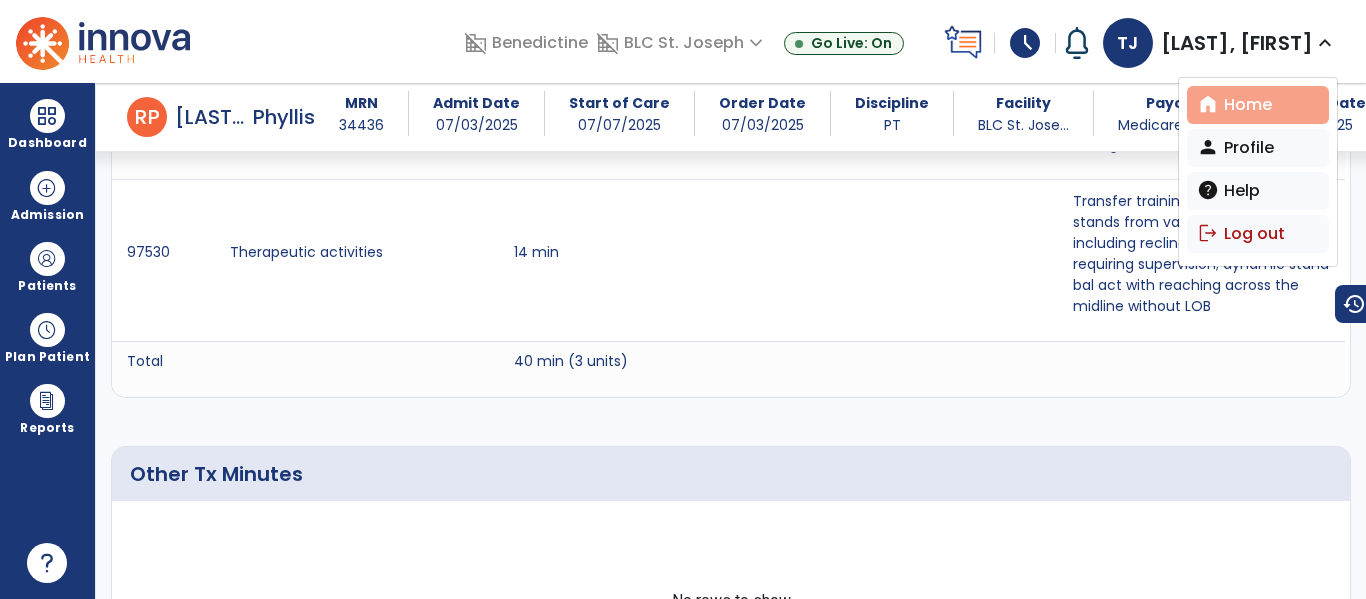click on "home   Home" at bounding box center [1258, 105] 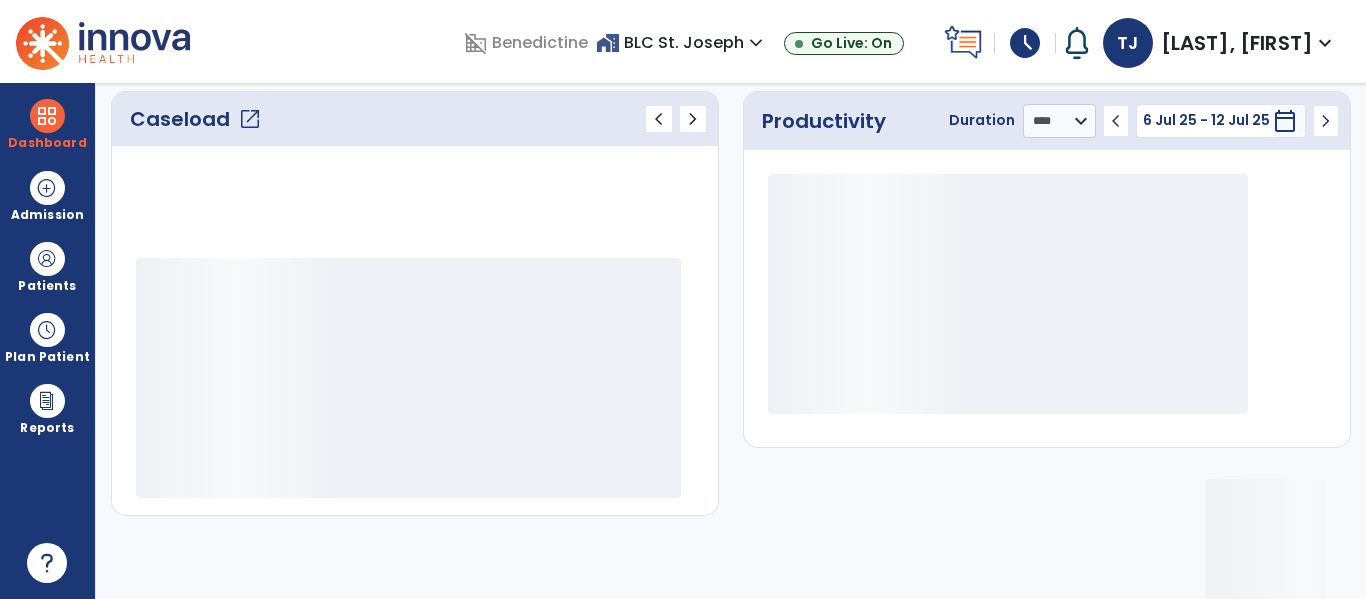 scroll, scrollTop: 275, scrollLeft: 0, axis: vertical 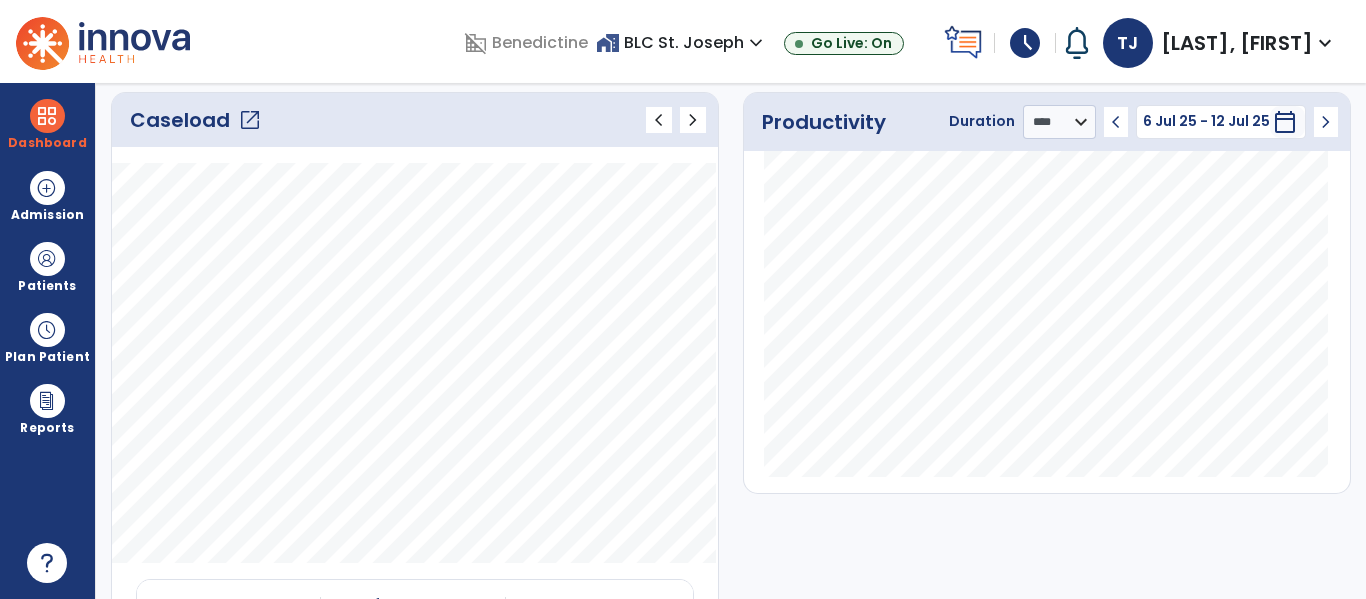 drag, startPoint x: 163, startPoint y: 118, endPoint x: 619, endPoint y: 82, distance: 457.41885 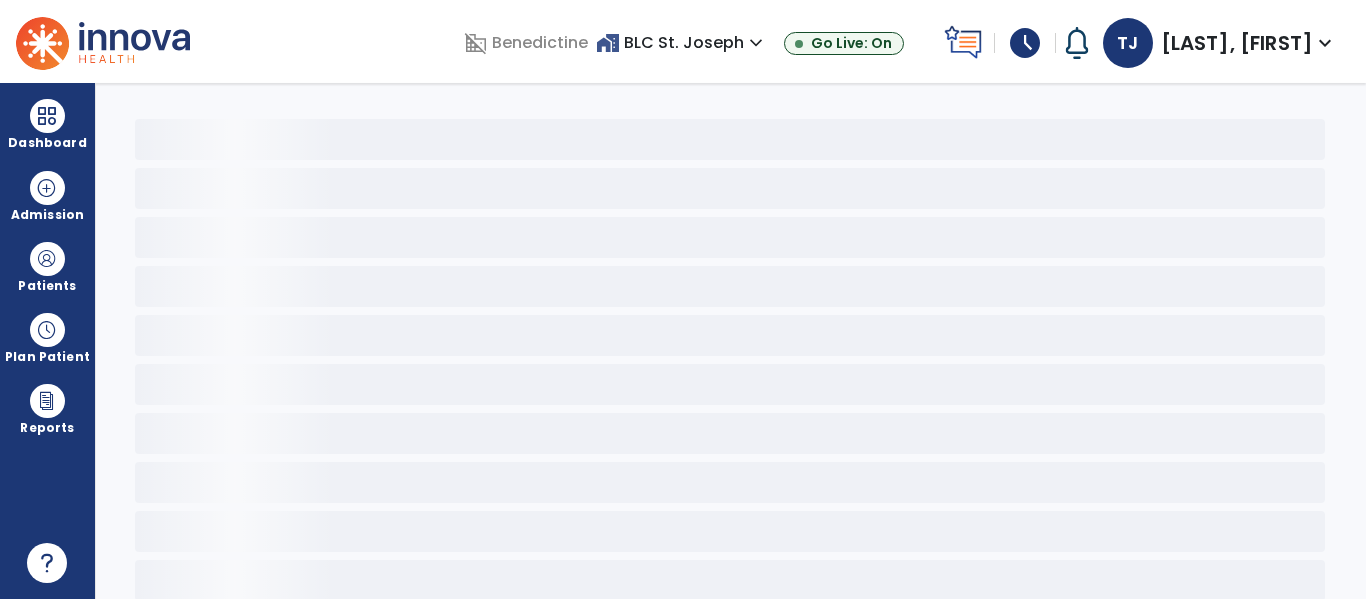 scroll, scrollTop: 0, scrollLeft: 0, axis: both 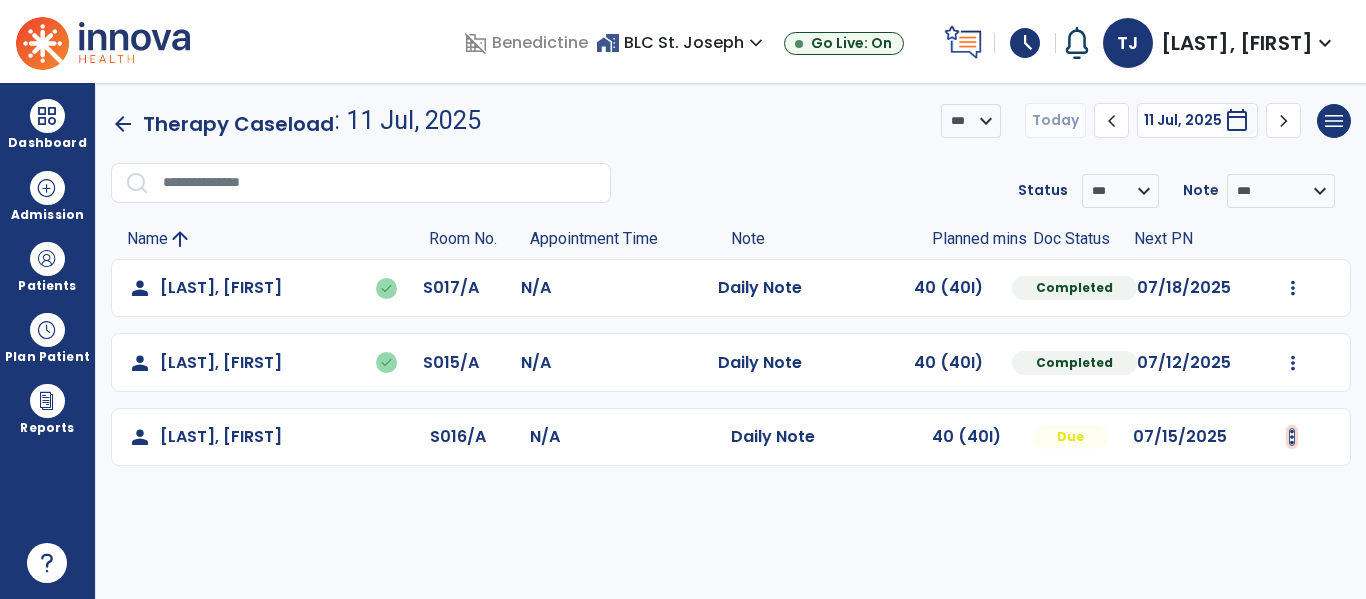 click at bounding box center (1293, 288) 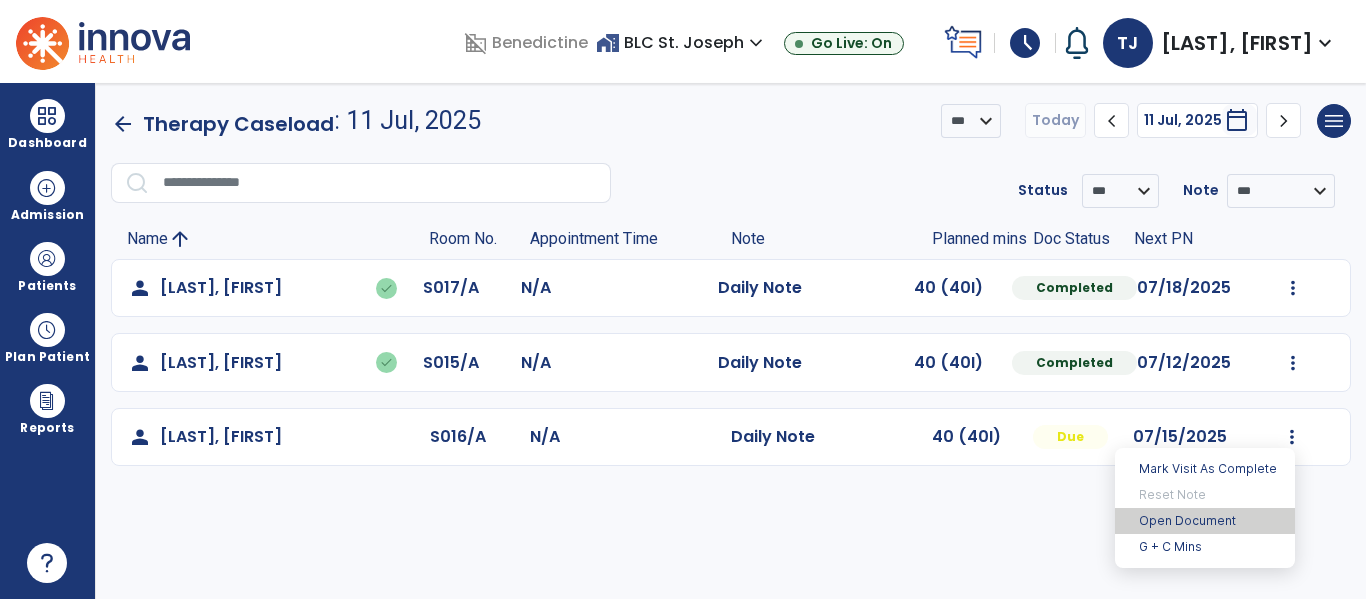 click on "Open Document" at bounding box center (1205, 521) 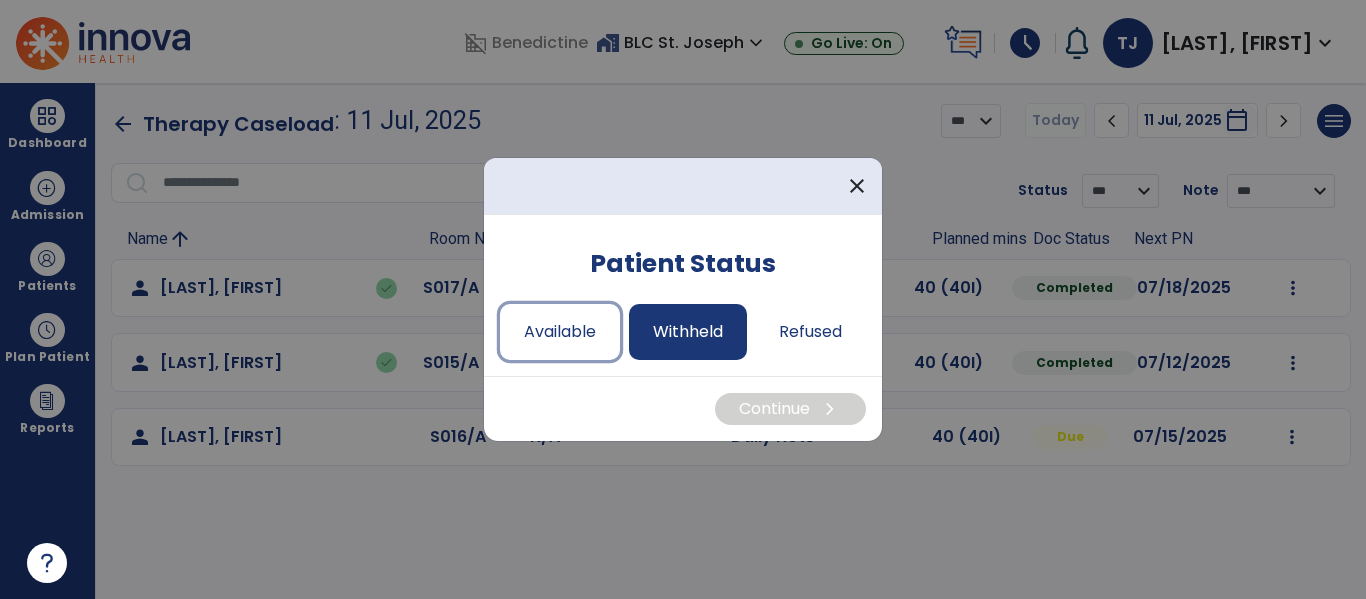 drag, startPoint x: 552, startPoint y: 328, endPoint x: 663, endPoint y: 337, distance: 111.364265 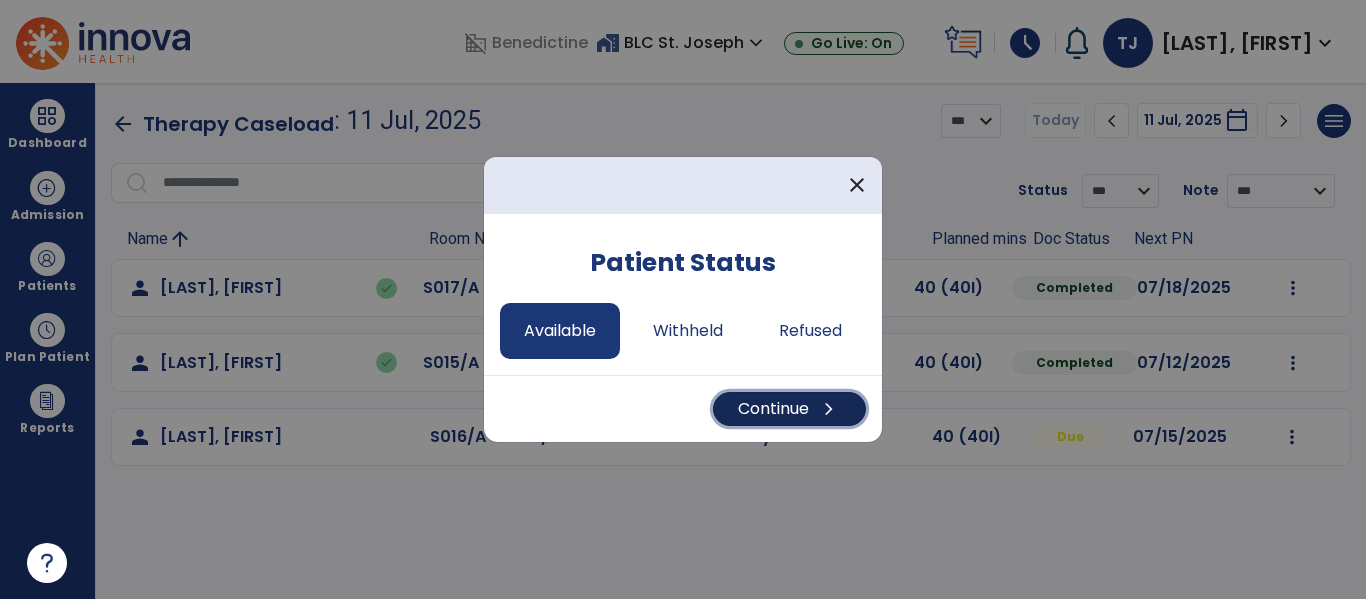 click on "Continue   chevron_right" at bounding box center (789, 409) 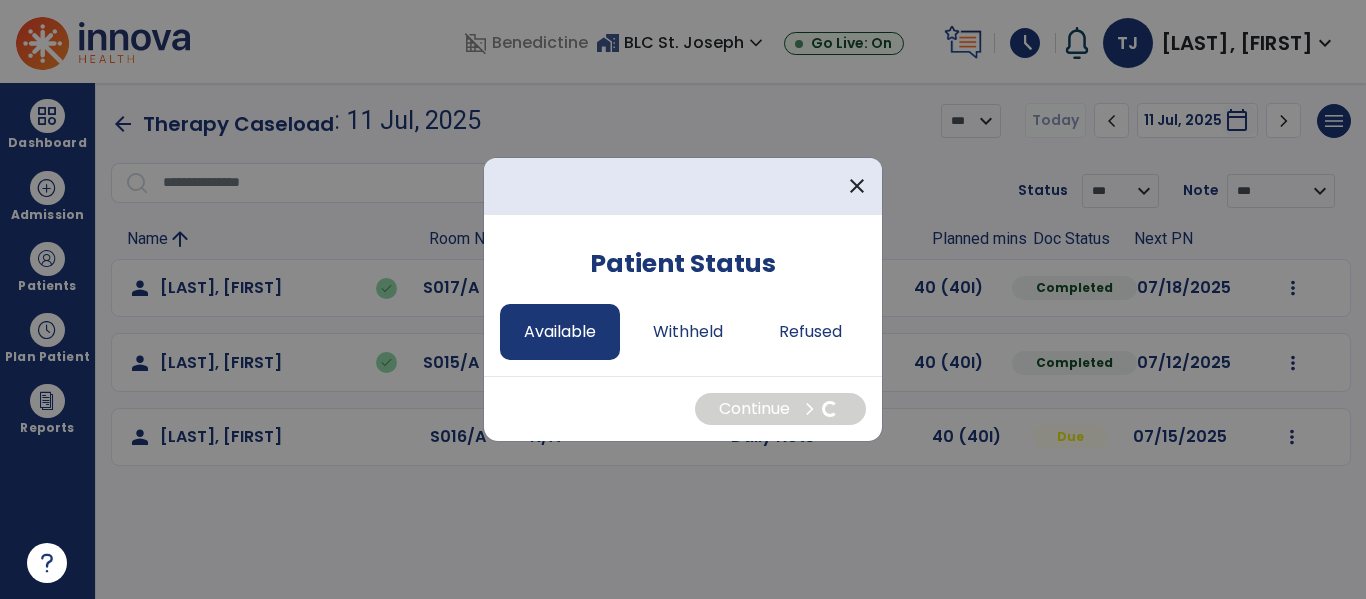 select on "*" 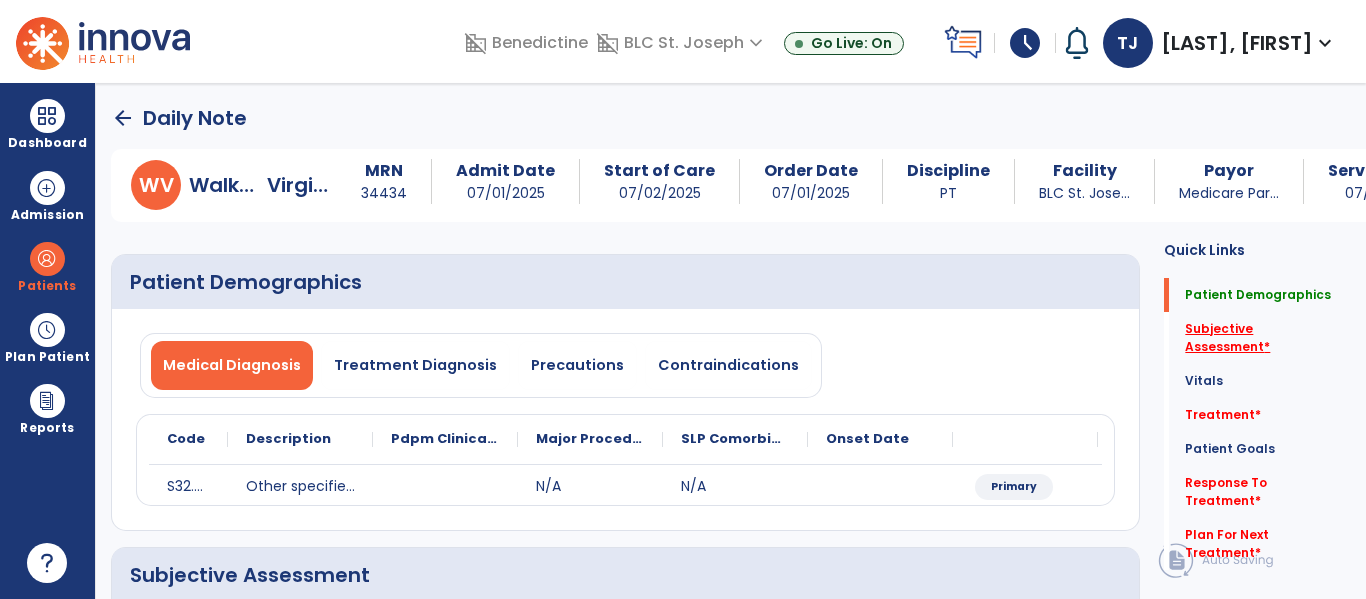 click on "Subjective Assessment   *" 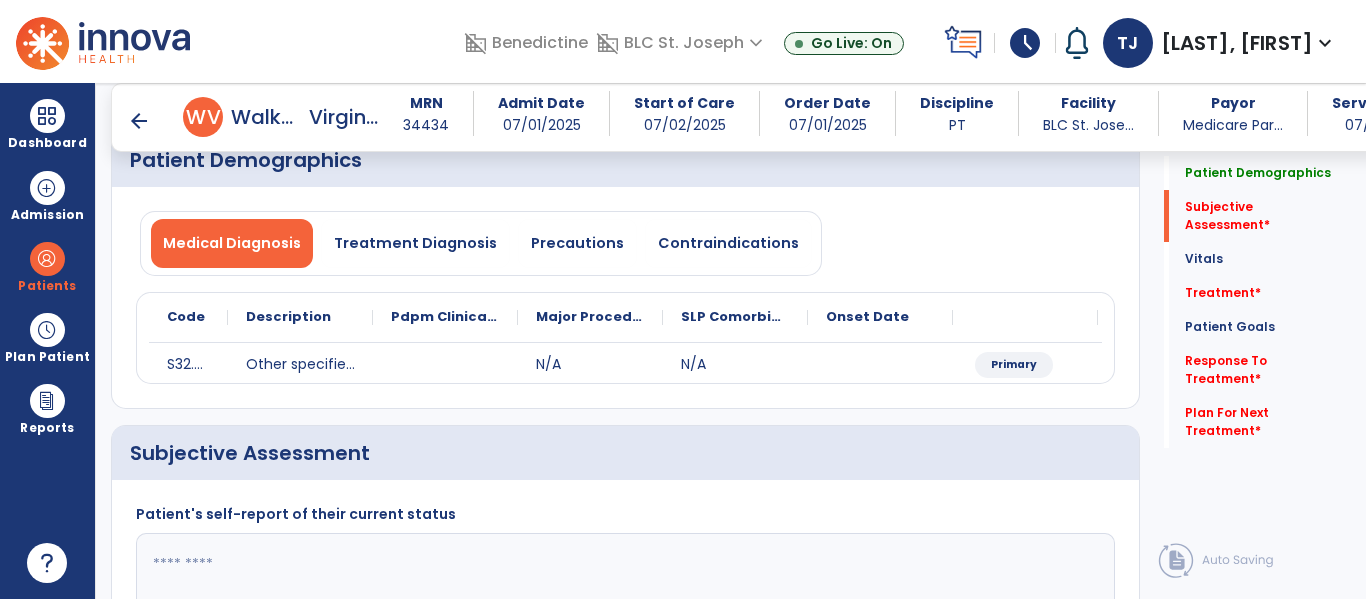 scroll, scrollTop: 347, scrollLeft: 0, axis: vertical 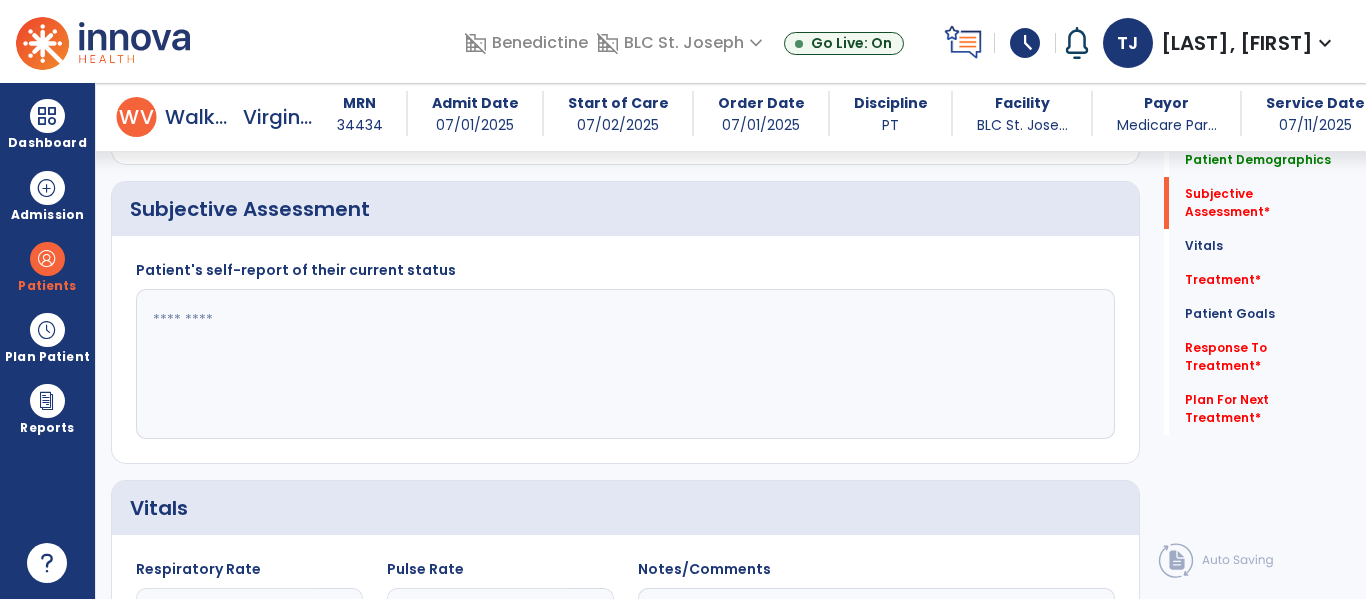 click 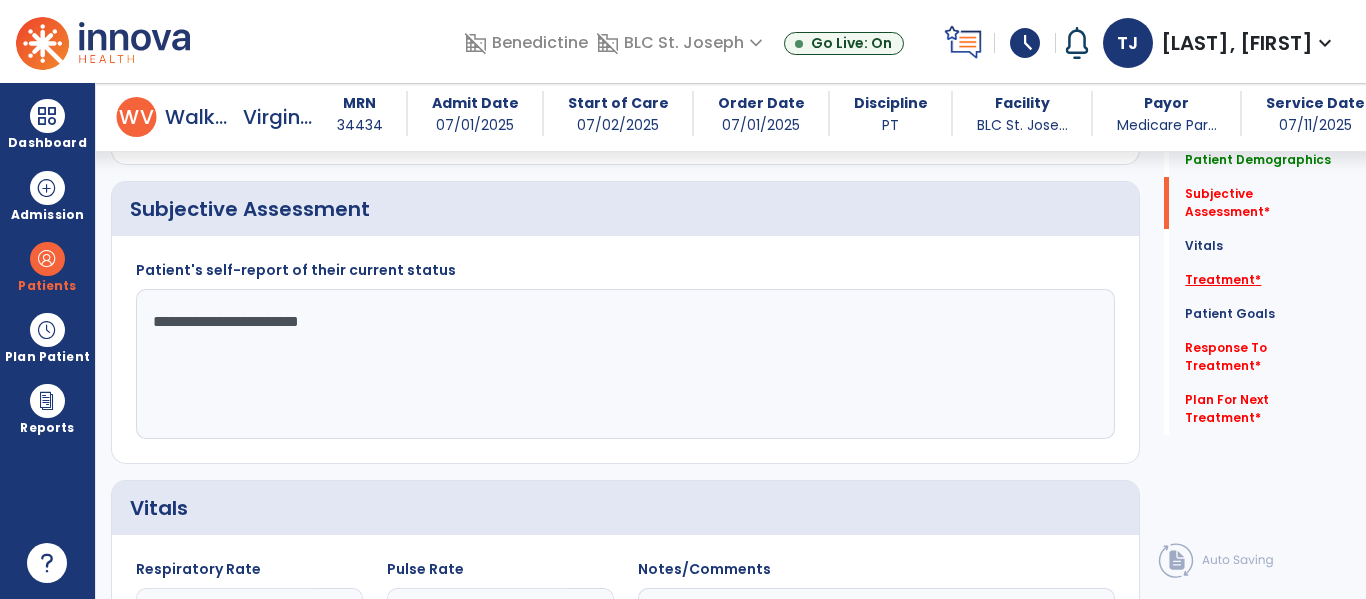 type on "**********" 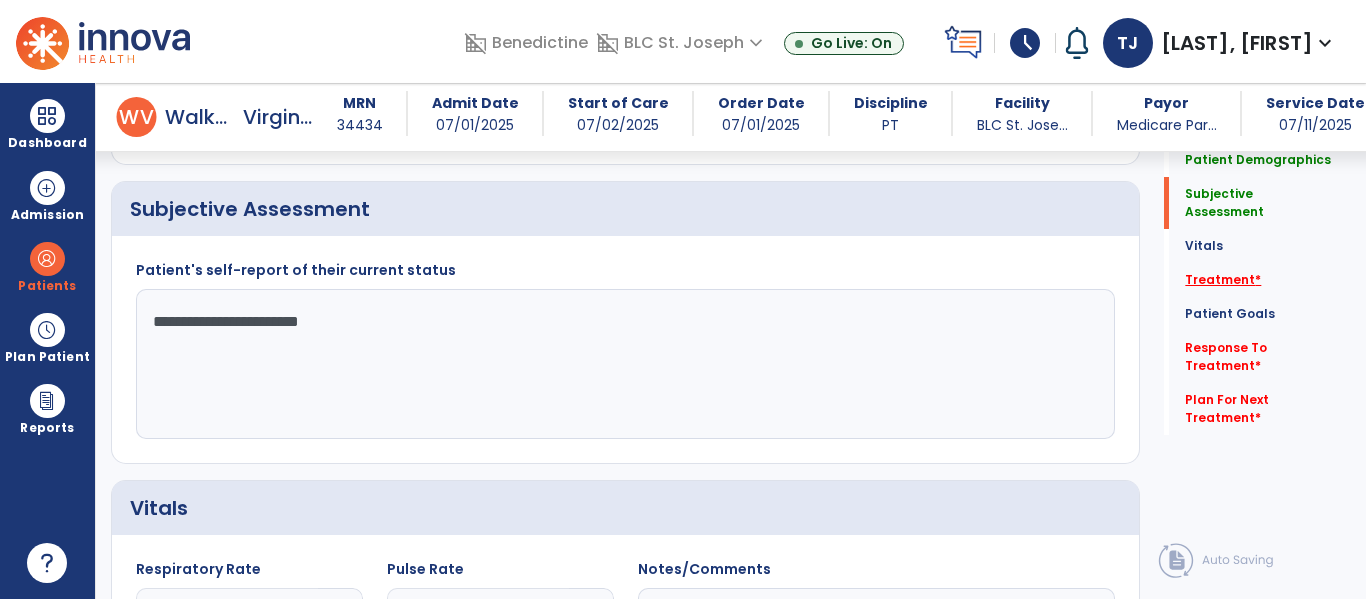 click on "Treatment   *" 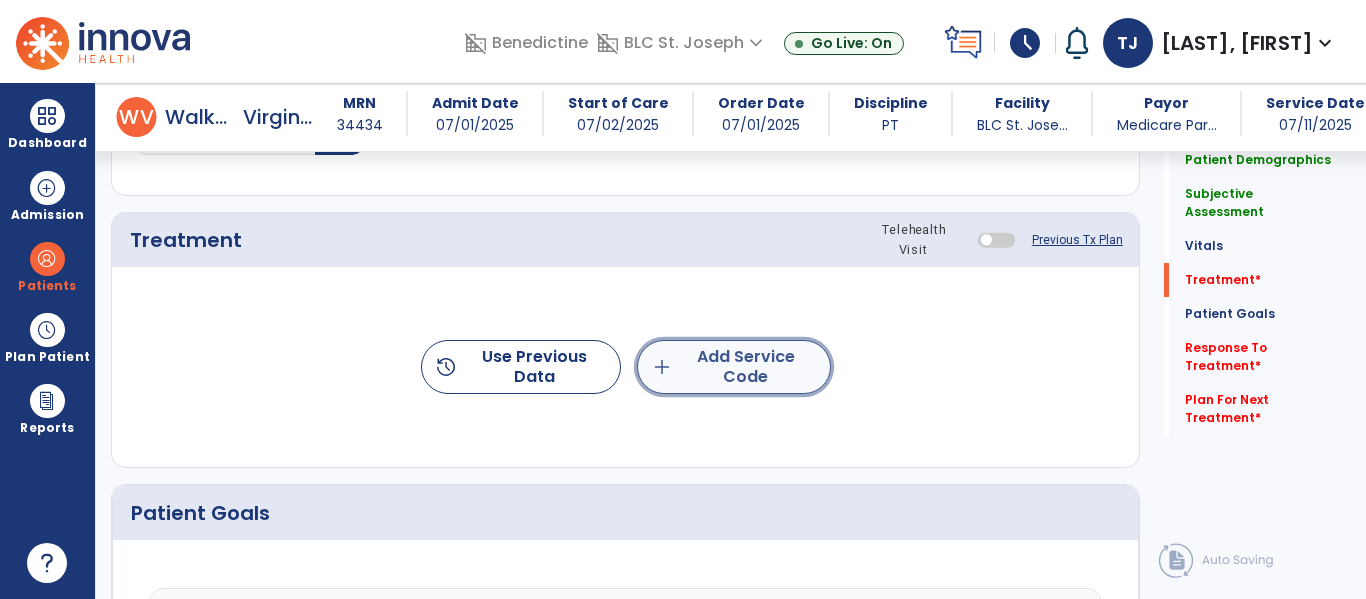 click on "add  Add Service Code" 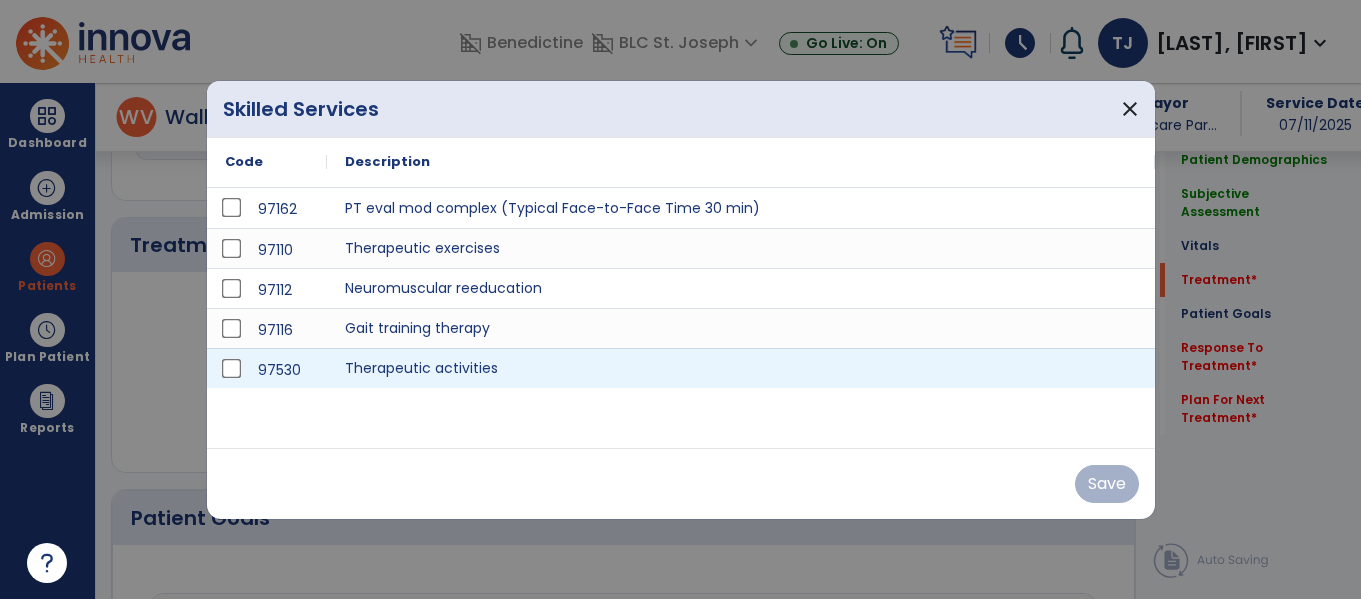scroll, scrollTop: 1037, scrollLeft: 0, axis: vertical 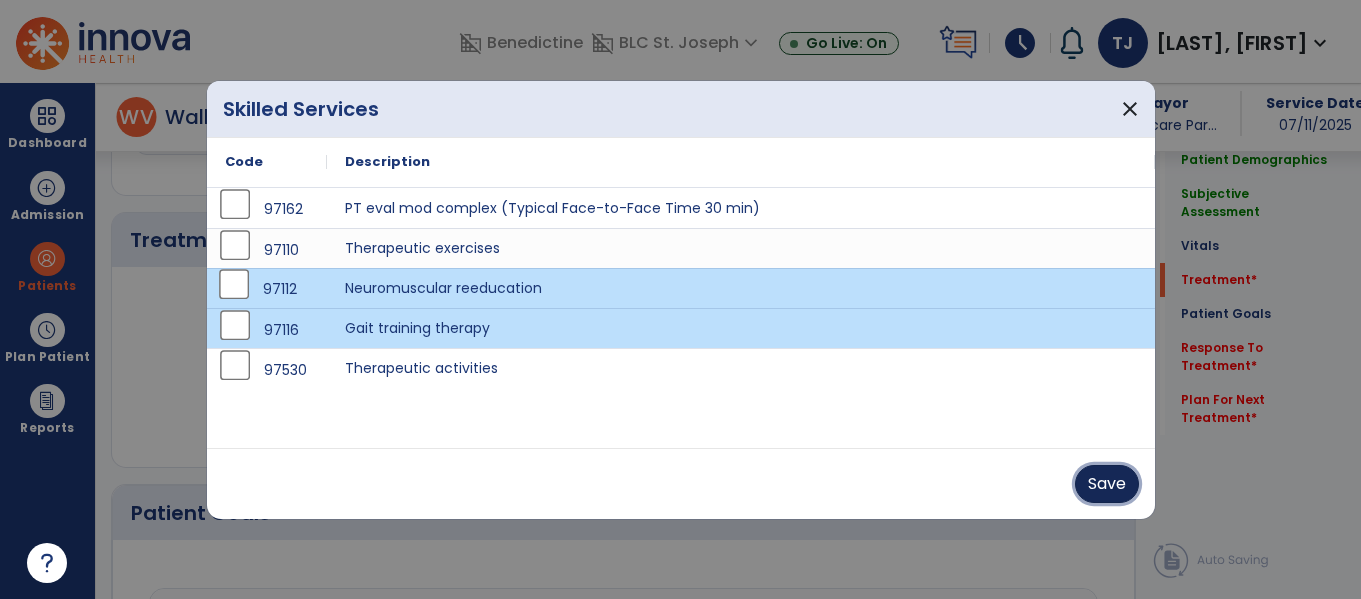 drag, startPoint x: 1092, startPoint y: 480, endPoint x: 1178, endPoint y: 446, distance: 92.47703 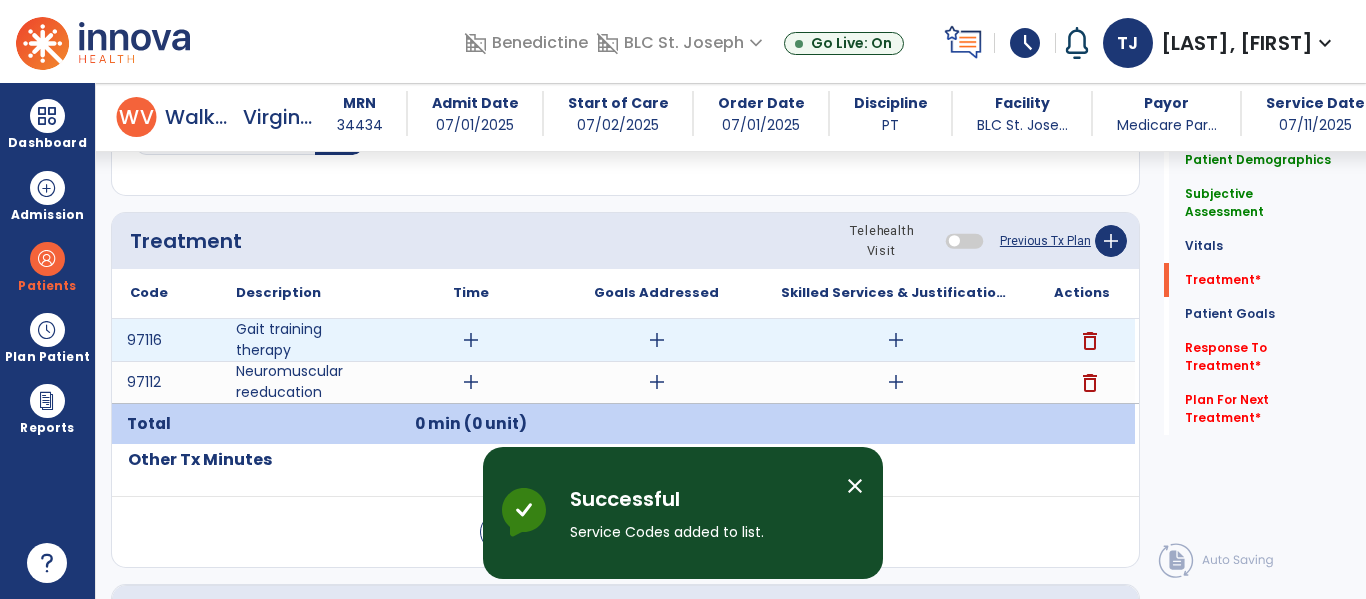 click on "add" at bounding box center (471, 340) 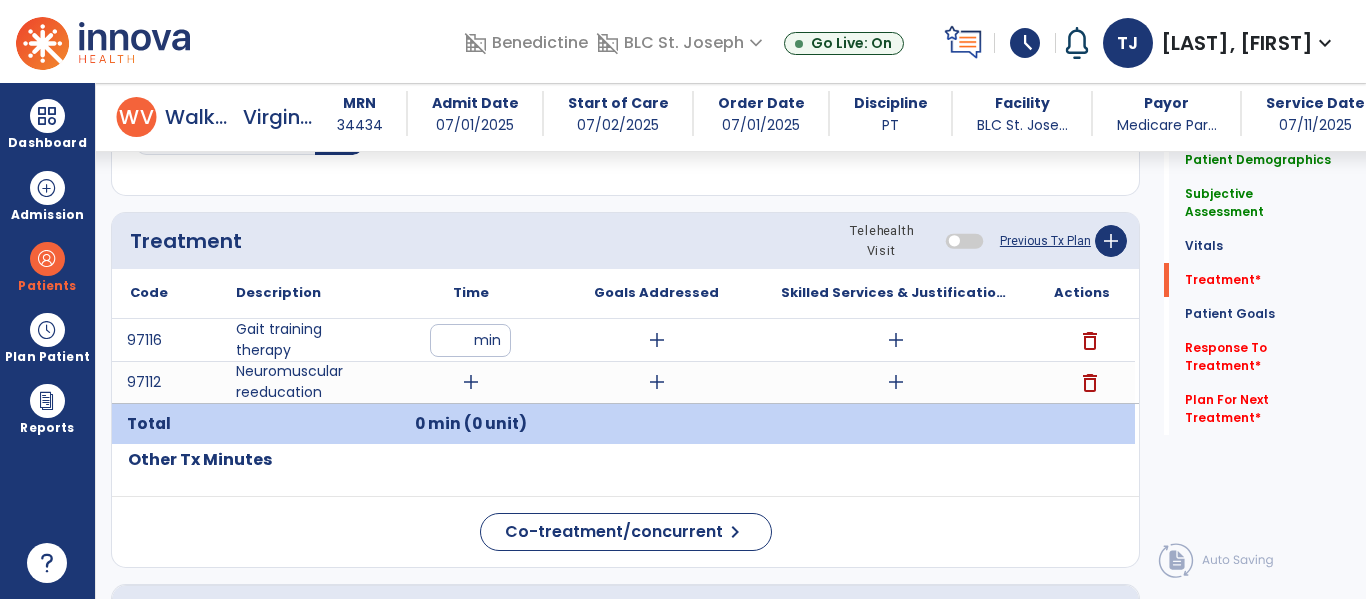 type on "**" 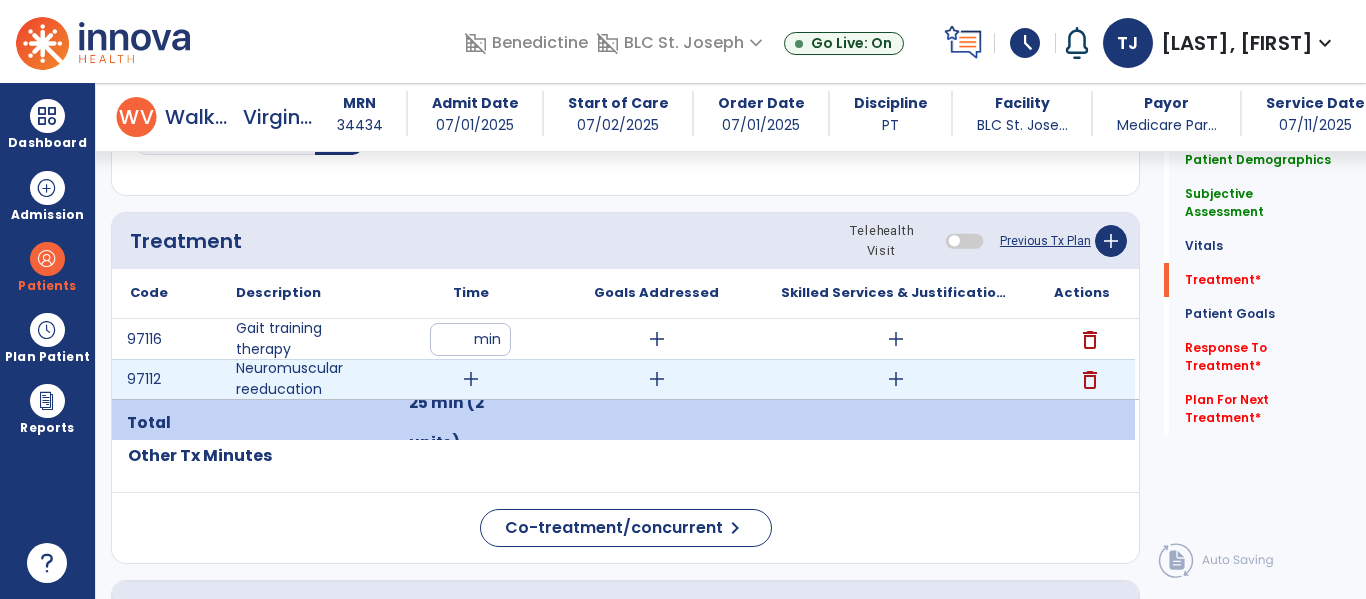 click on "add" at bounding box center [471, 379] 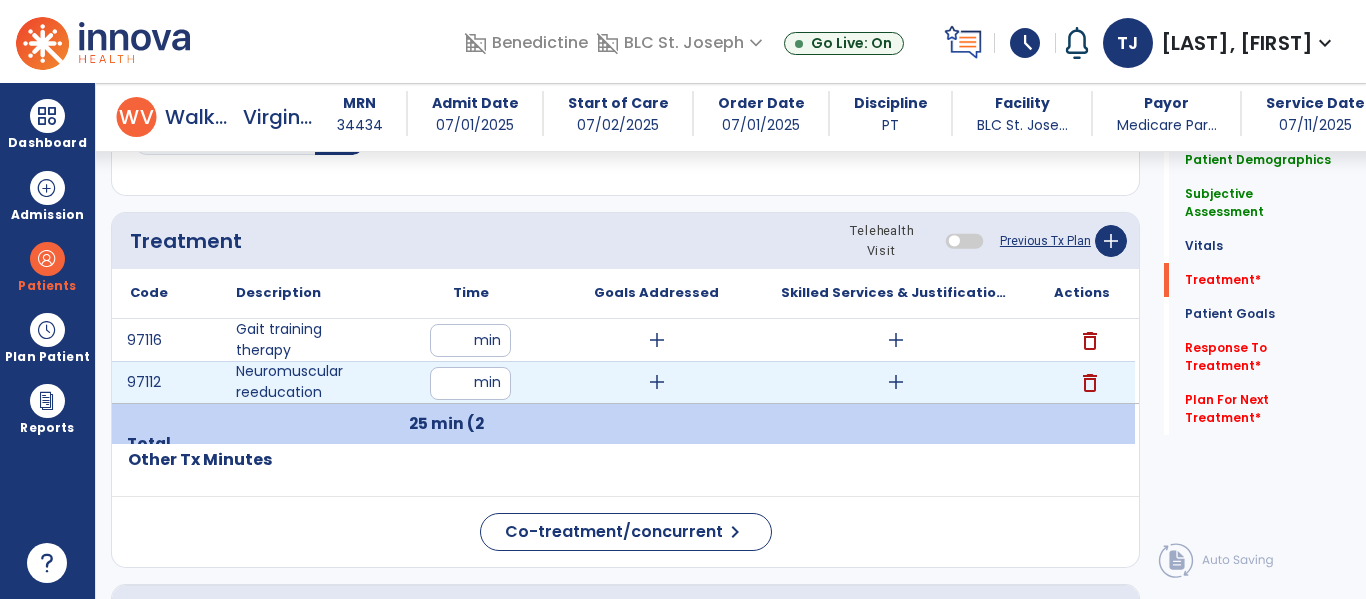 type on "**" 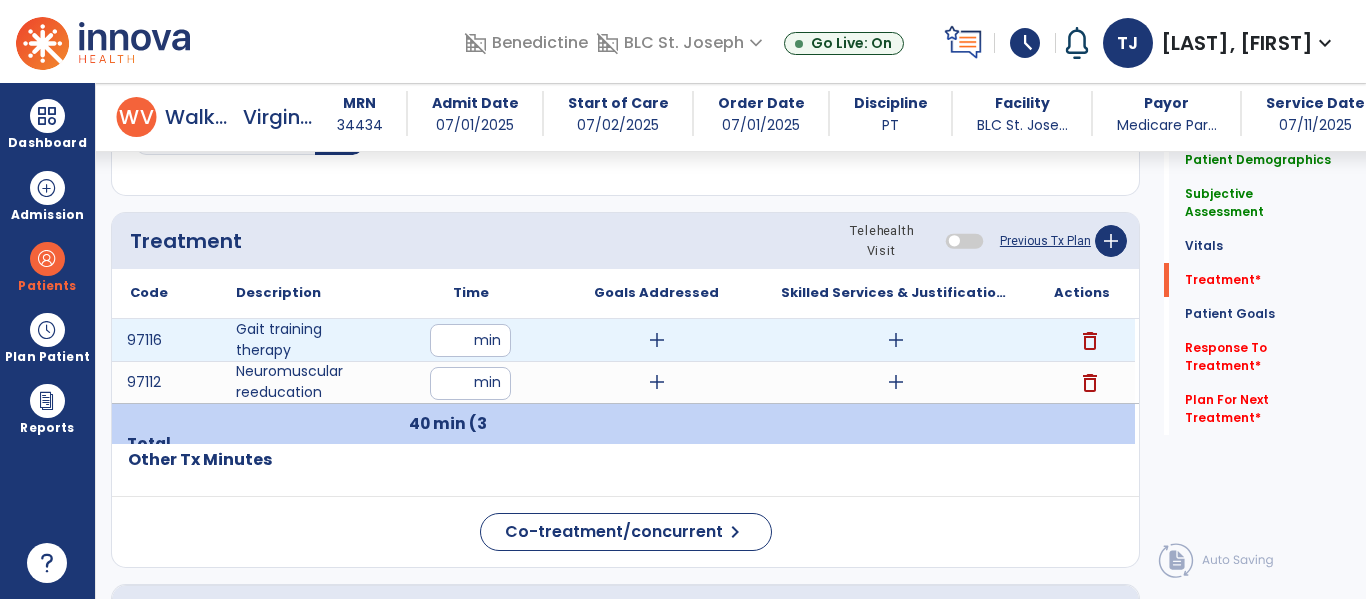 click on "add" at bounding box center [896, 340] 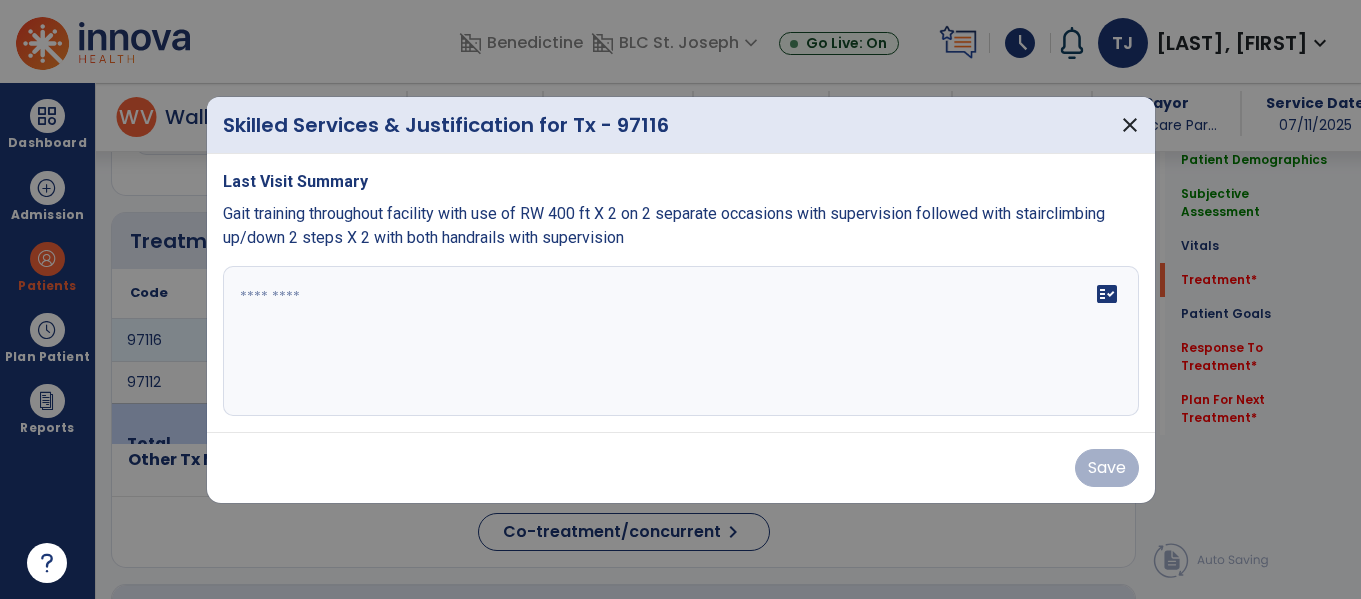 scroll, scrollTop: 1037, scrollLeft: 0, axis: vertical 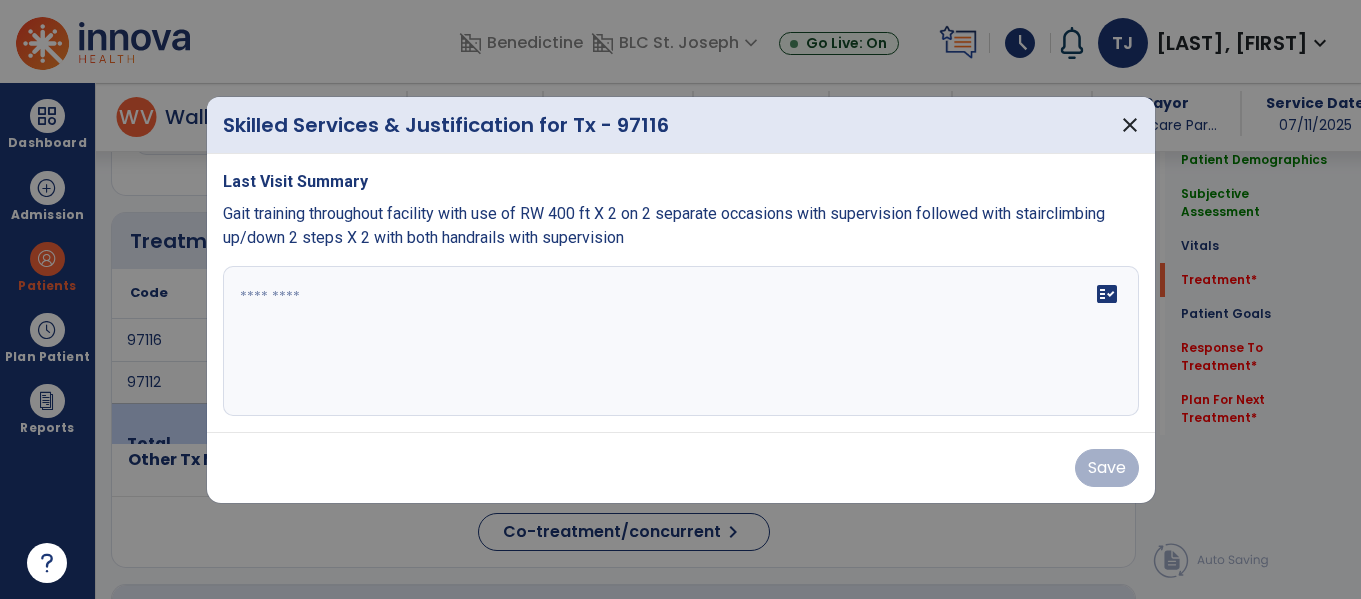 click at bounding box center (681, 341) 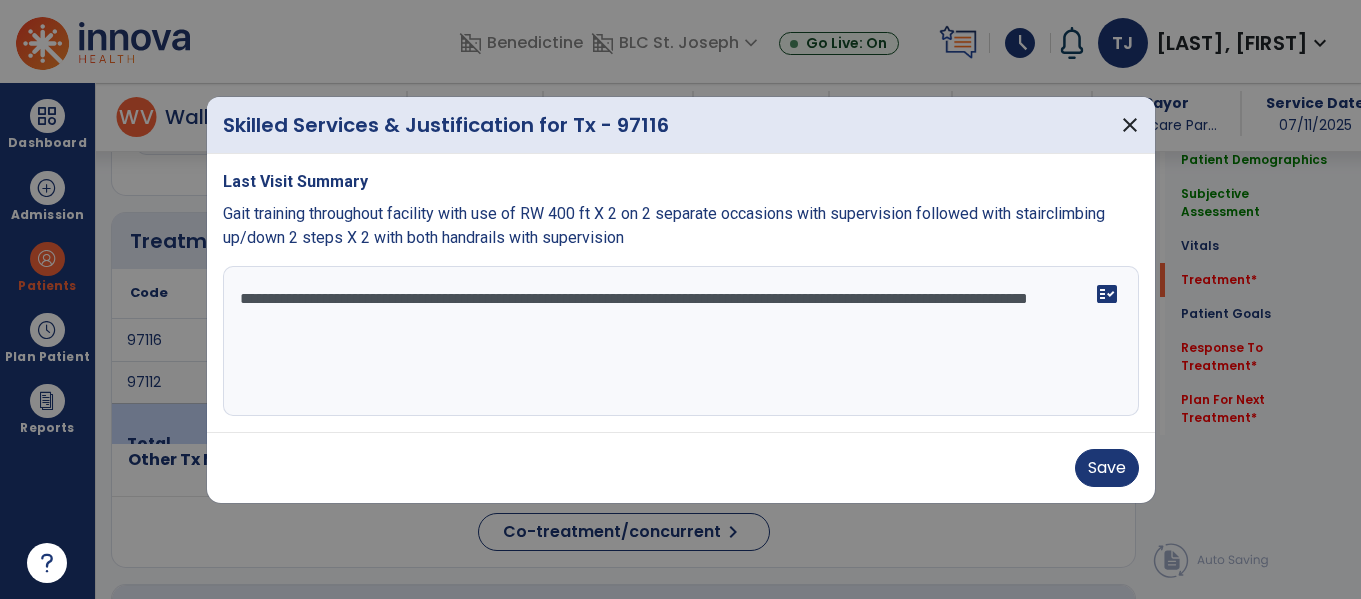 click on "**********" at bounding box center [681, 341] 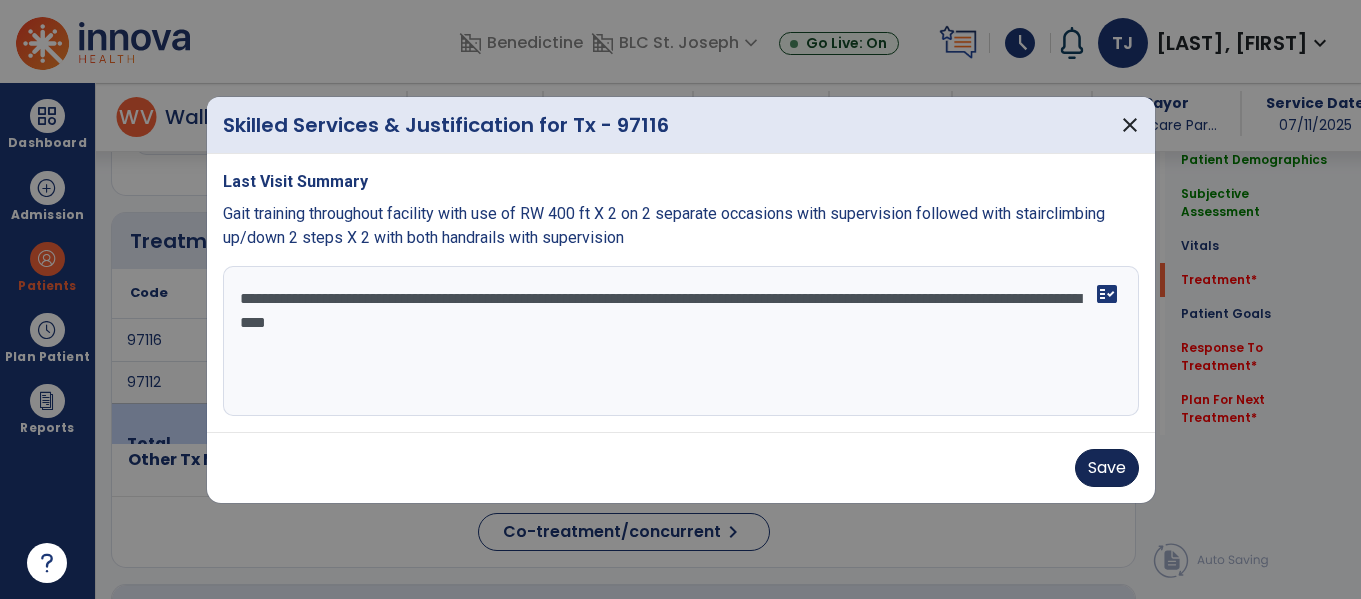 type on "**********" 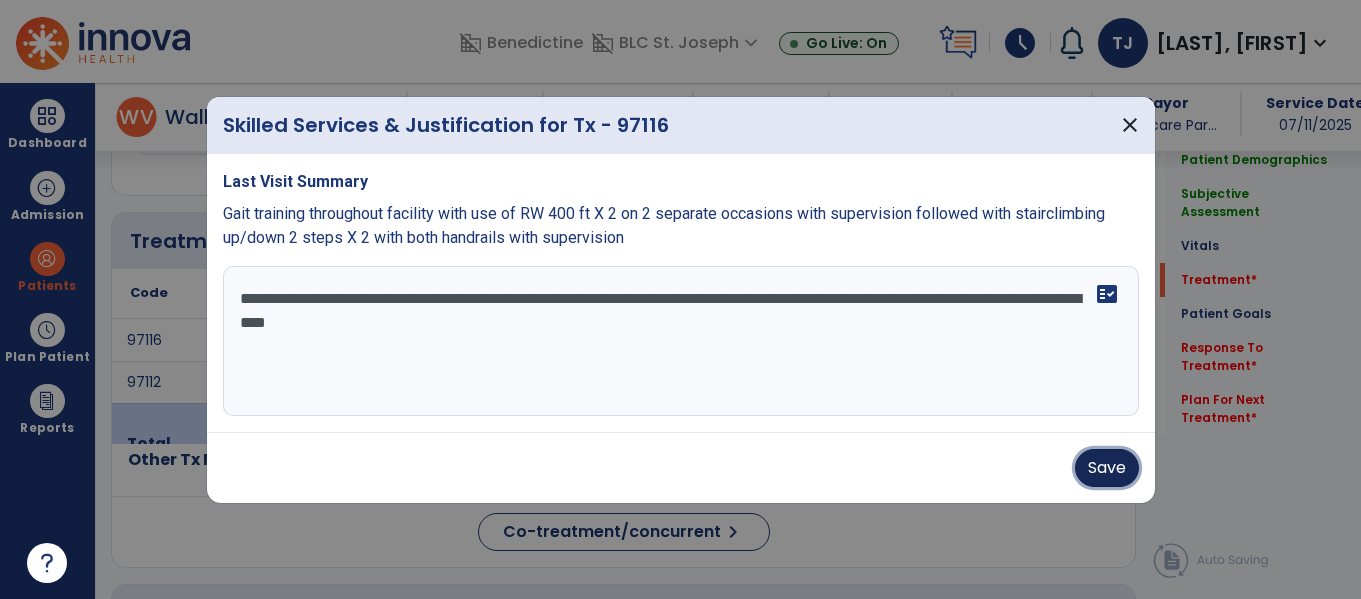 click on "Save" at bounding box center (1107, 468) 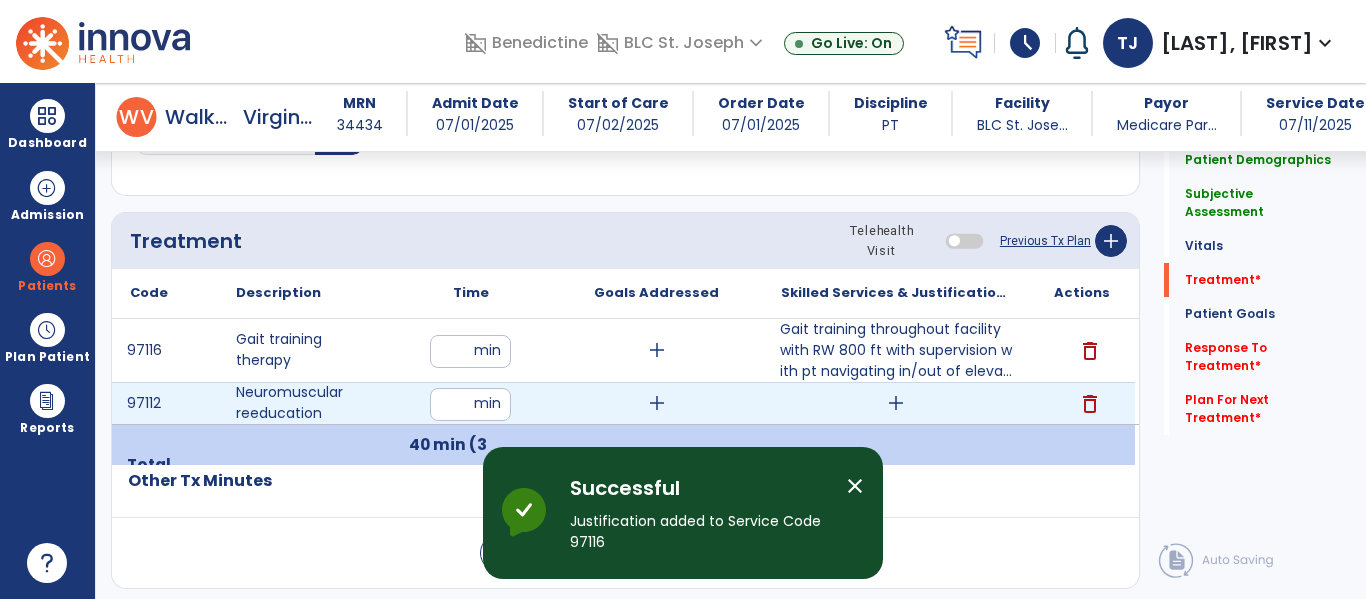 click on "add" at bounding box center (896, 403) 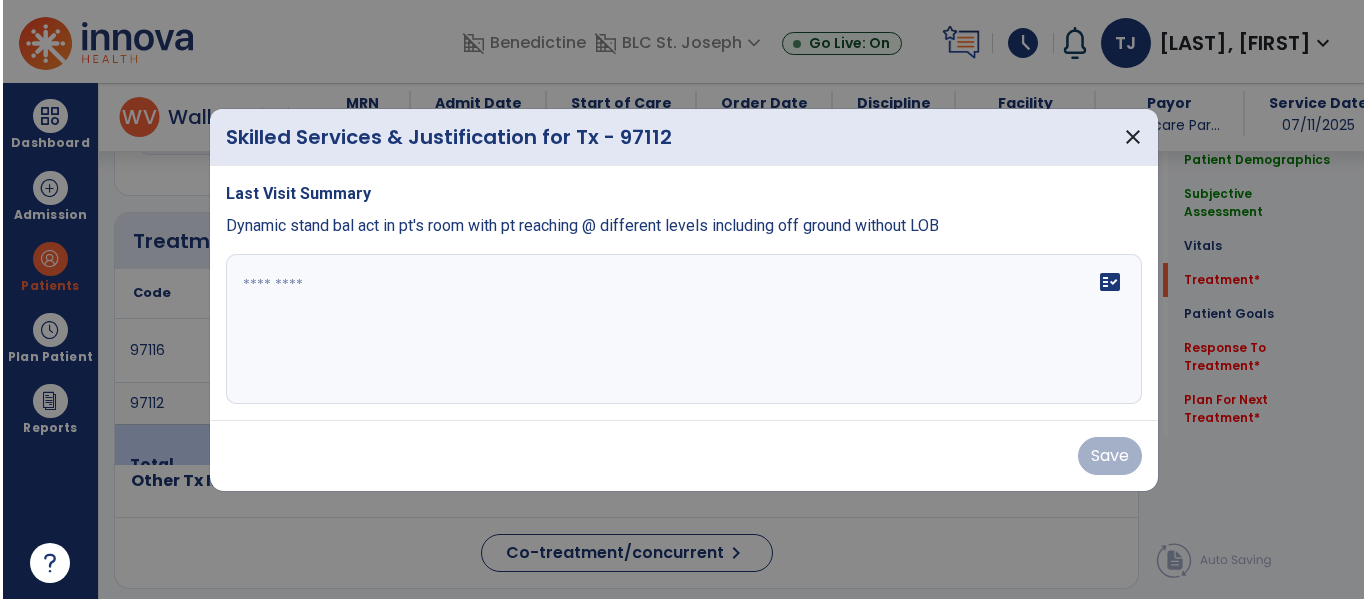 scroll, scrollTop: 1037, scrollLeft: 0, axis: vertical 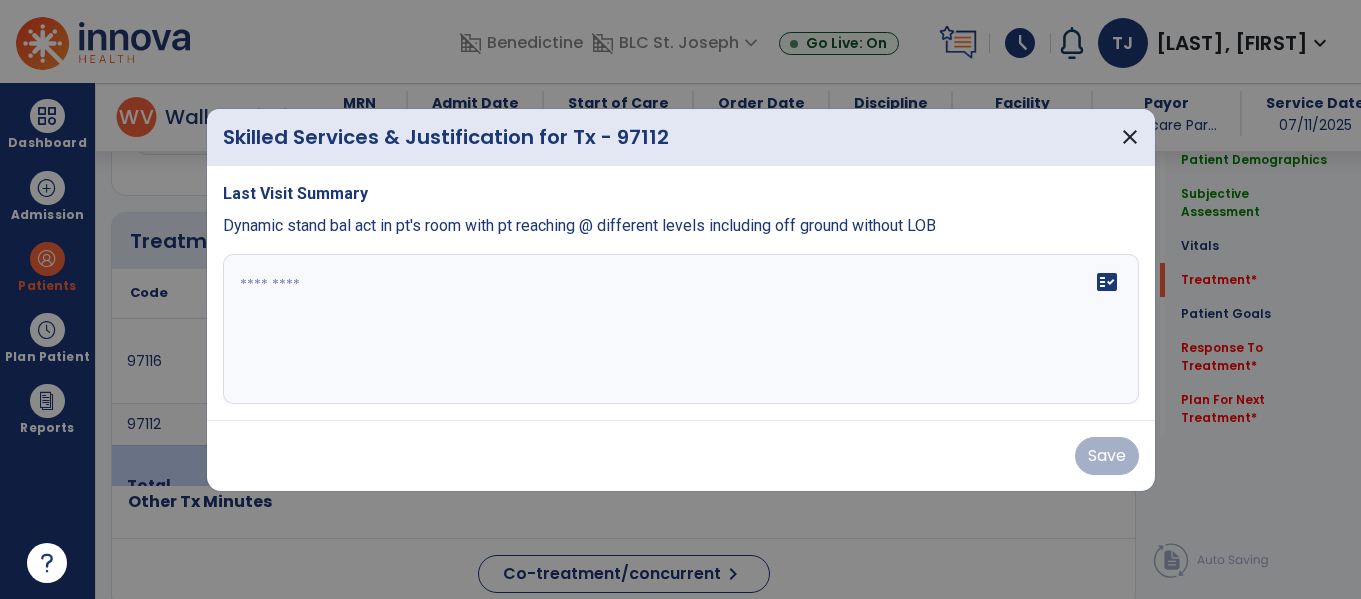 click on "fact_check" at bounding box center (681, 329) 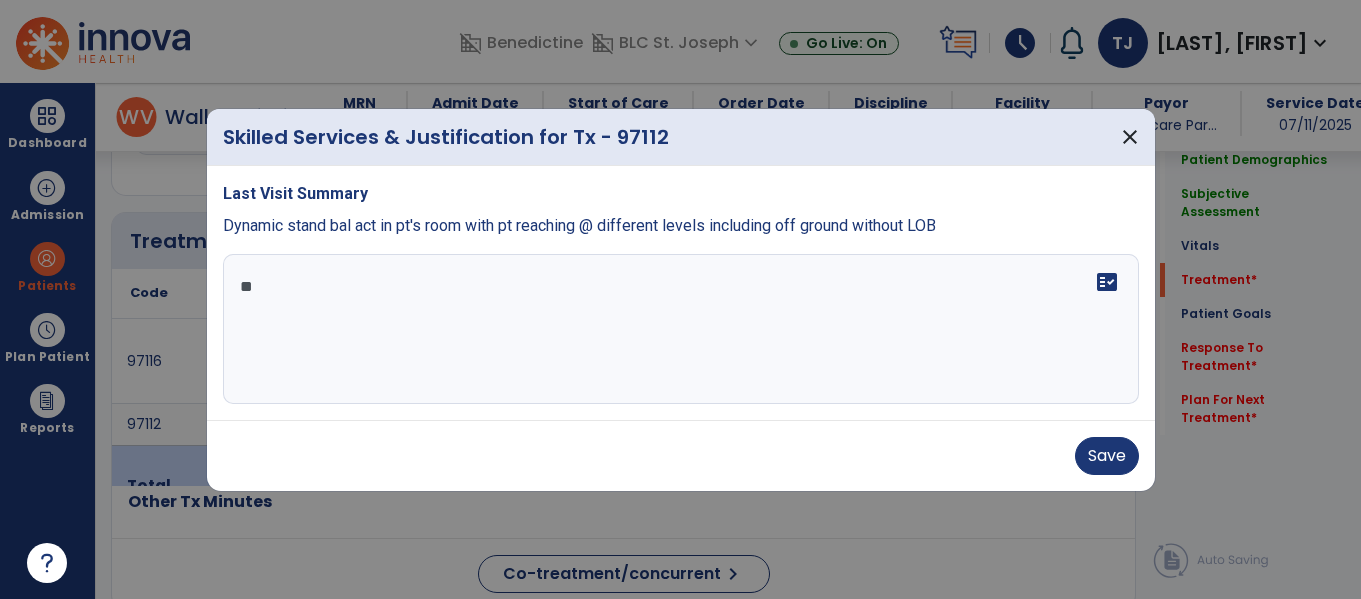 type on "*" 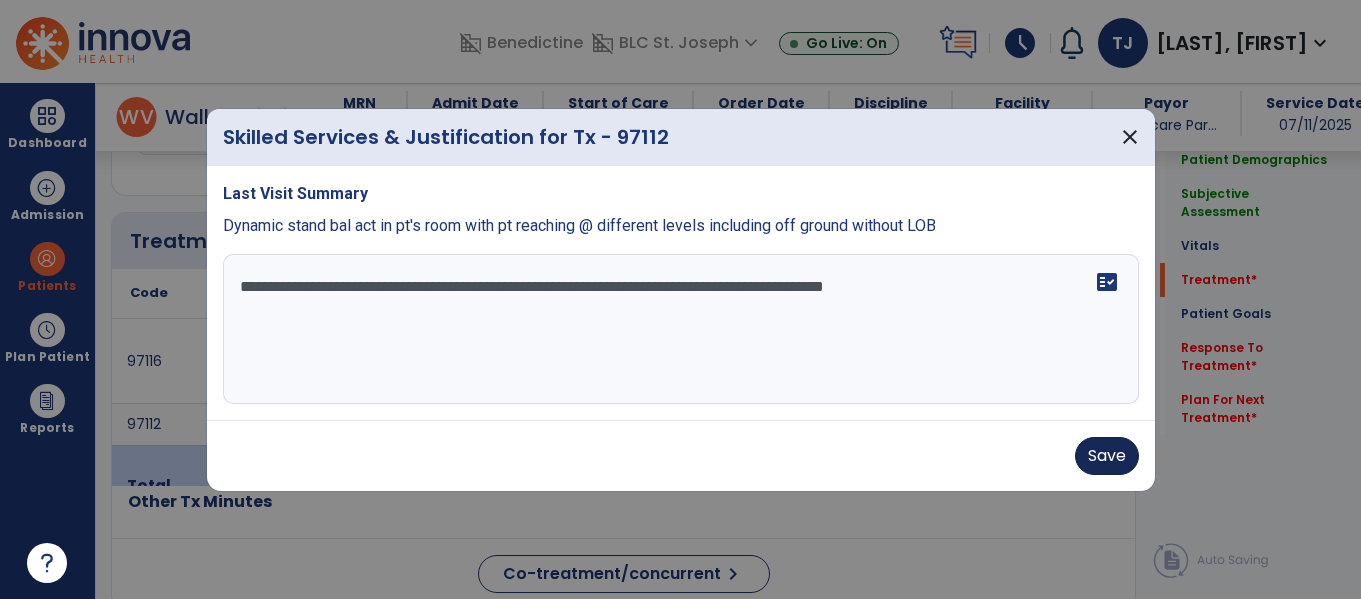 type on "**********" 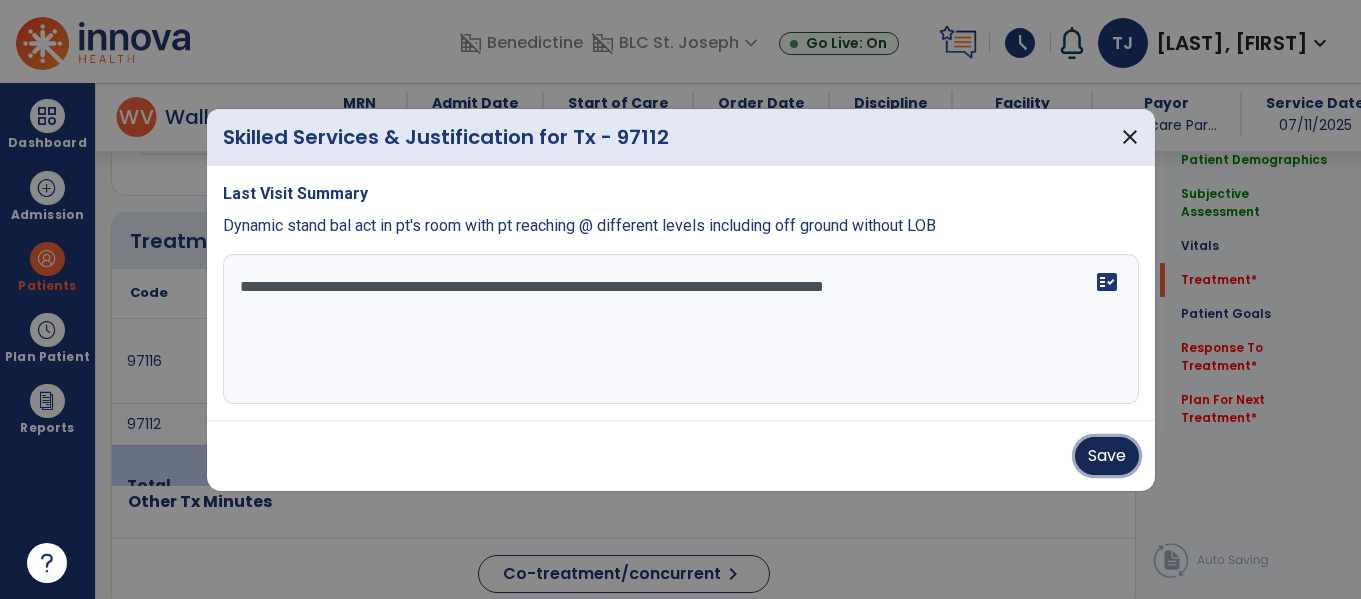click on "Save" at bounding box center [1107, 456] 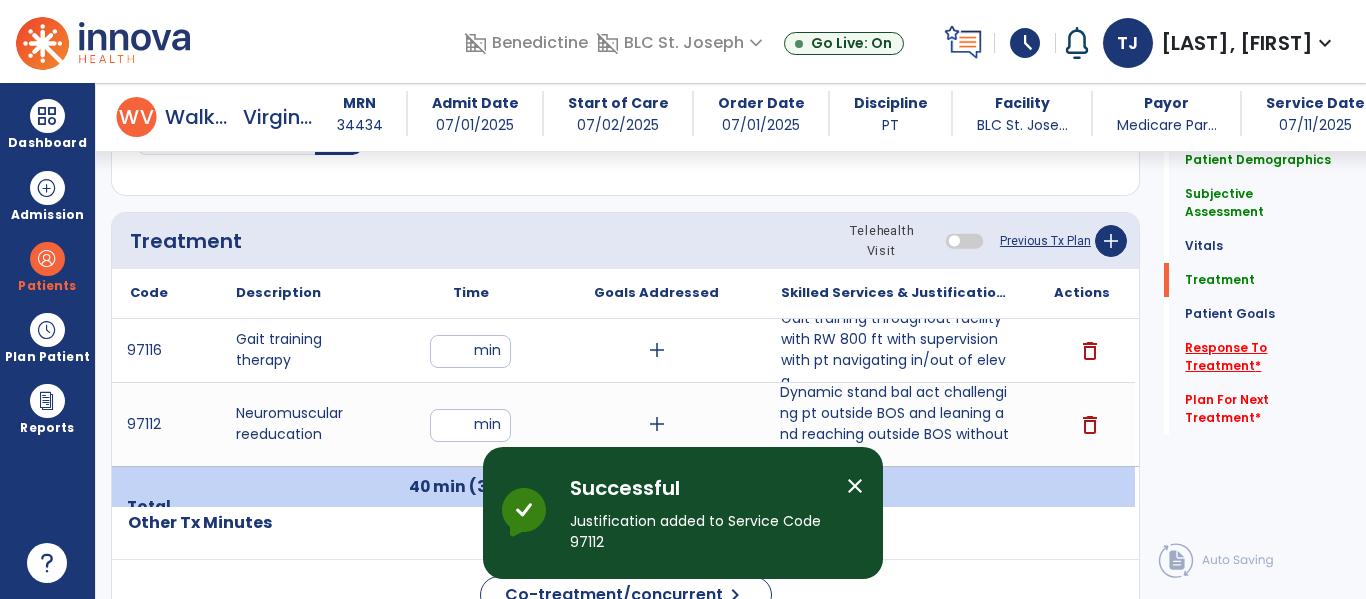 click on "Response To Treatment   *" 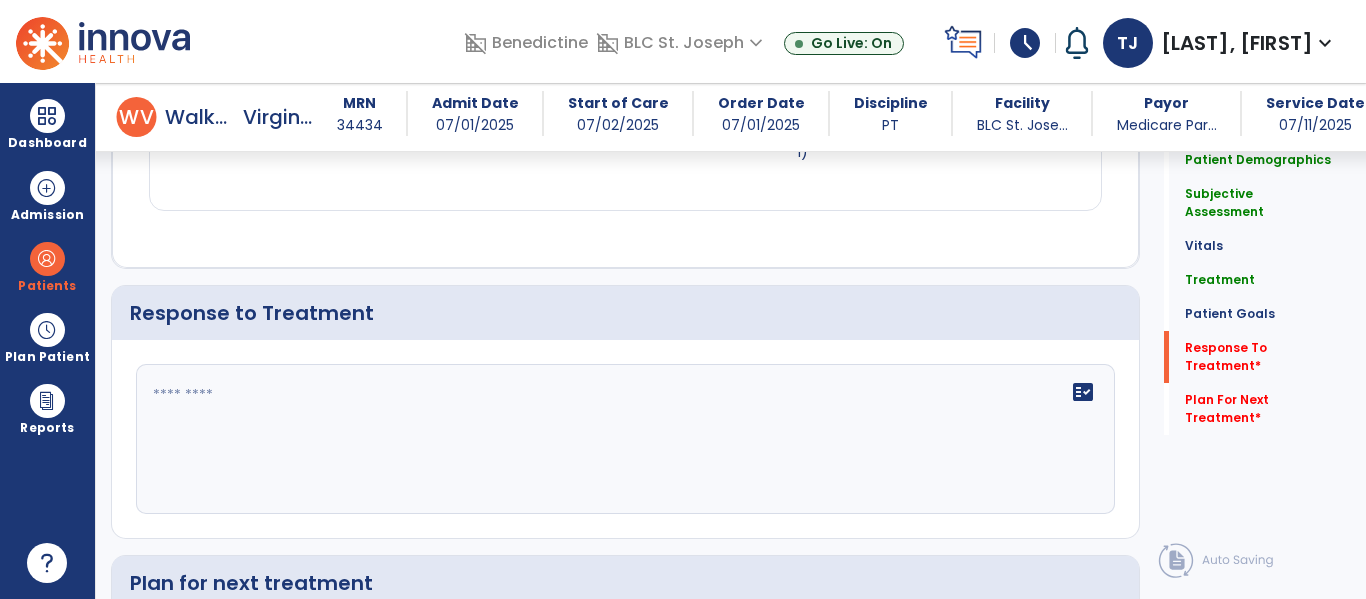 scroll, scrollTop: 2651, scrollLeft: 0, axis: vertical 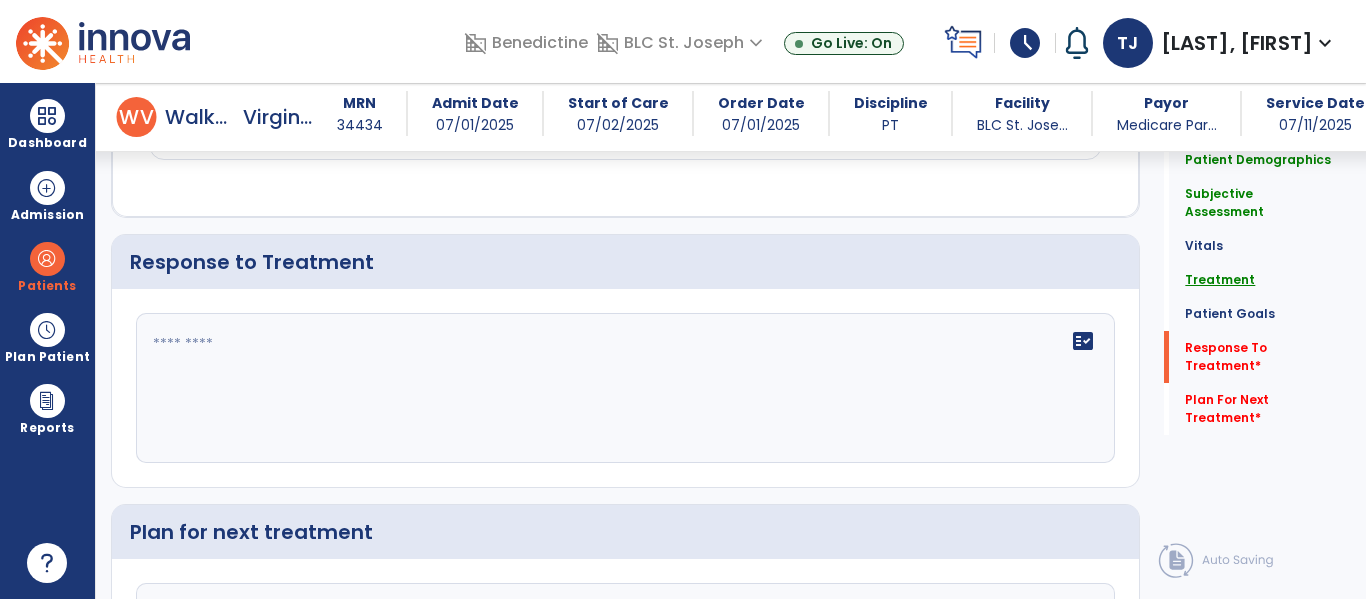 click on "Treatment" 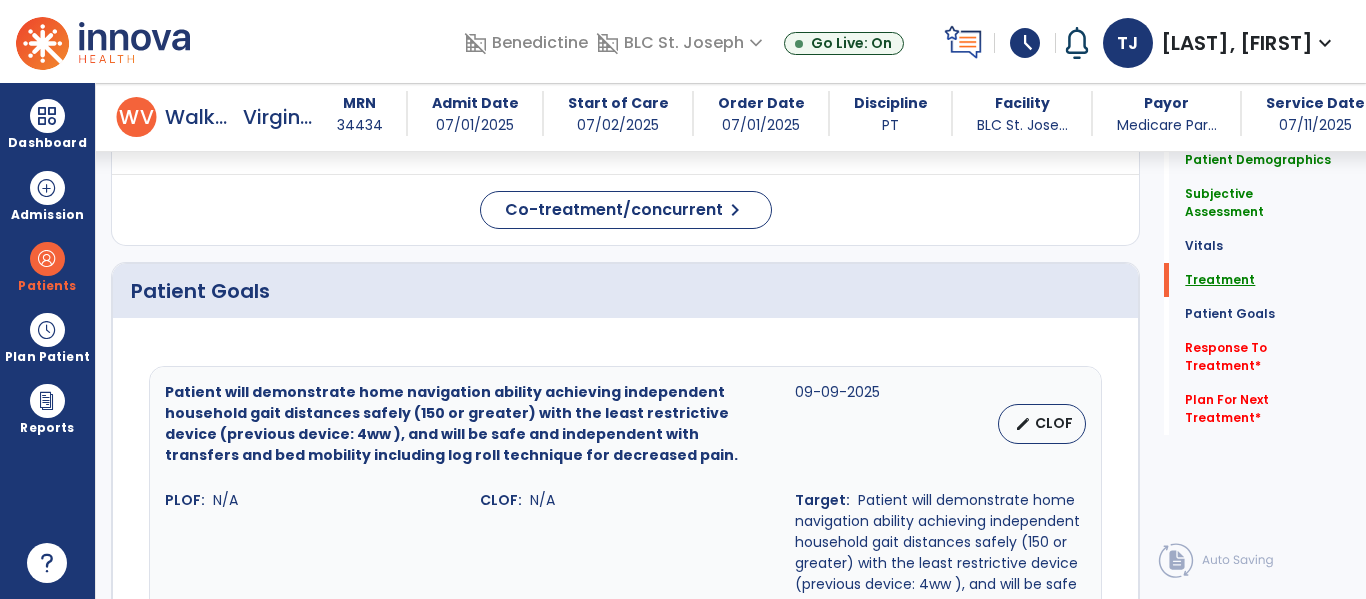 scroll, scrollTop: 1118, scrollLeft: 0, axis: vertical 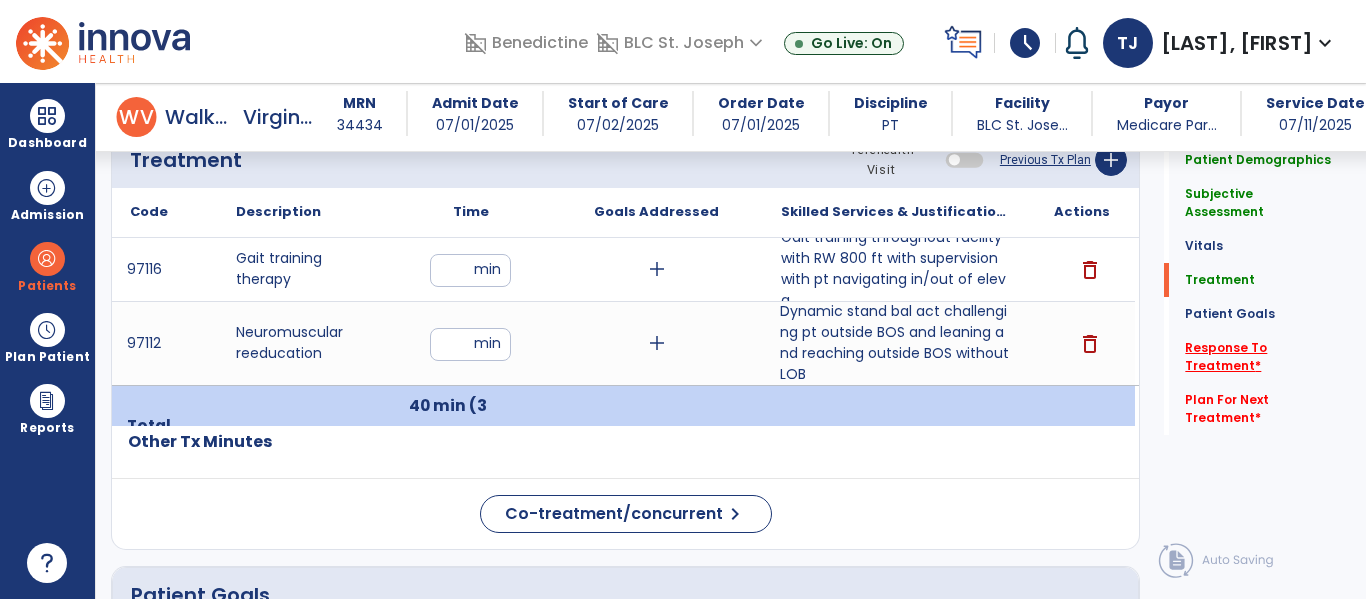 click on "Response To Treatment   *" 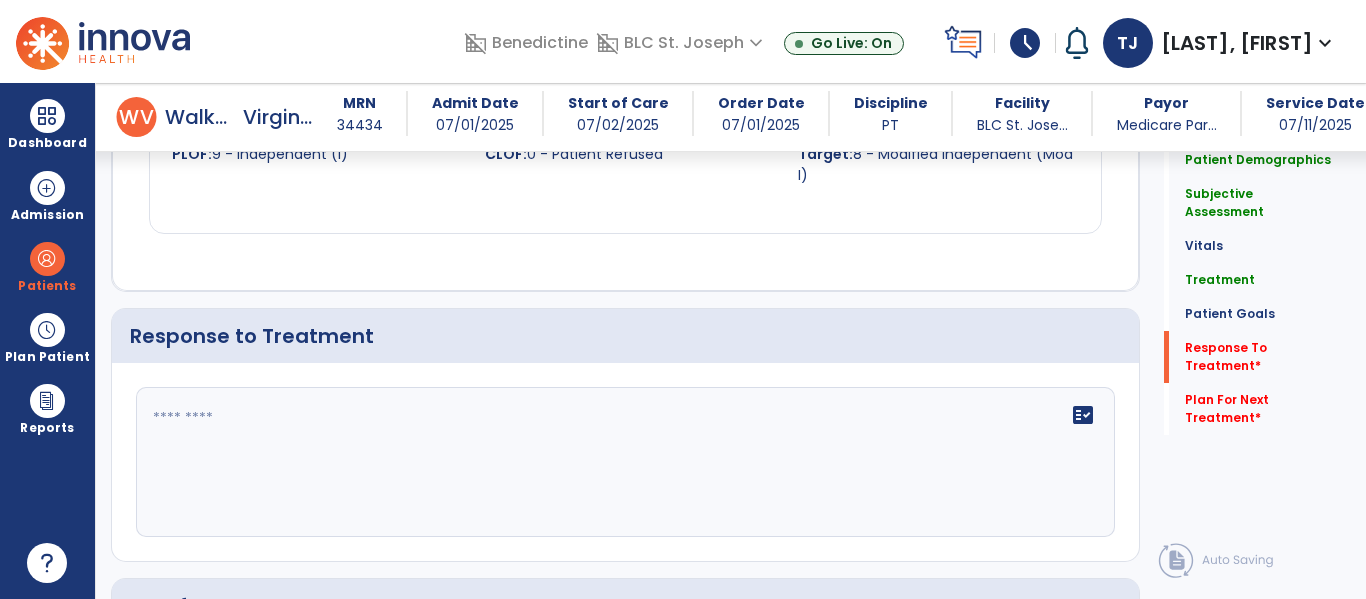 scroll, scrollTop: 2651, scrollLeft: 0, axis: vertical 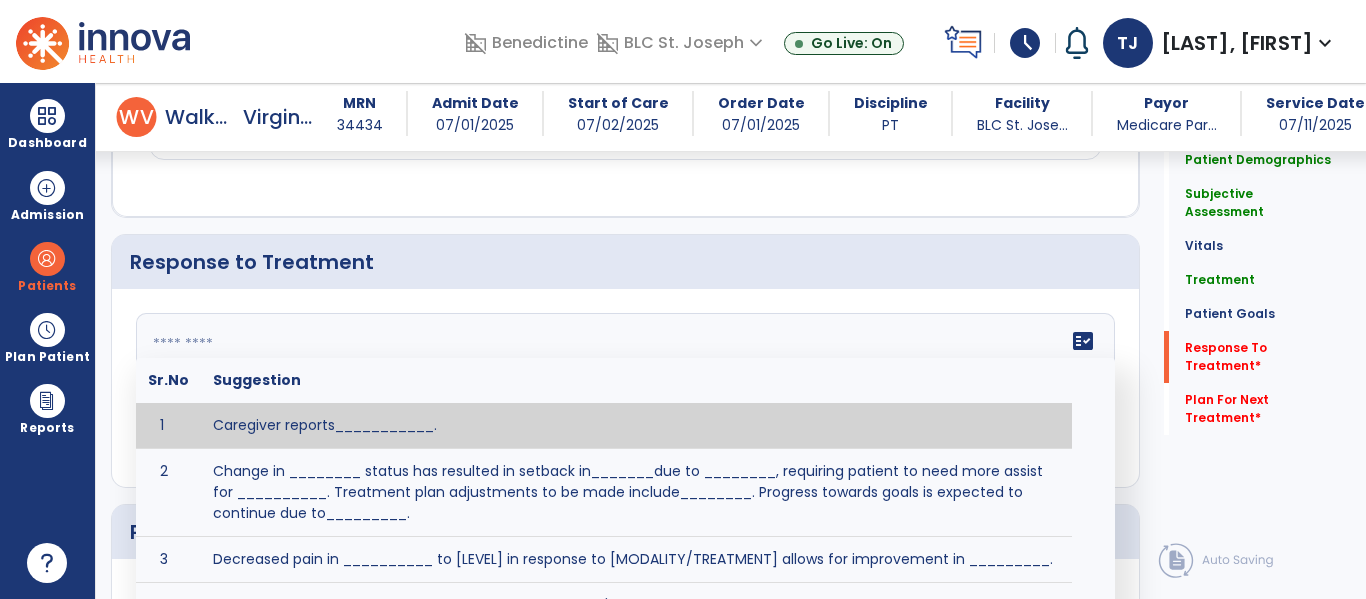 drag, startPoint x: 168, startPoint y: 333, endPoint x: 422, endPoint y: 254, distance: 266.0019 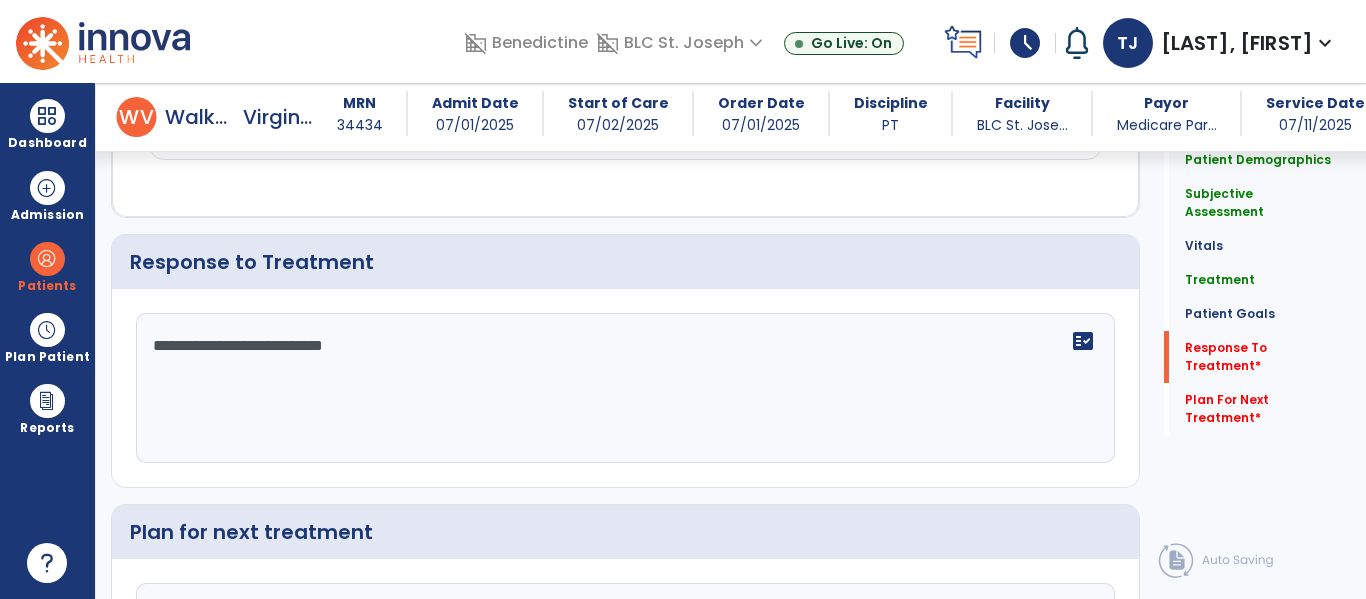 type on "**********" 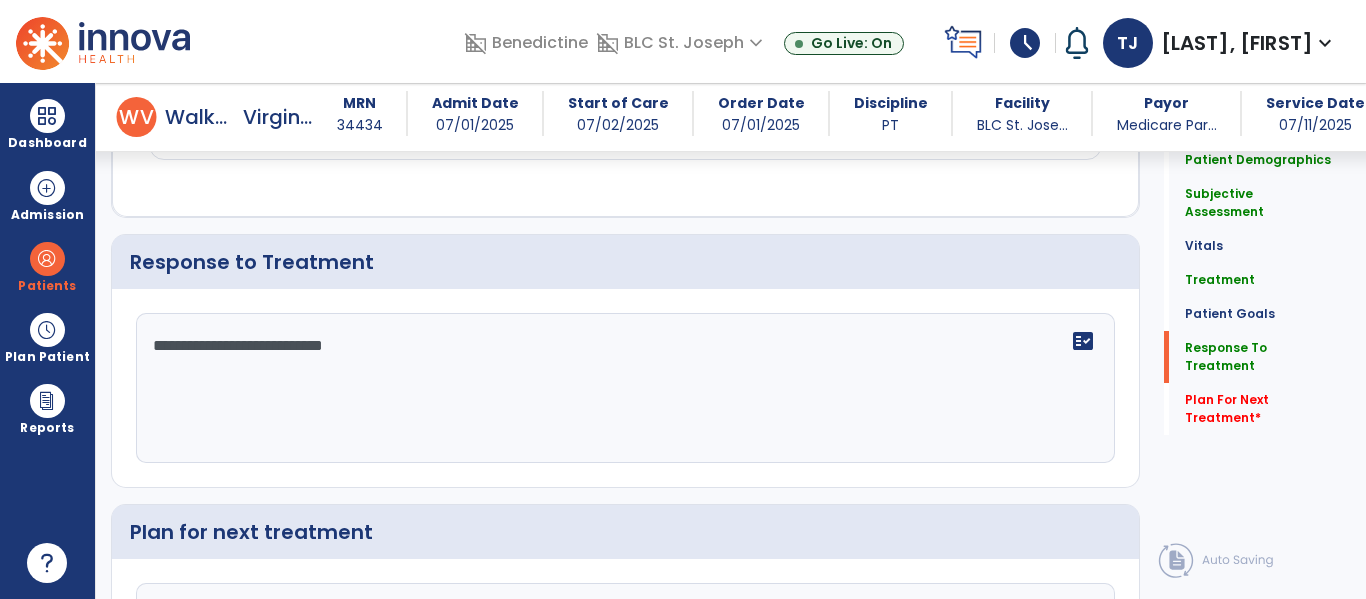 scroll, scrollTop: 2659, scrollLeft: 0, axis: vertical 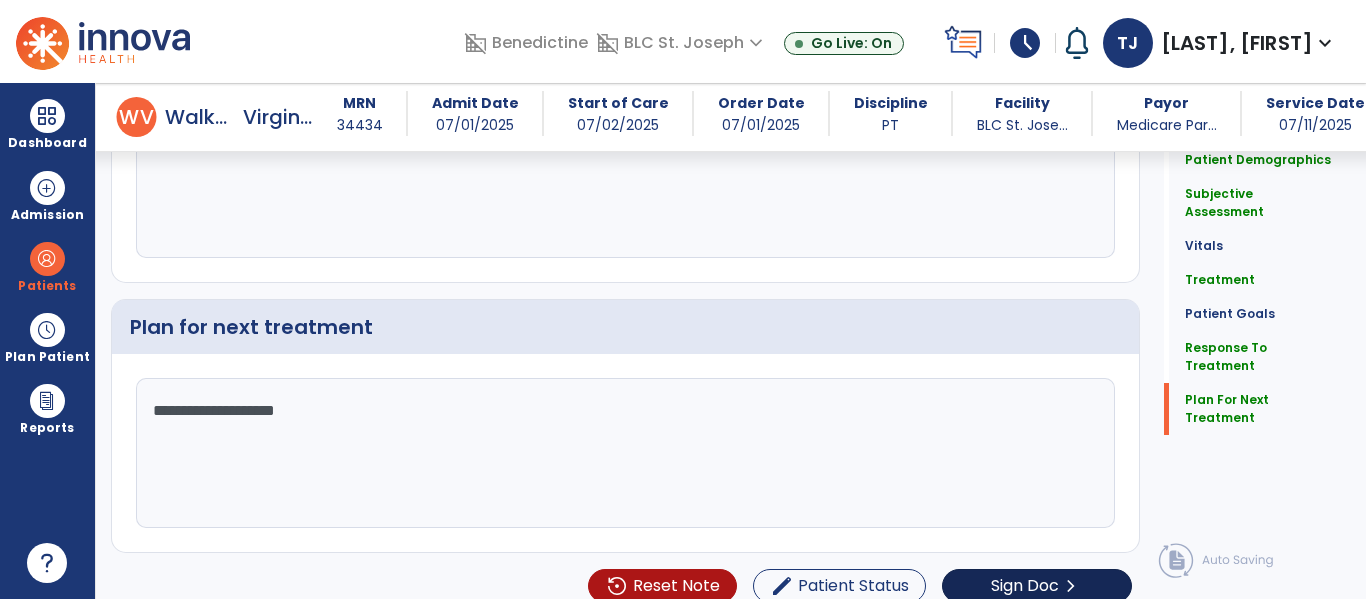 type on "**********" 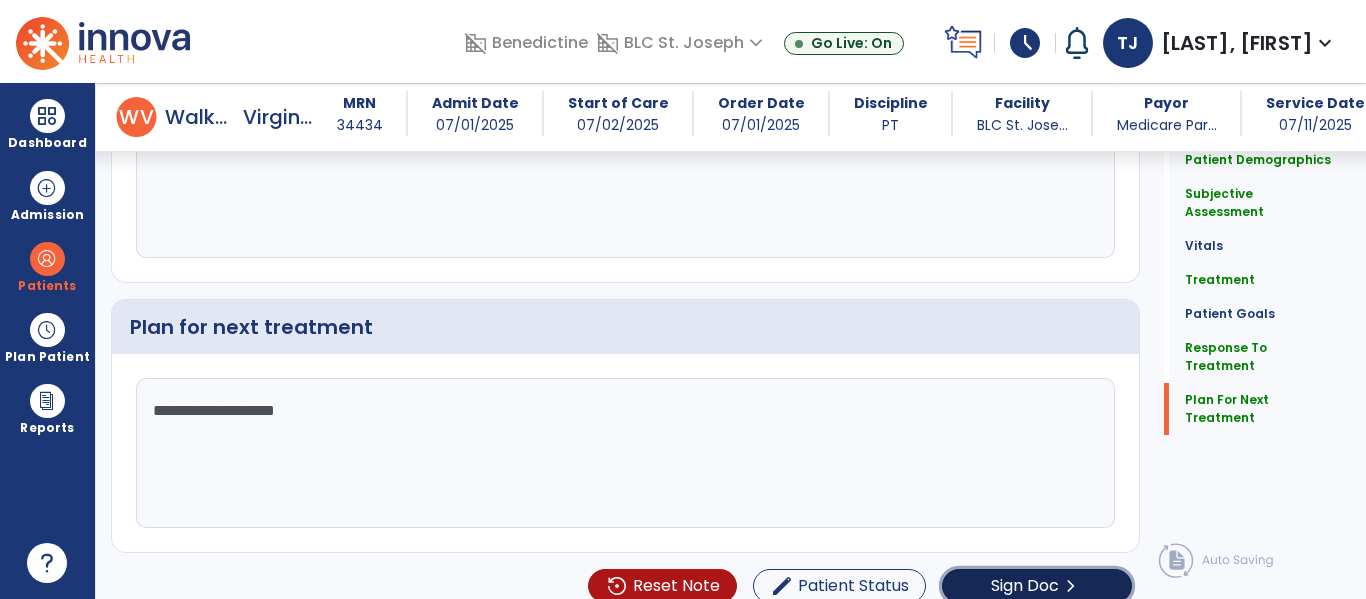 click on "Sign Doc" 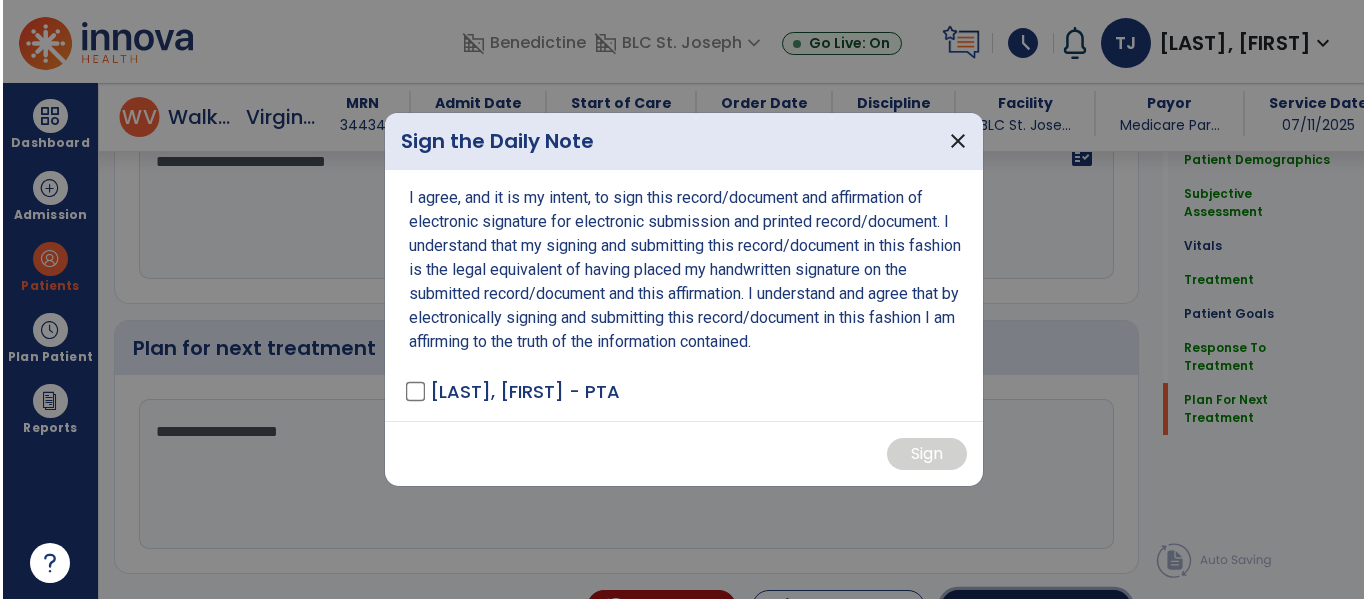scroll, scrollTop: 2898, scrollLeft: 0, axis: vertical 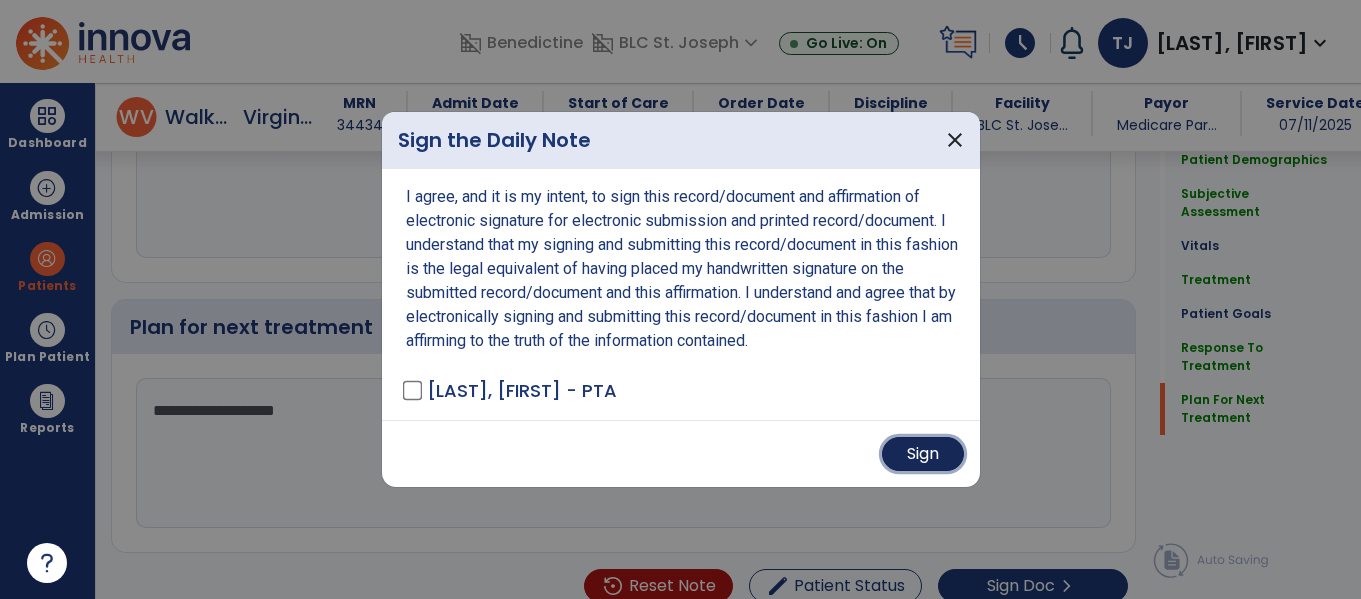 click on "Sign" at bounding box center (923, 454) 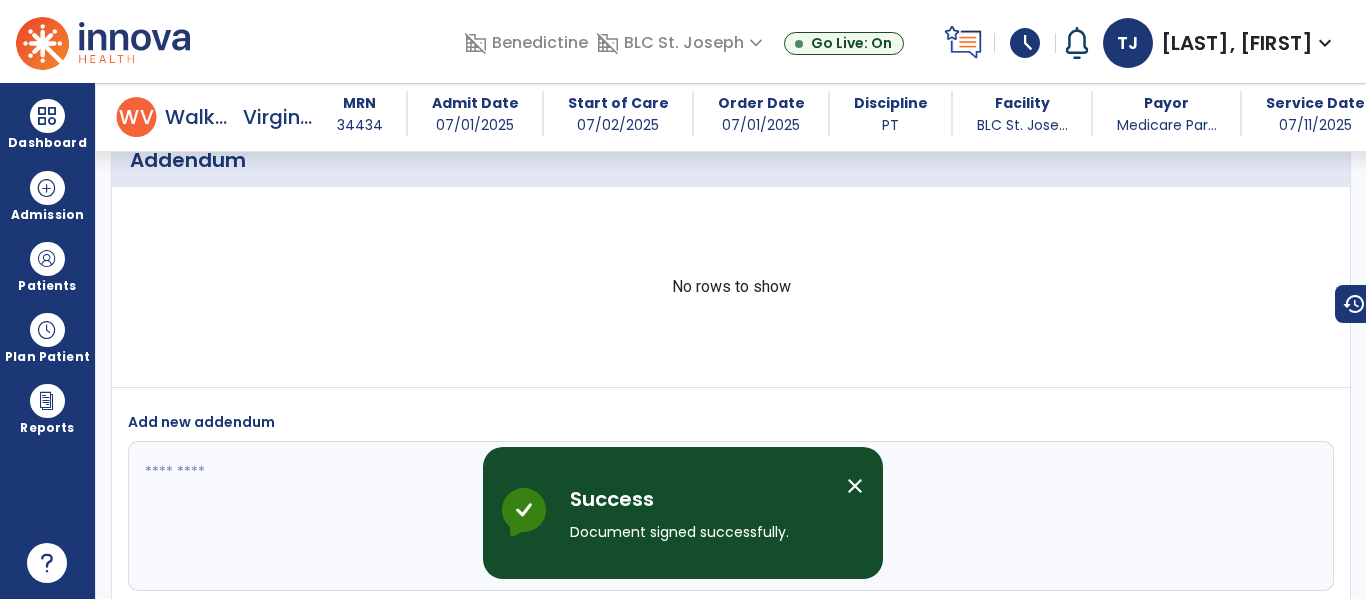 scroll, scrollTop: 3946, scrollLeft: 0, axis: vertical 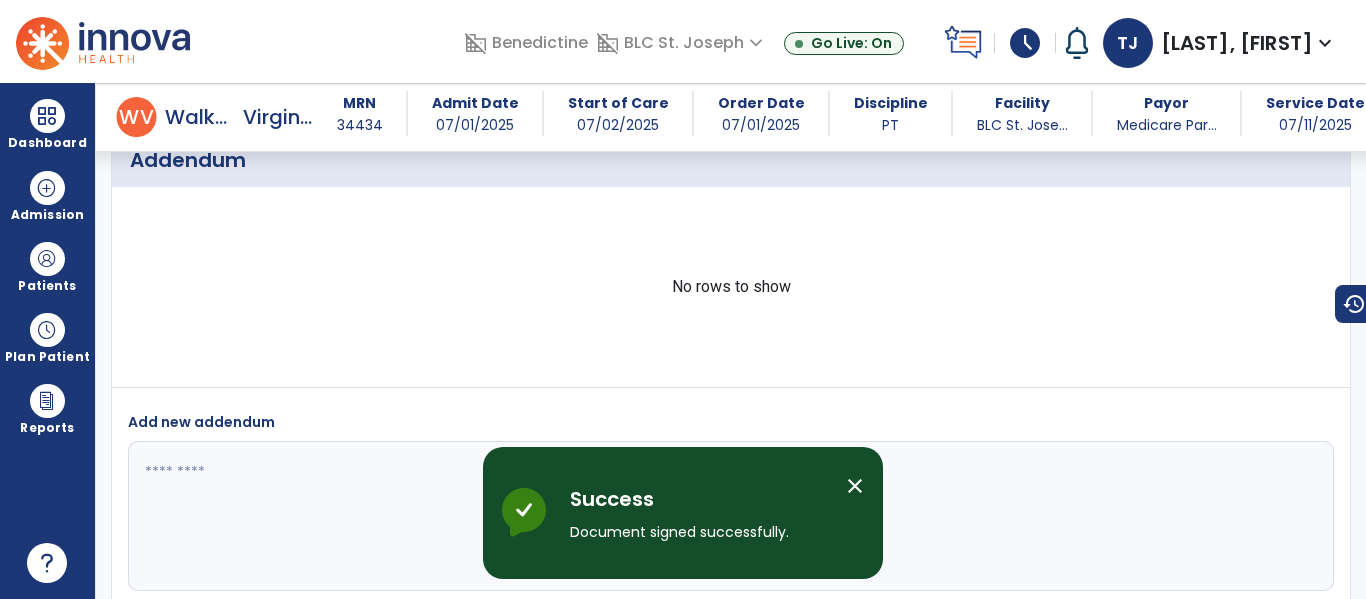 click on "schedule" at bounding box center [1025, 43] 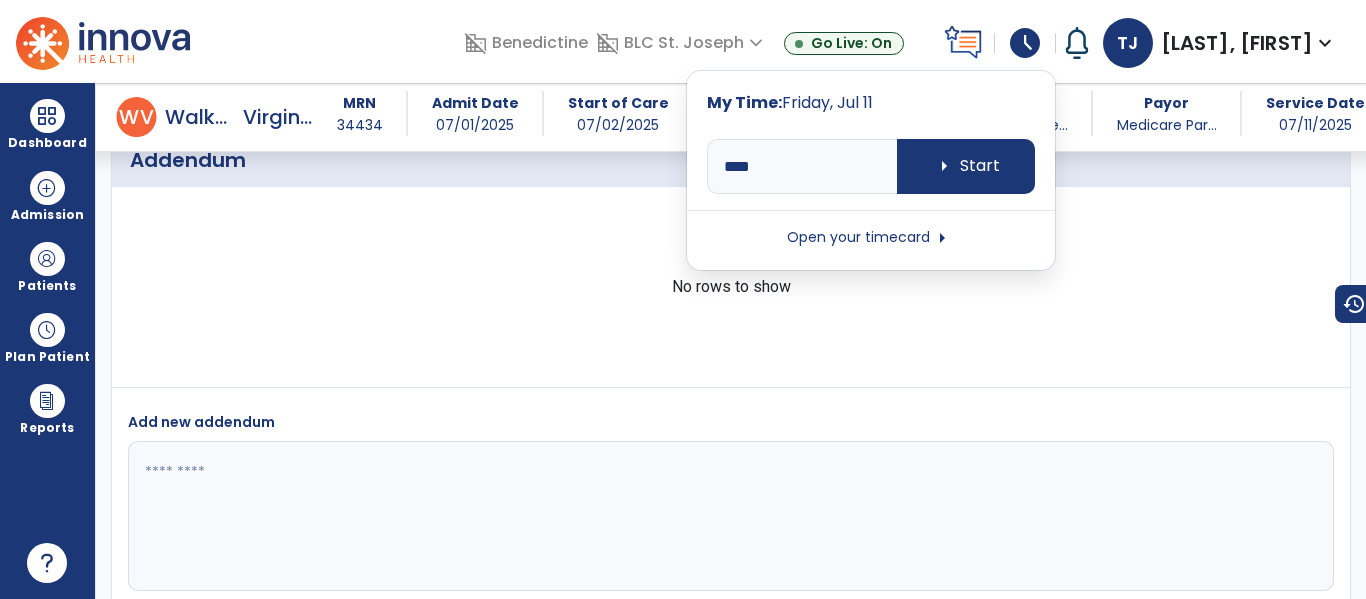 click on "Open your timecard  arrow_right" at bounding box center [871, 238] 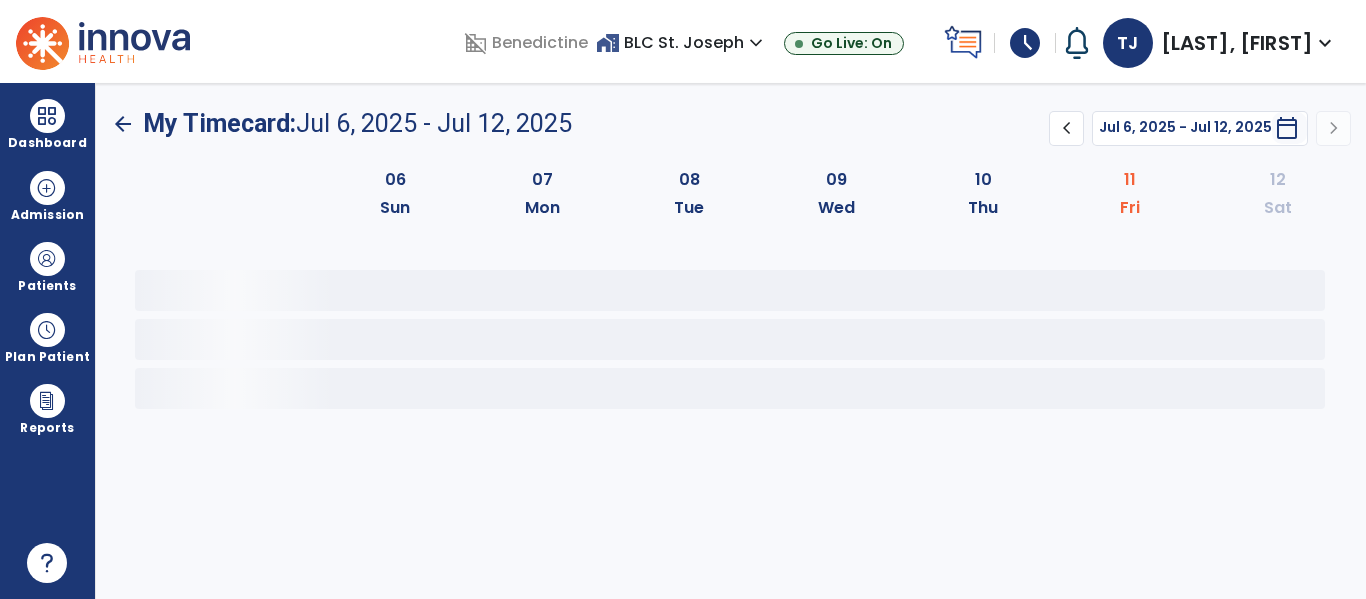 scroll, scrollTop: 0, scrollLeft: 0, axis: both 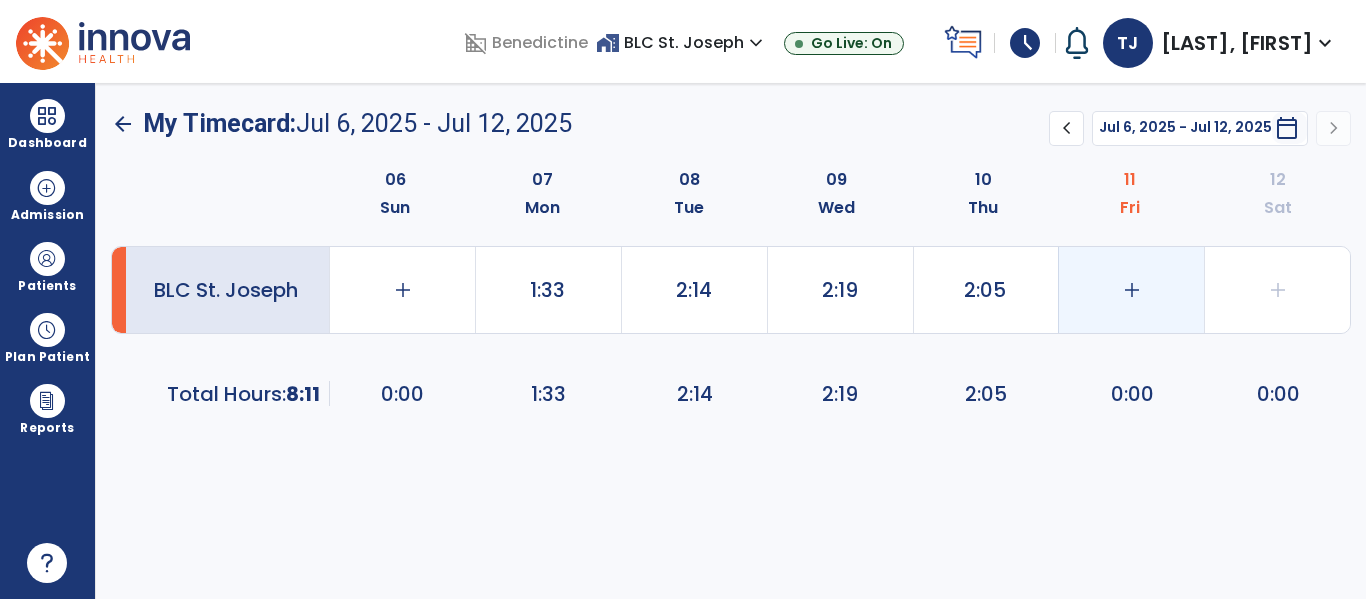 click on "add" 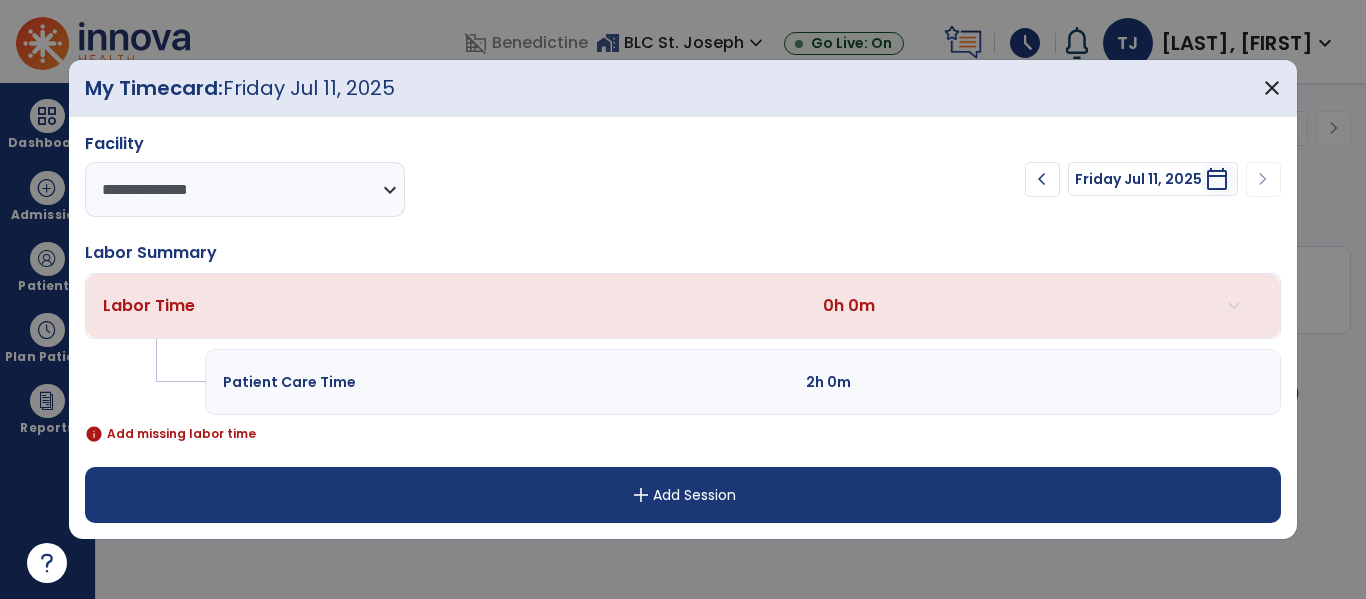click on "add  Add Session" at bounding box center [682, 495] 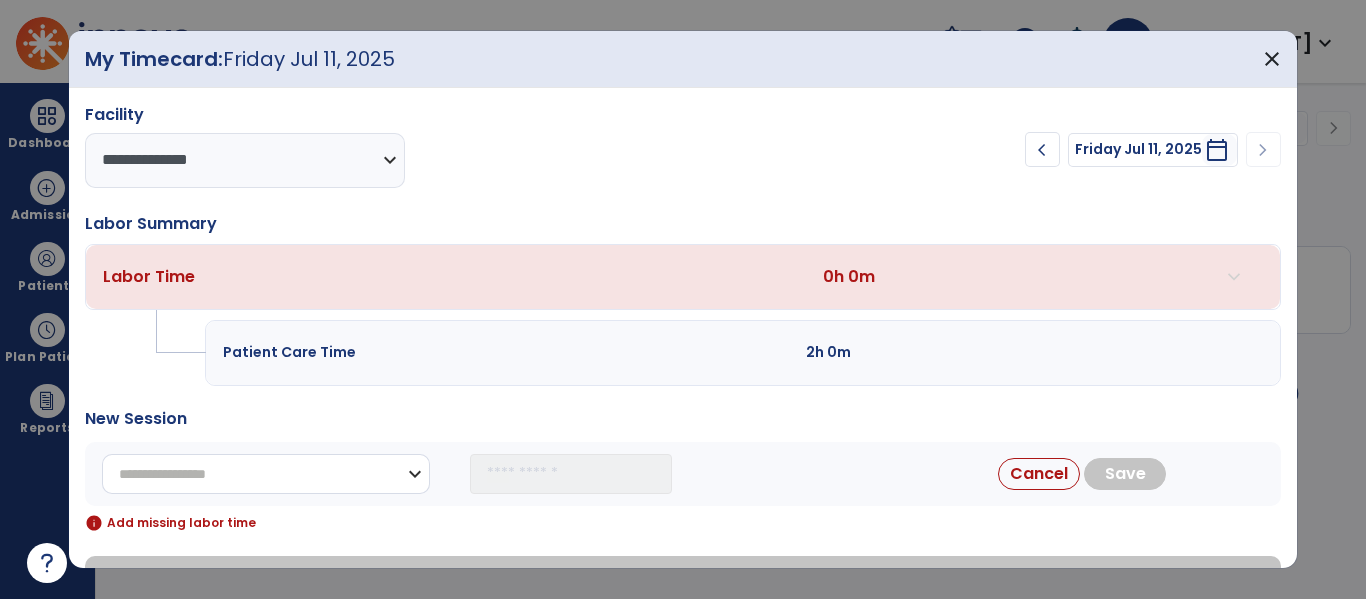 drag, startPoint x: 414, startPoint y: 469, endPoint x: 383, endPoint y: 454, distance: 34.43835 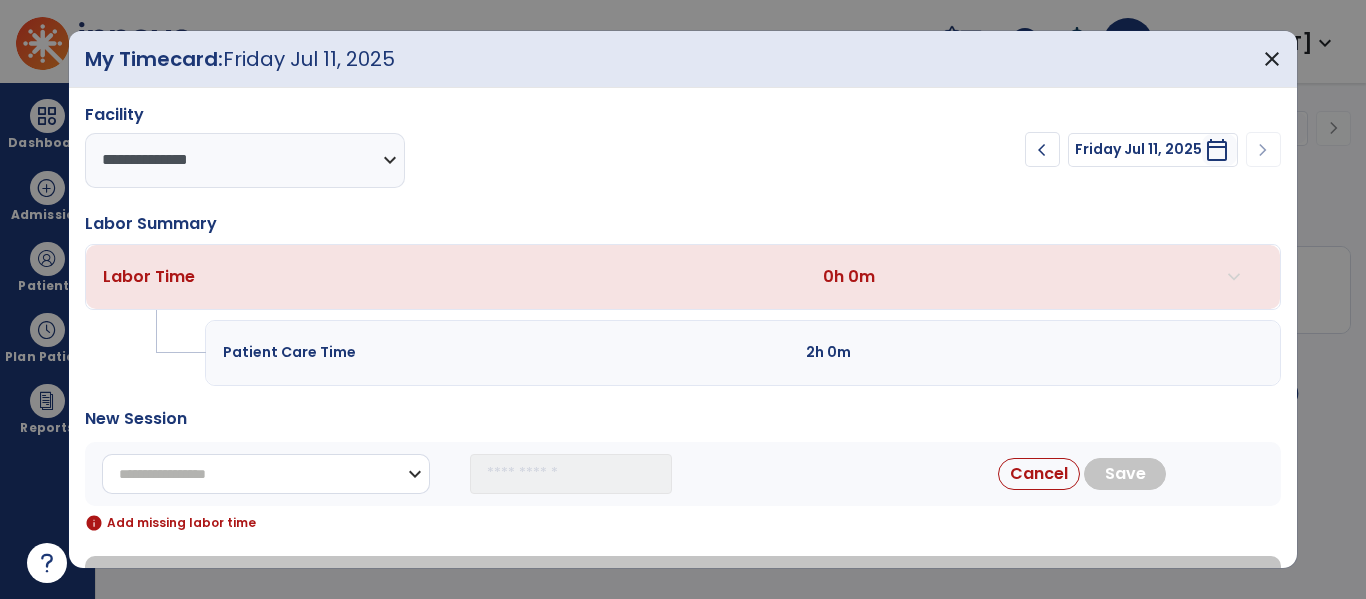 click on "**********" at bounding box center (266, 474) 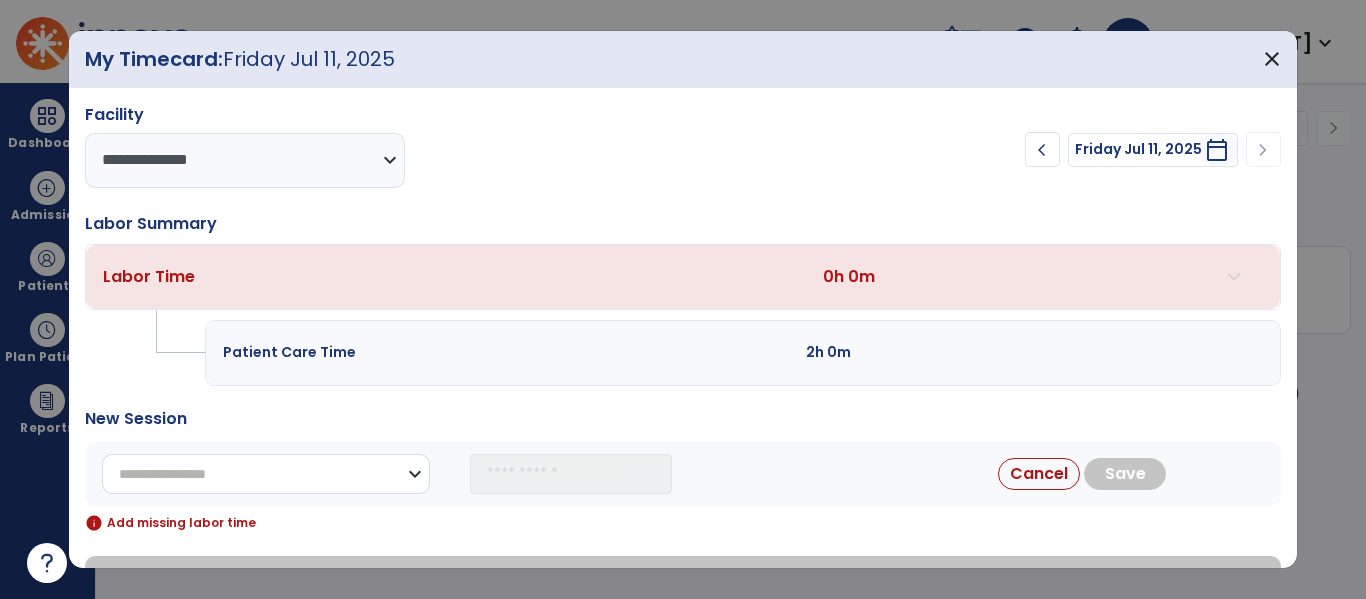 select on "**********" 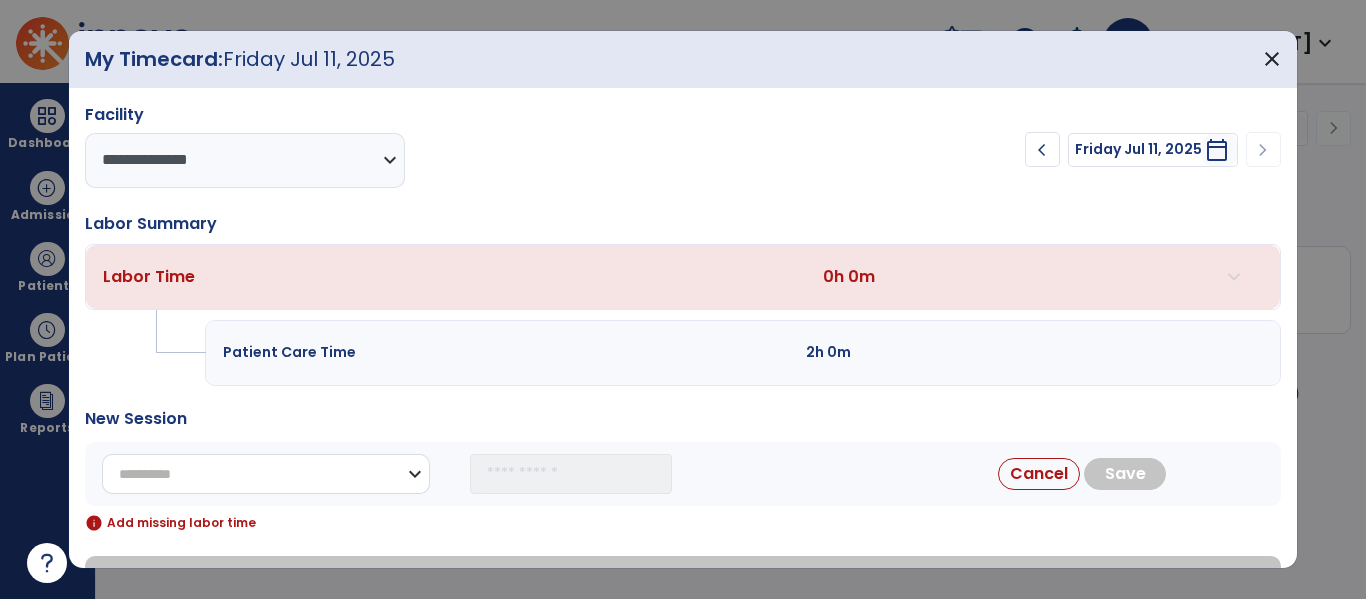 click on "**********" at bounding box center (266, 474) 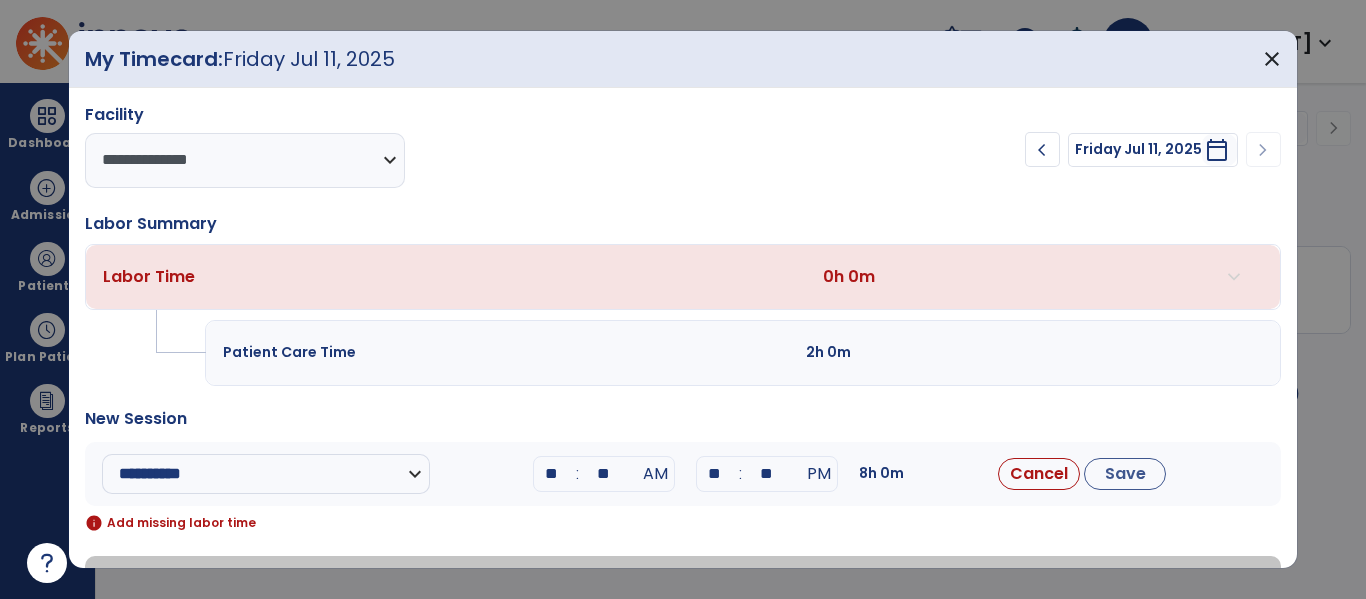 click on "**" at bounding box center (552, 474) 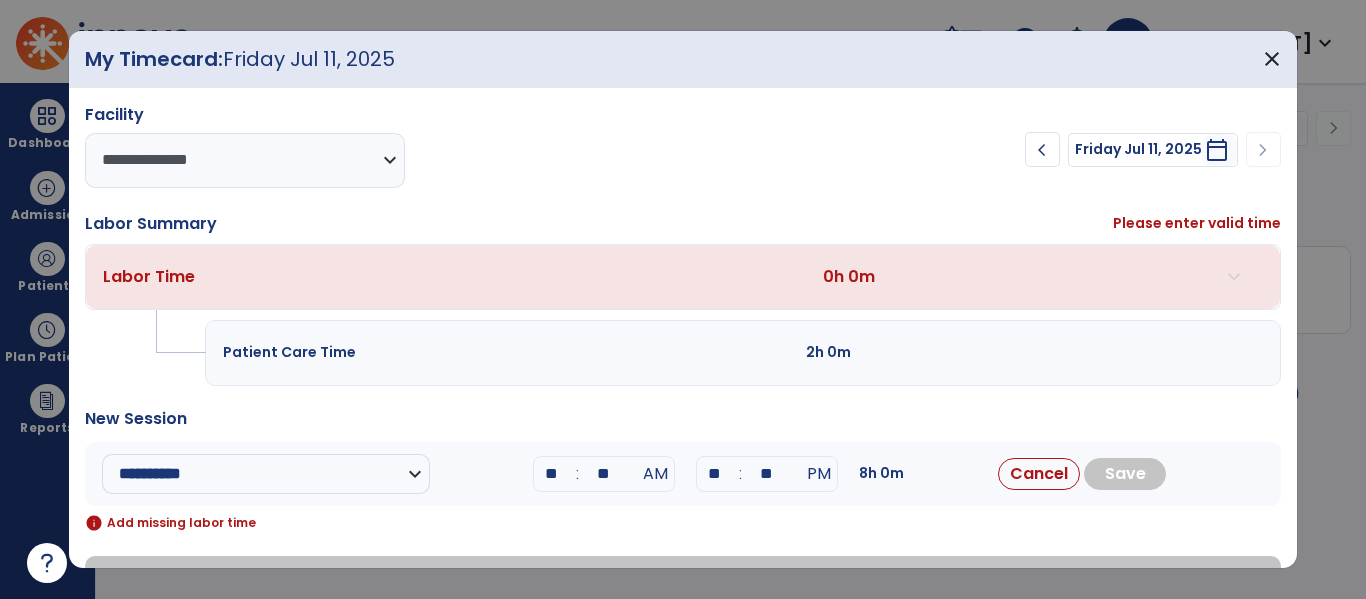 type on "**" 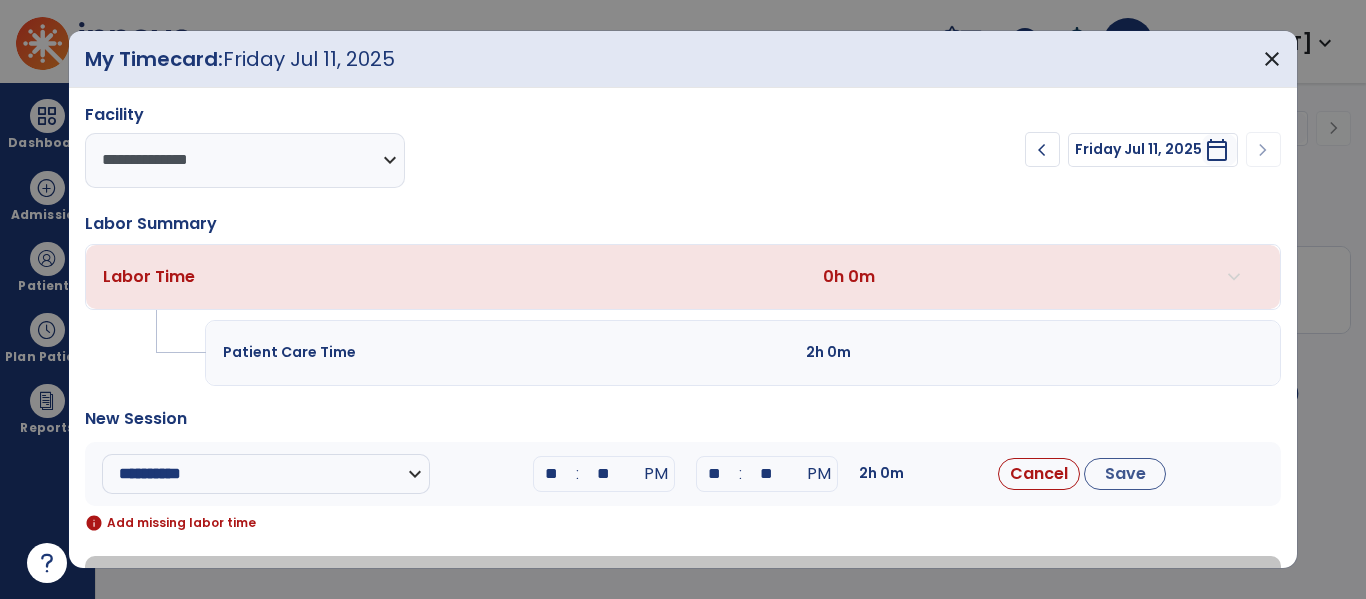 type on "*" 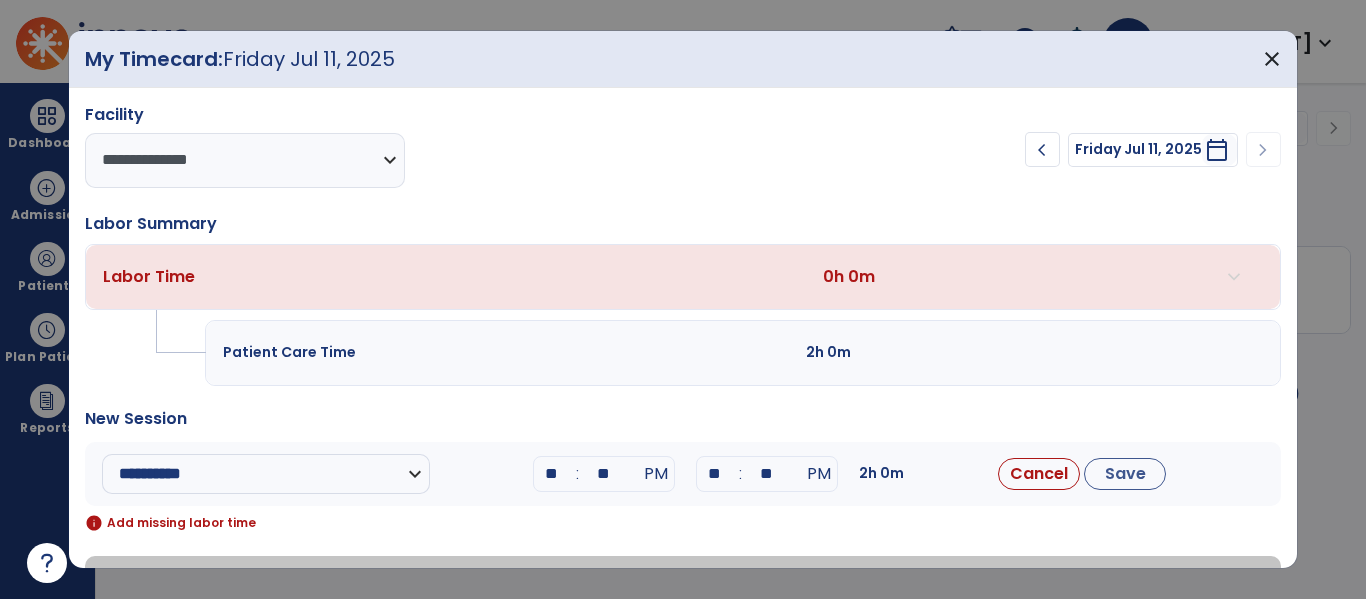 type on "**" 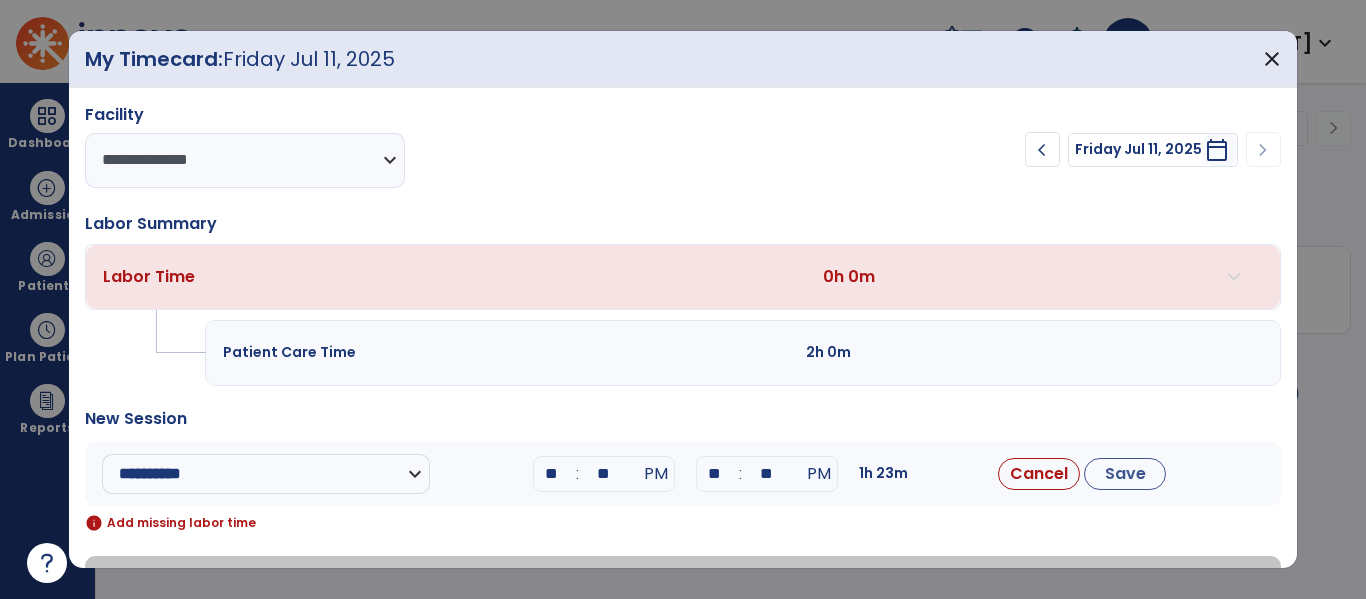click on "**" at bounding box center (767, 474) 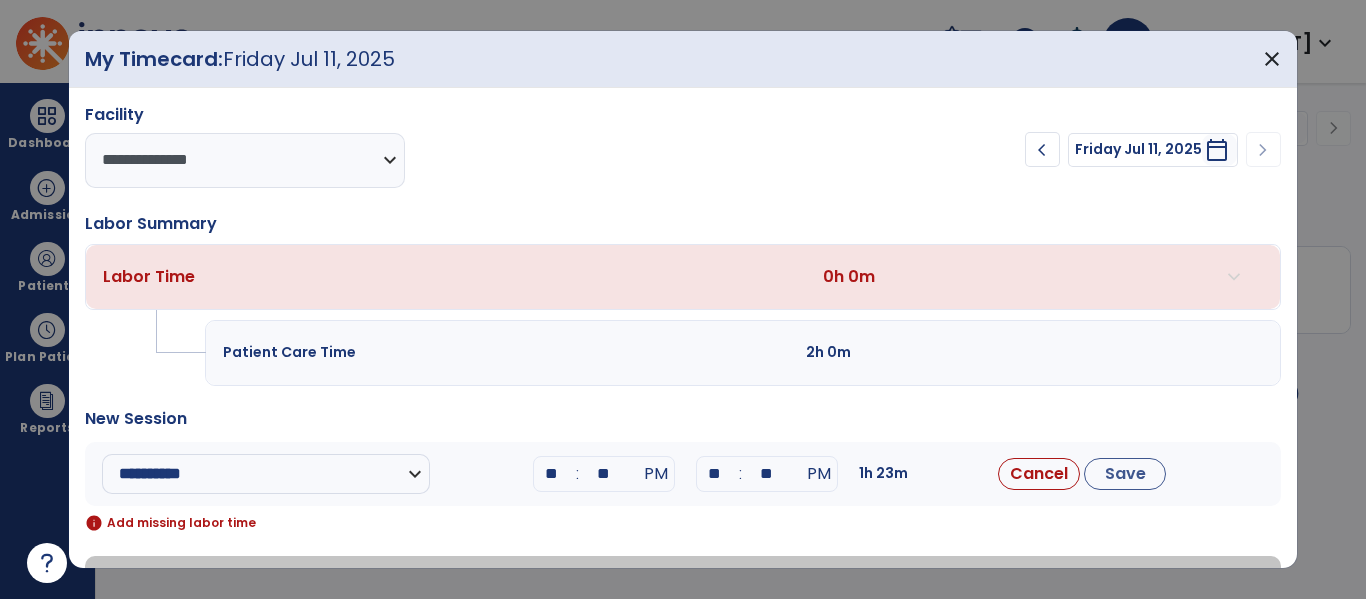 type on "**" 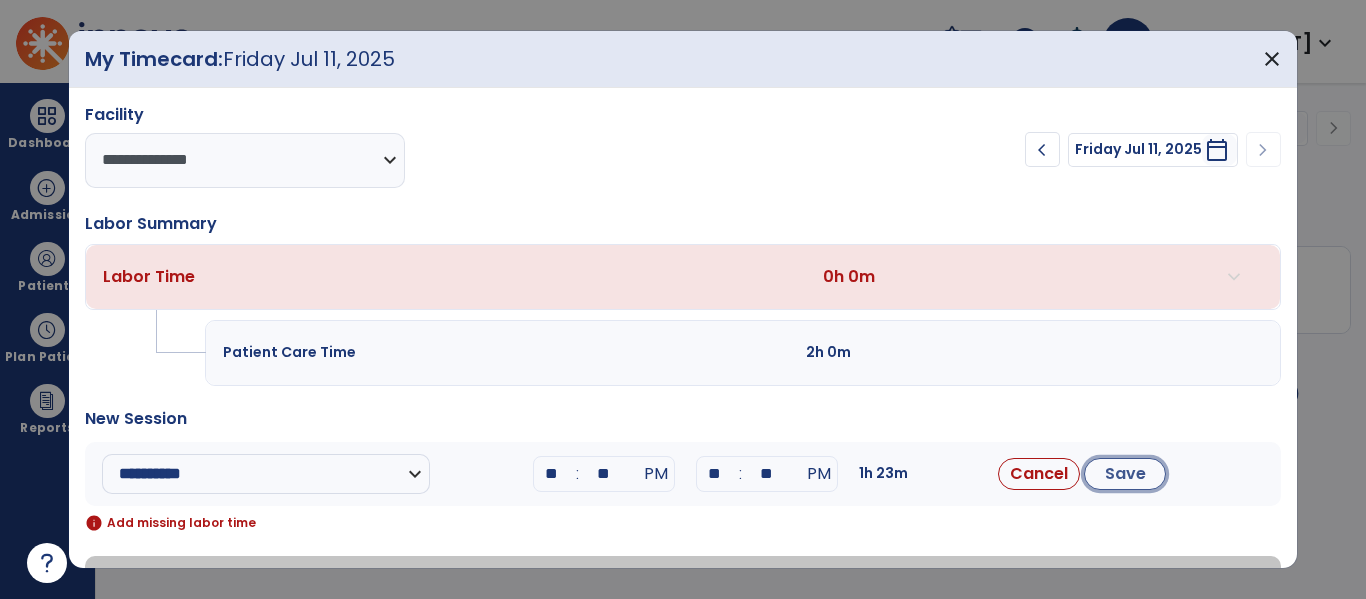 click on "Save" at bounding box center (1125, 474) 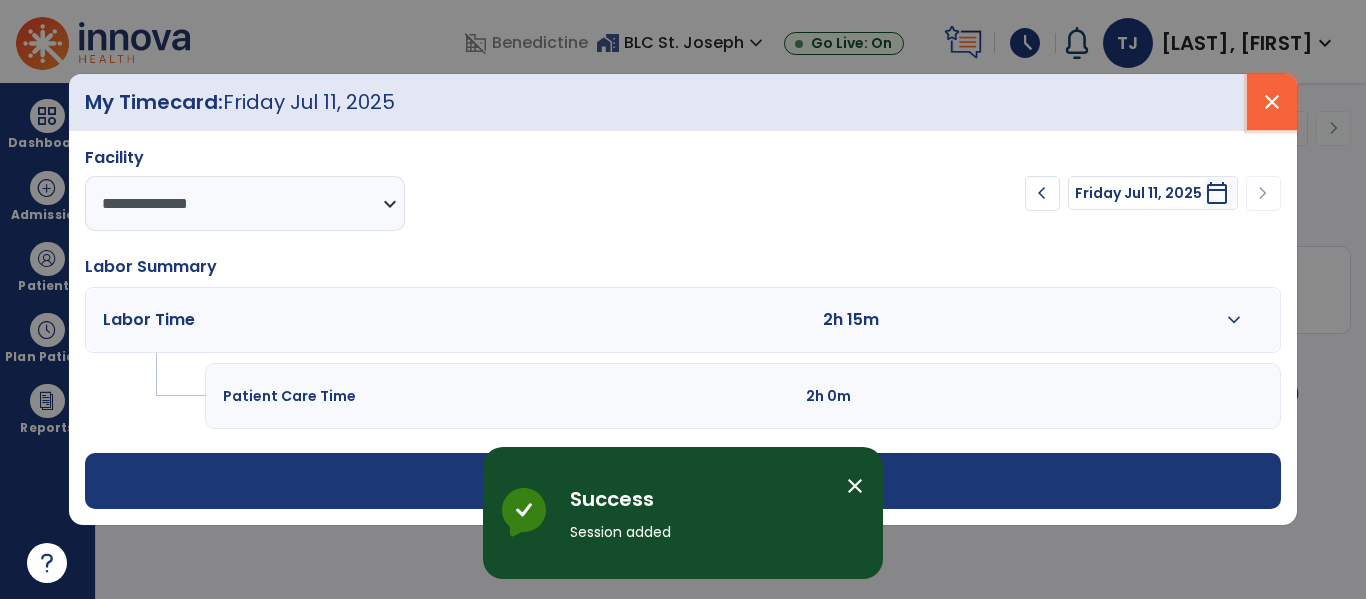 click on "close" at bounding box center (1272, 102) 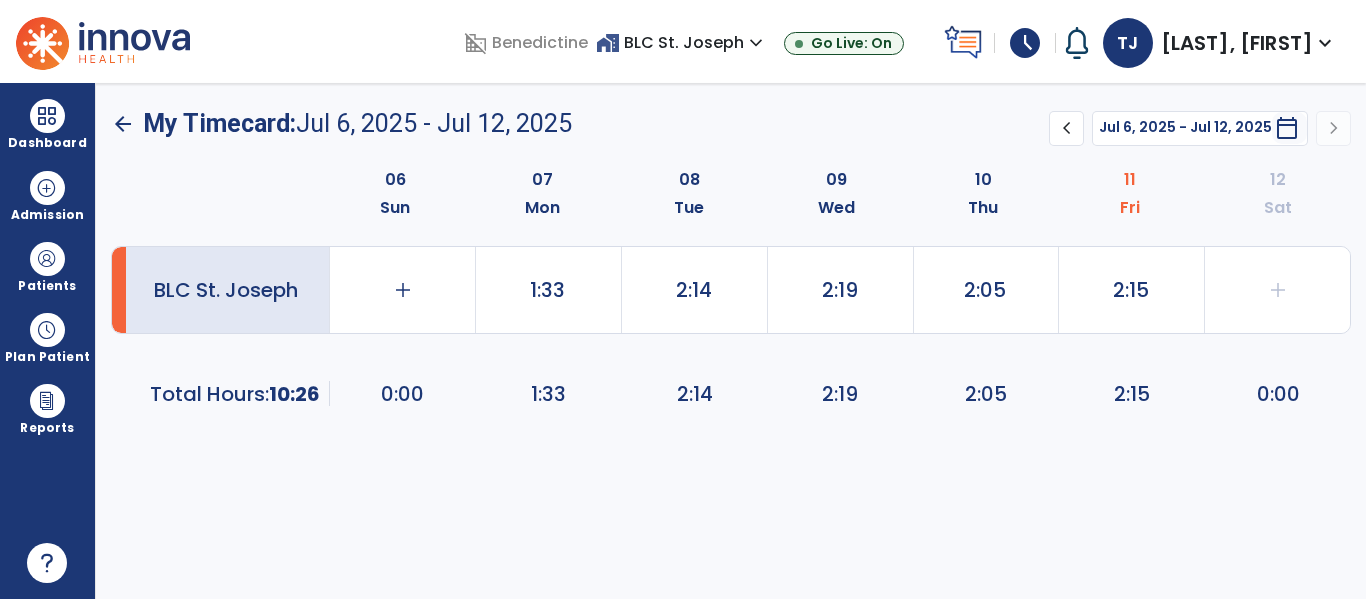click on "expand_more" at bounding box center (1325, 43) 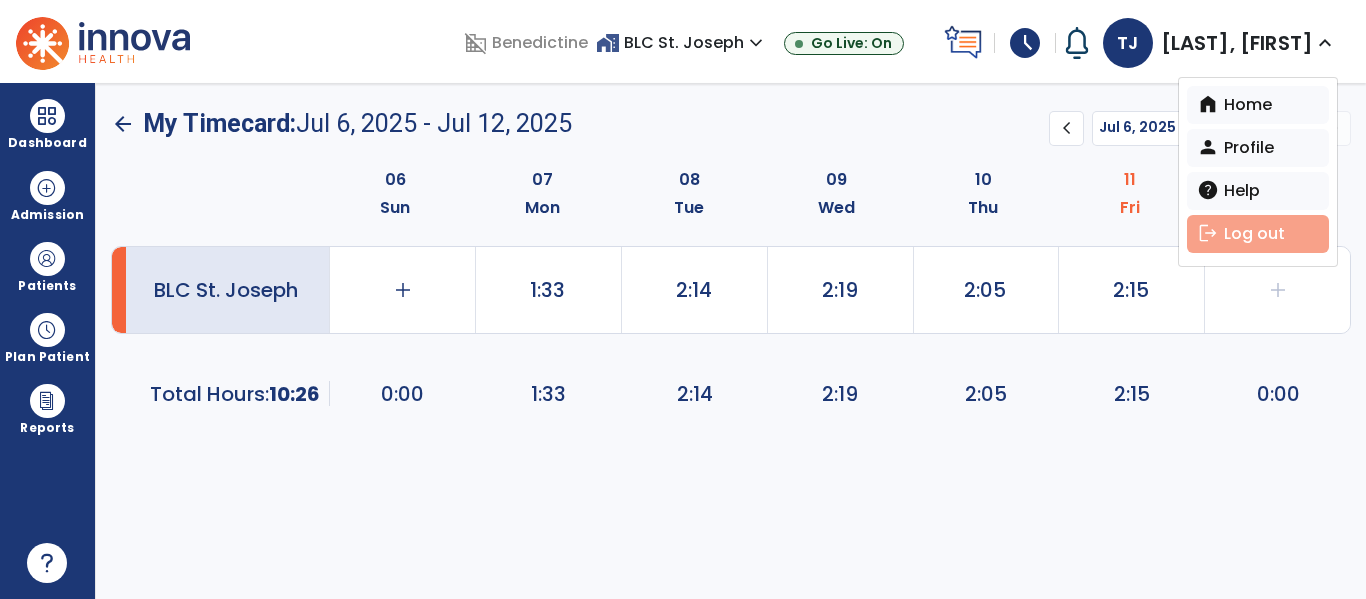 click on "logout   Log out" at bounding box center (1258, 234) 